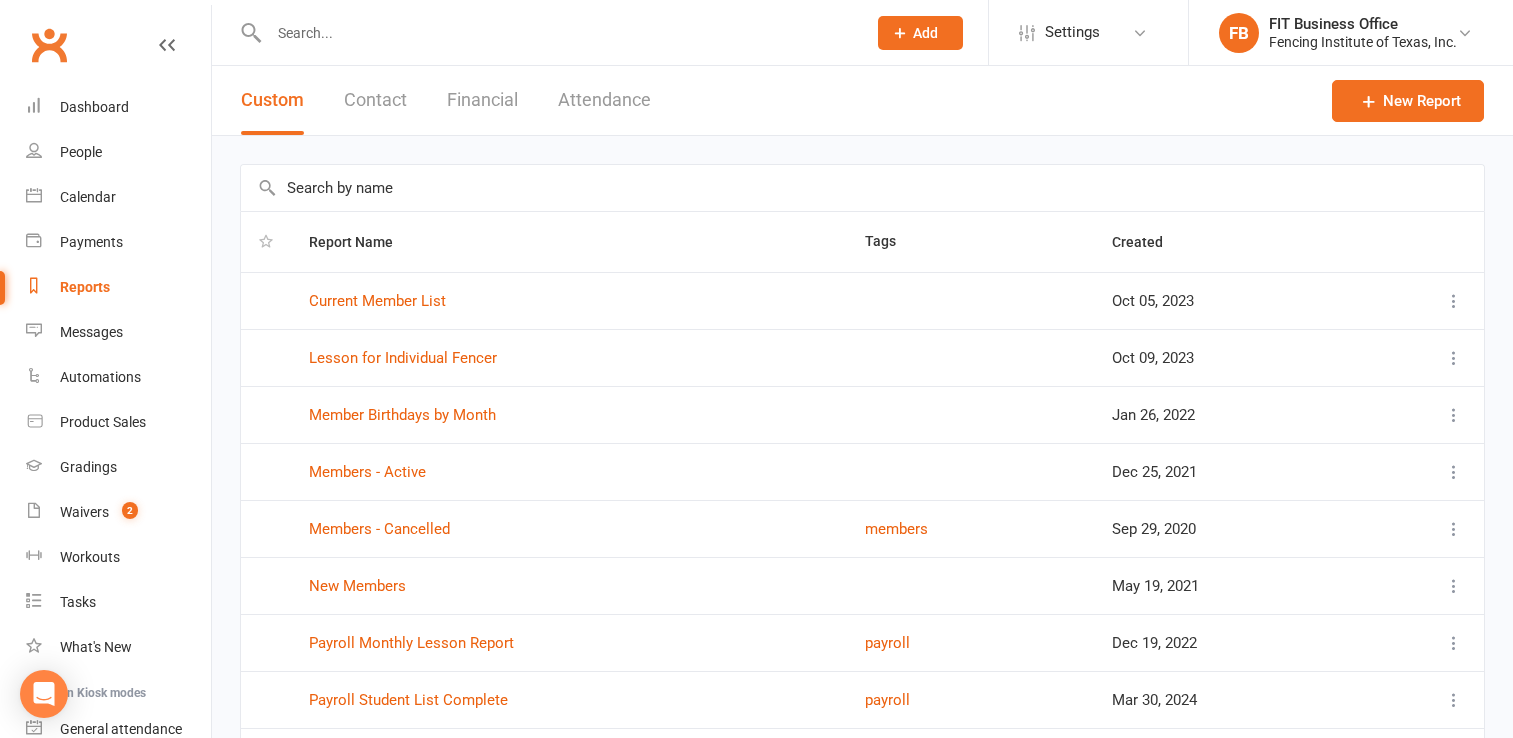 select on "25" 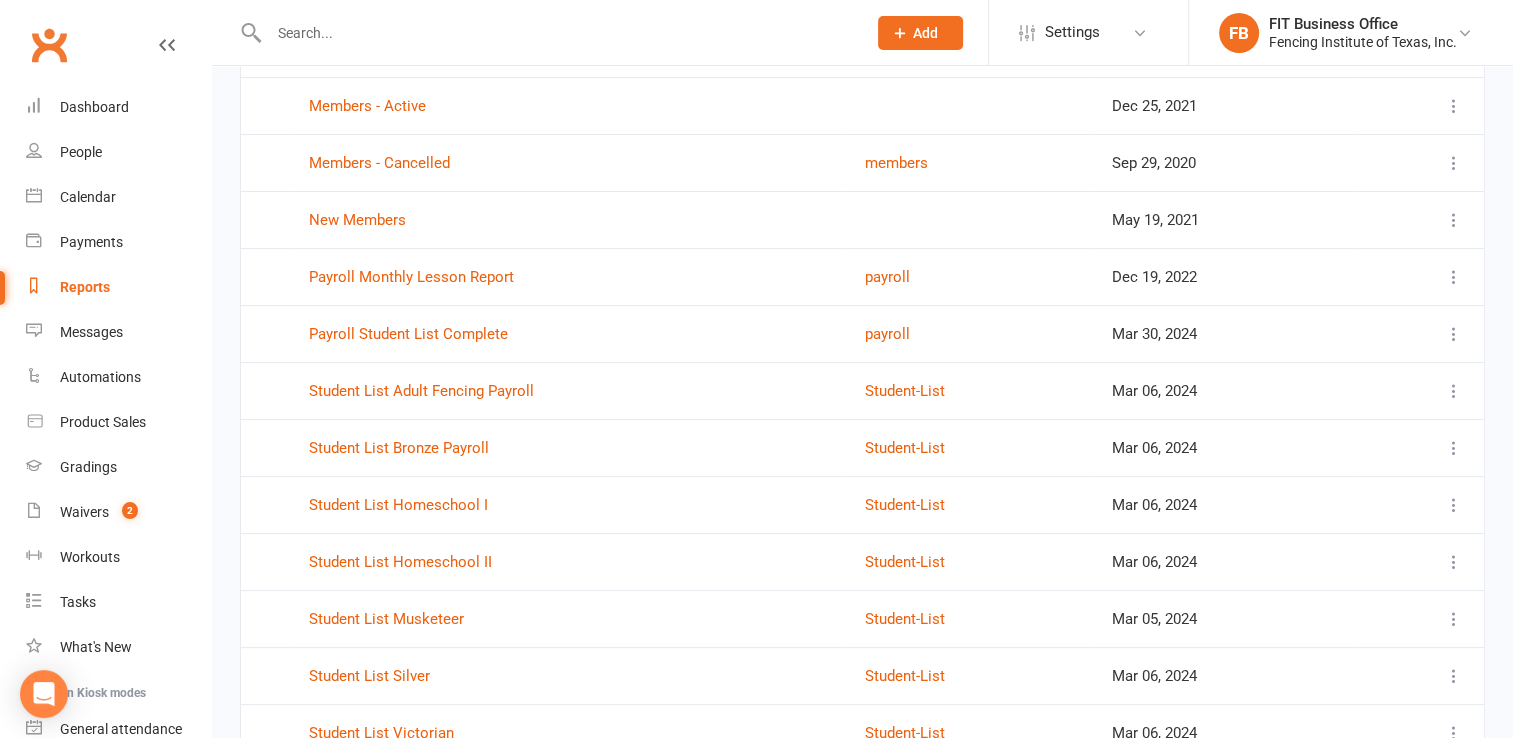 scroll, scrollTop: 0, scrollLeft: 0, axis: both 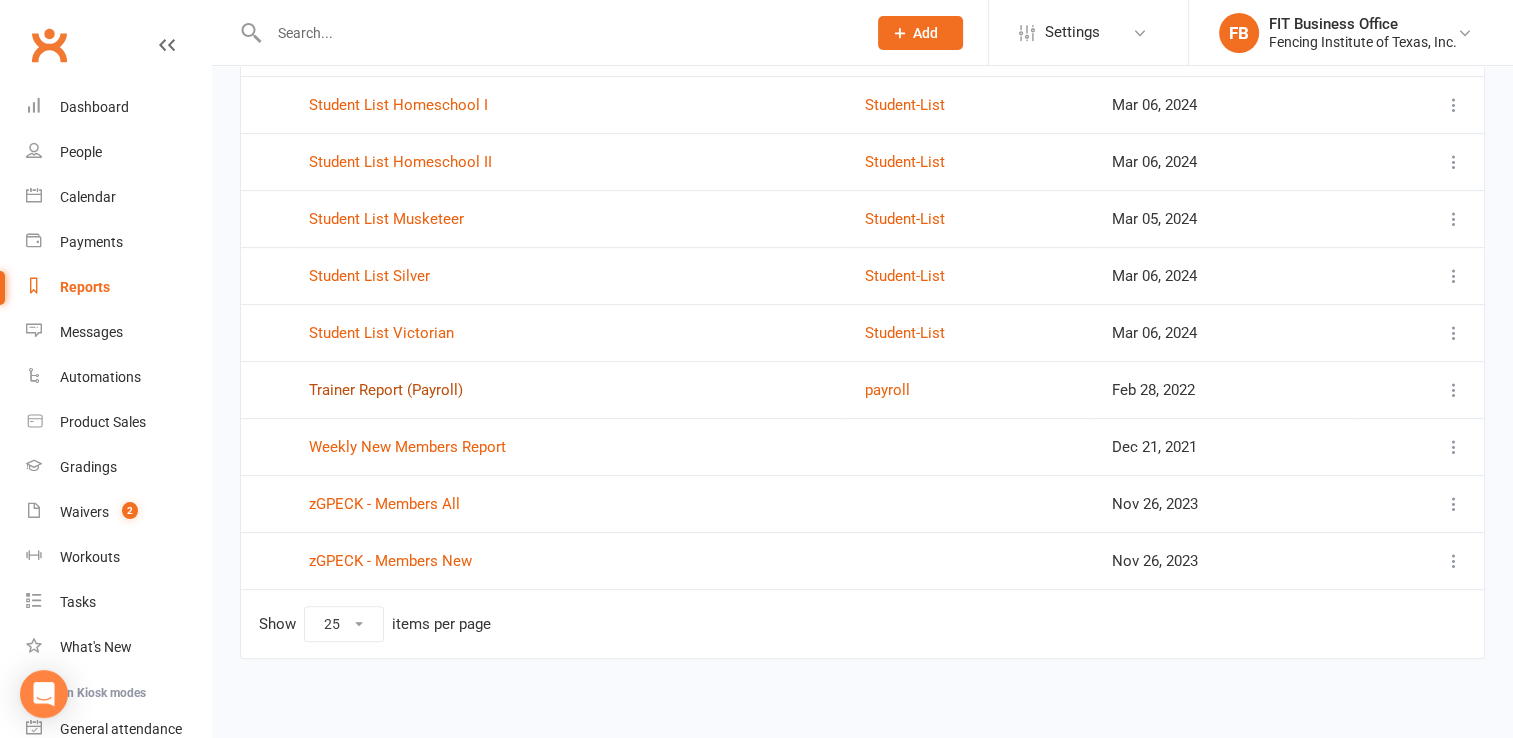 click on "Trainer Report (Payroll)" at bounding box center (386, 390) 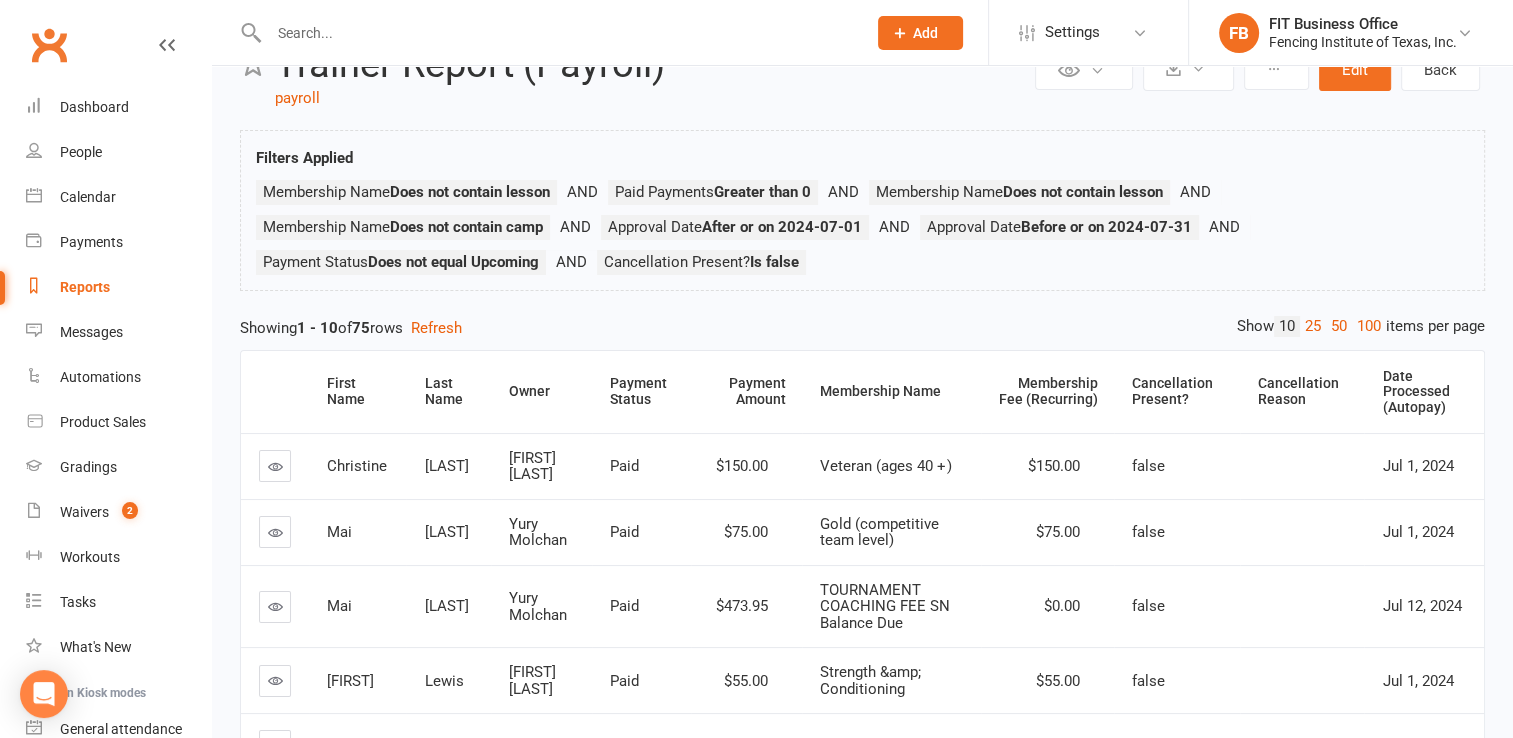 scroll, scrollTop: 0, scrollLeft: 0, axis: both 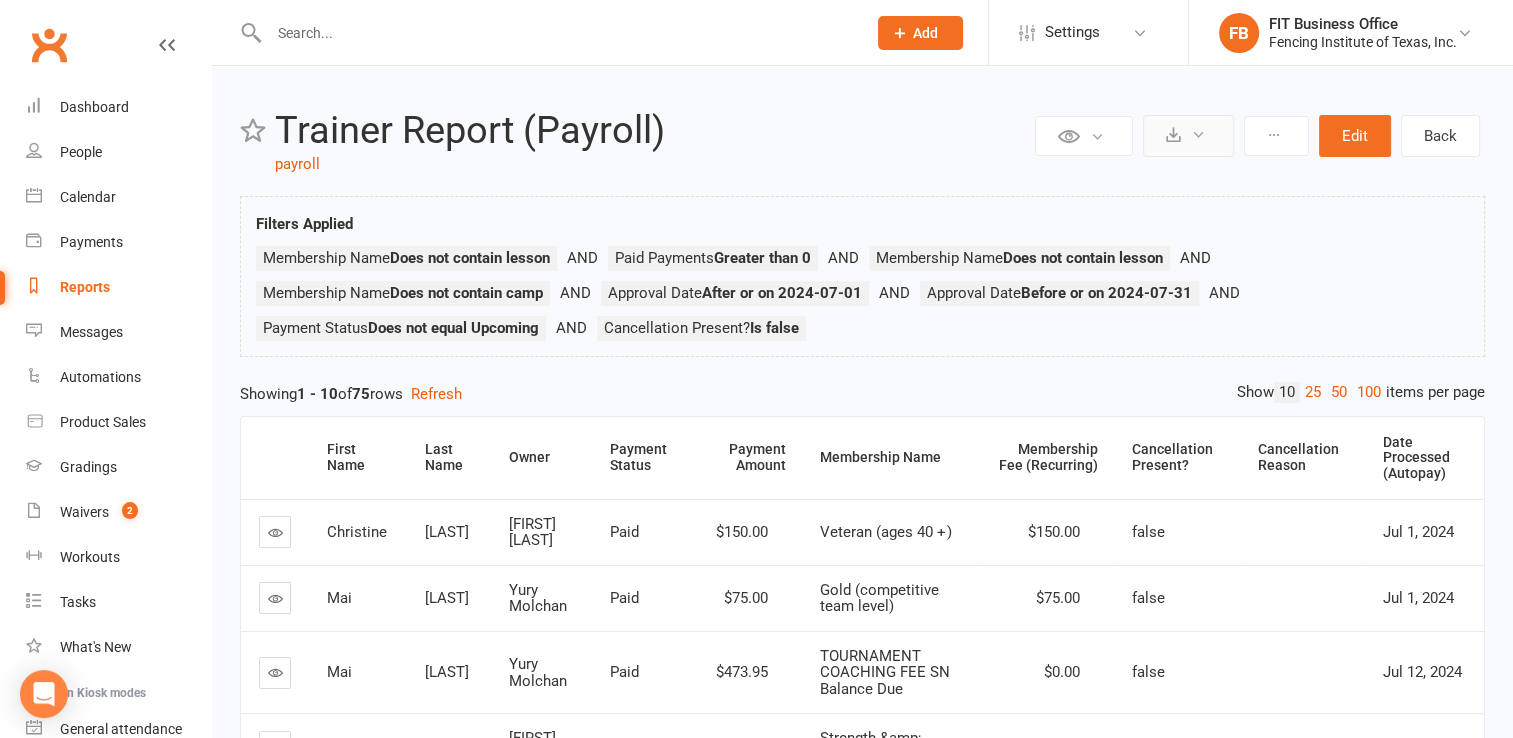 click at bounding box center (1173, 134) 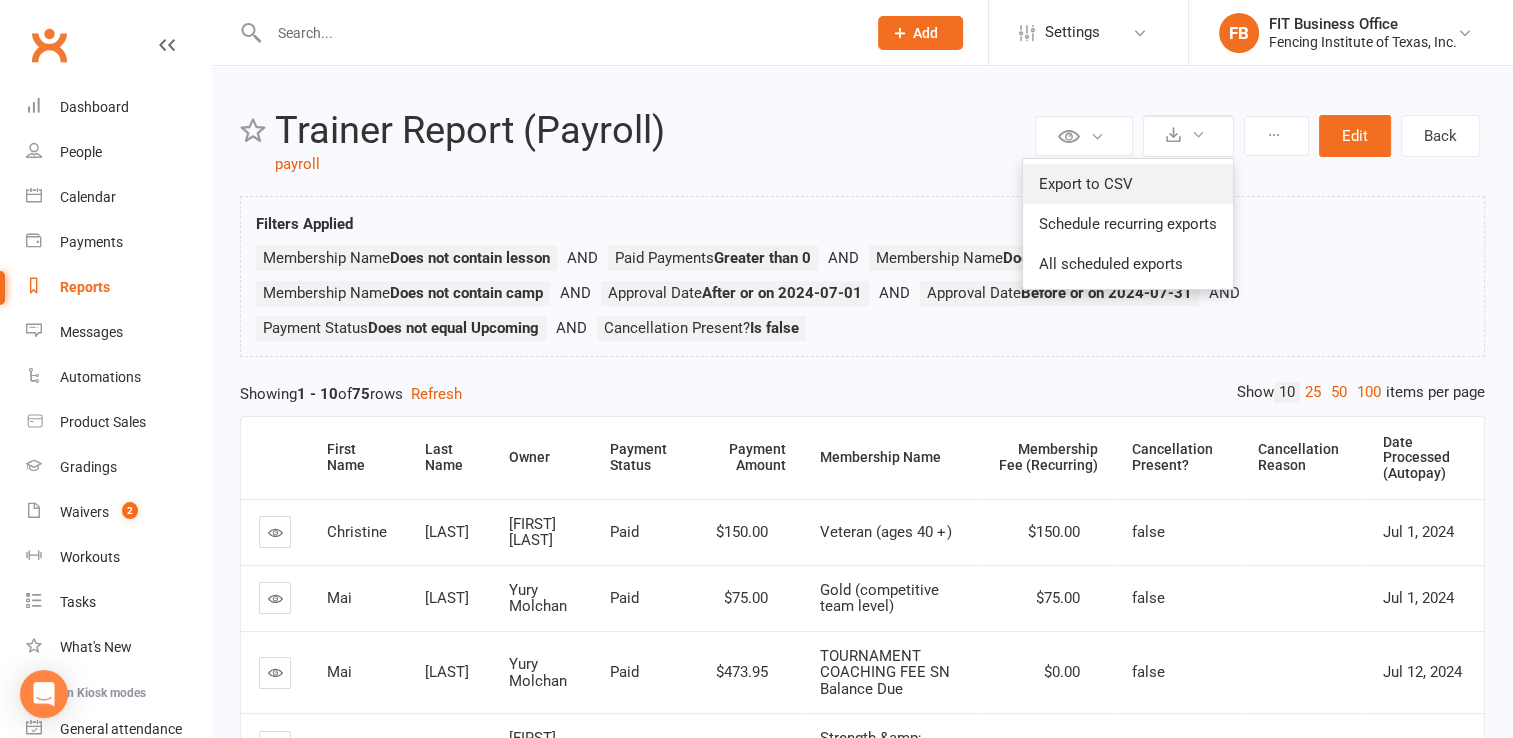 click on "Export to CSV" at bounding box center [1128, 184] 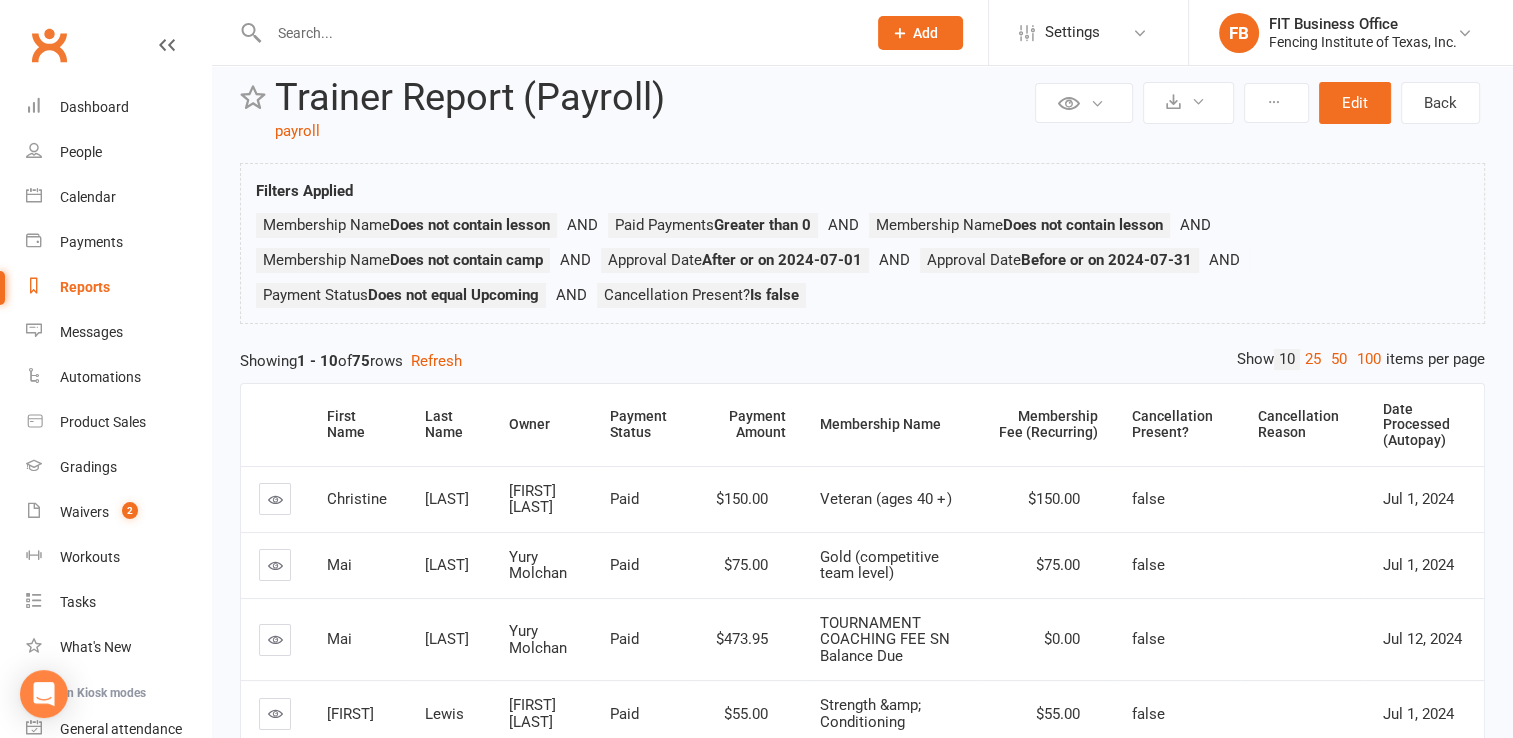 scroll, scrollTop: 0, scrollLeft: 0, axis: both 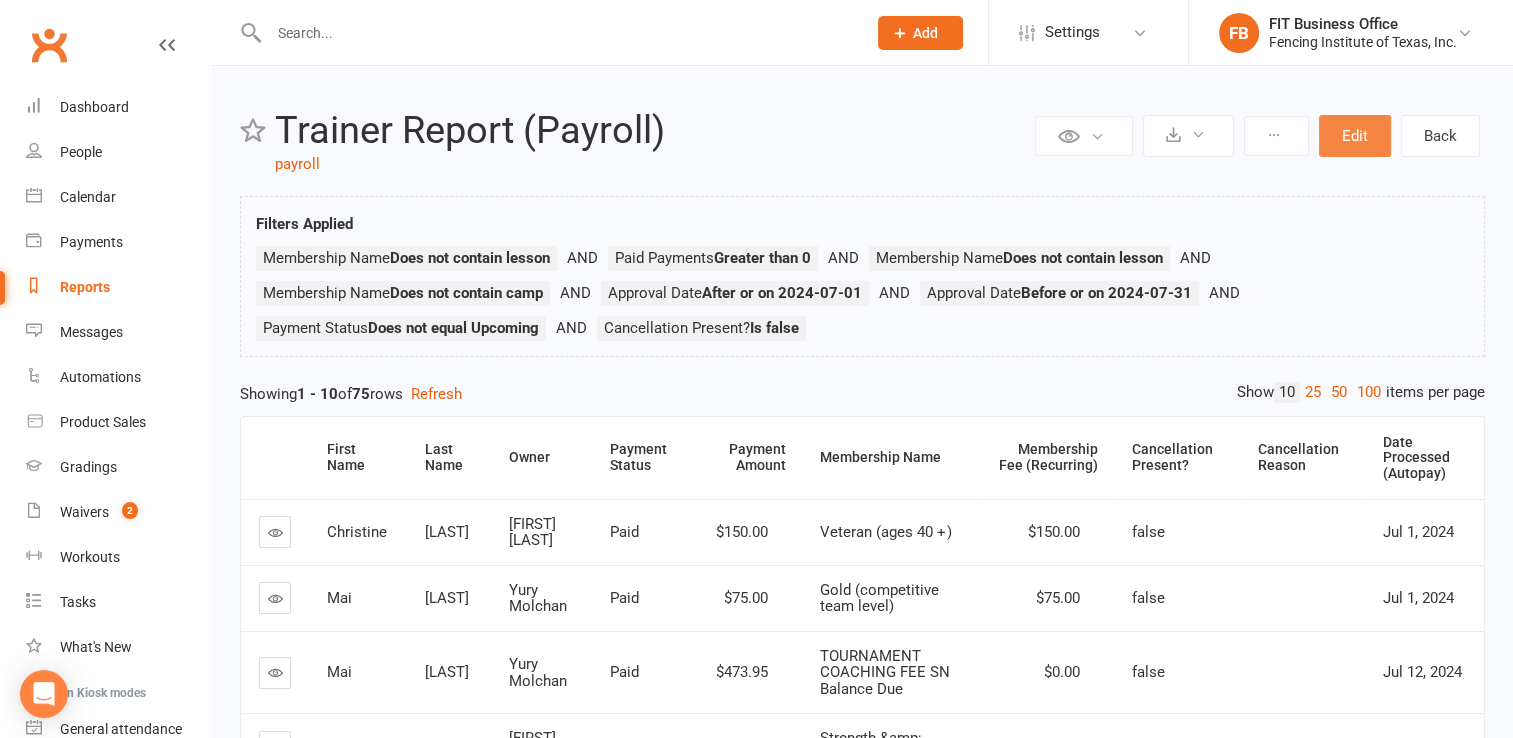 click on "Edit" at bounding box center (1355, 136) 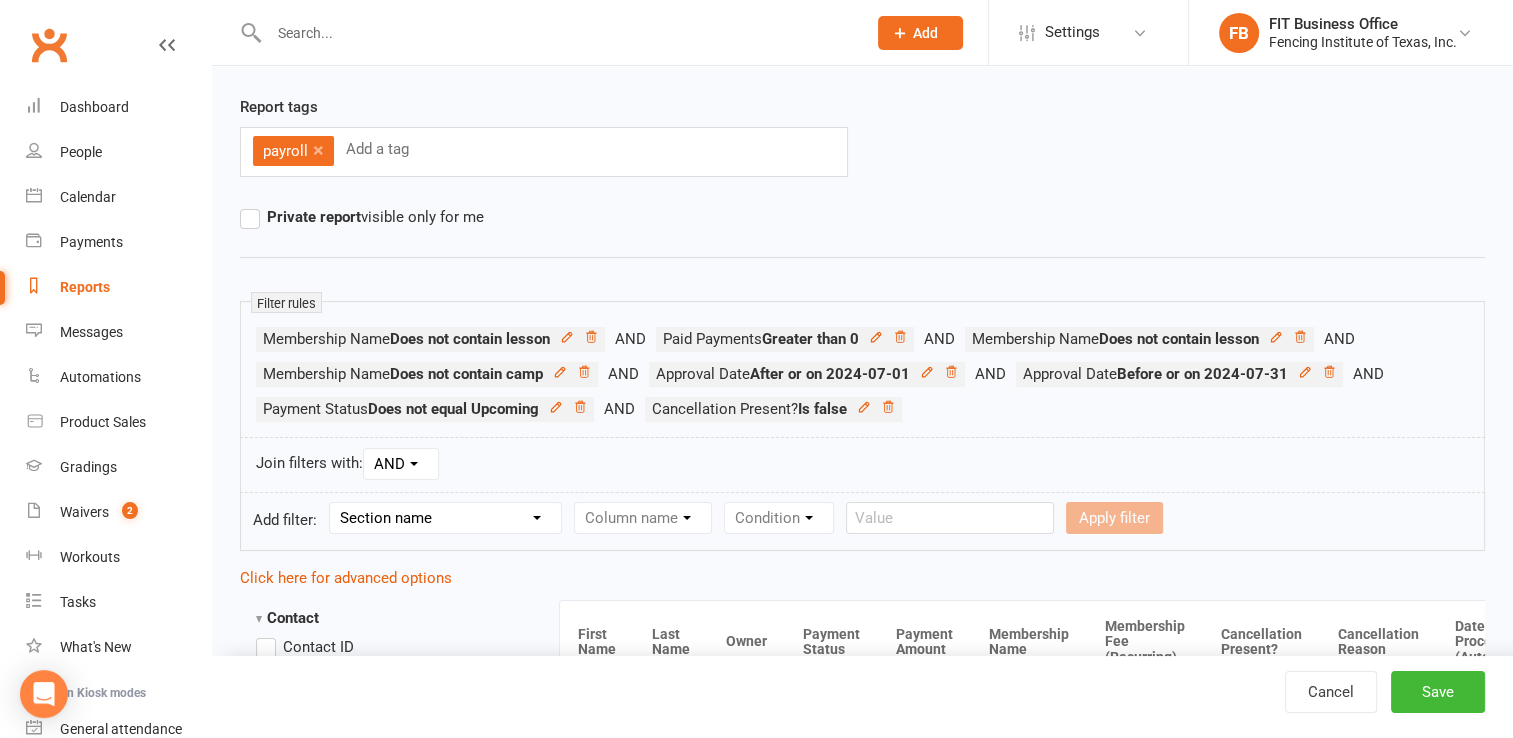 scroll, scrollTop: 166, scrollLeft: 0, axis: vertical 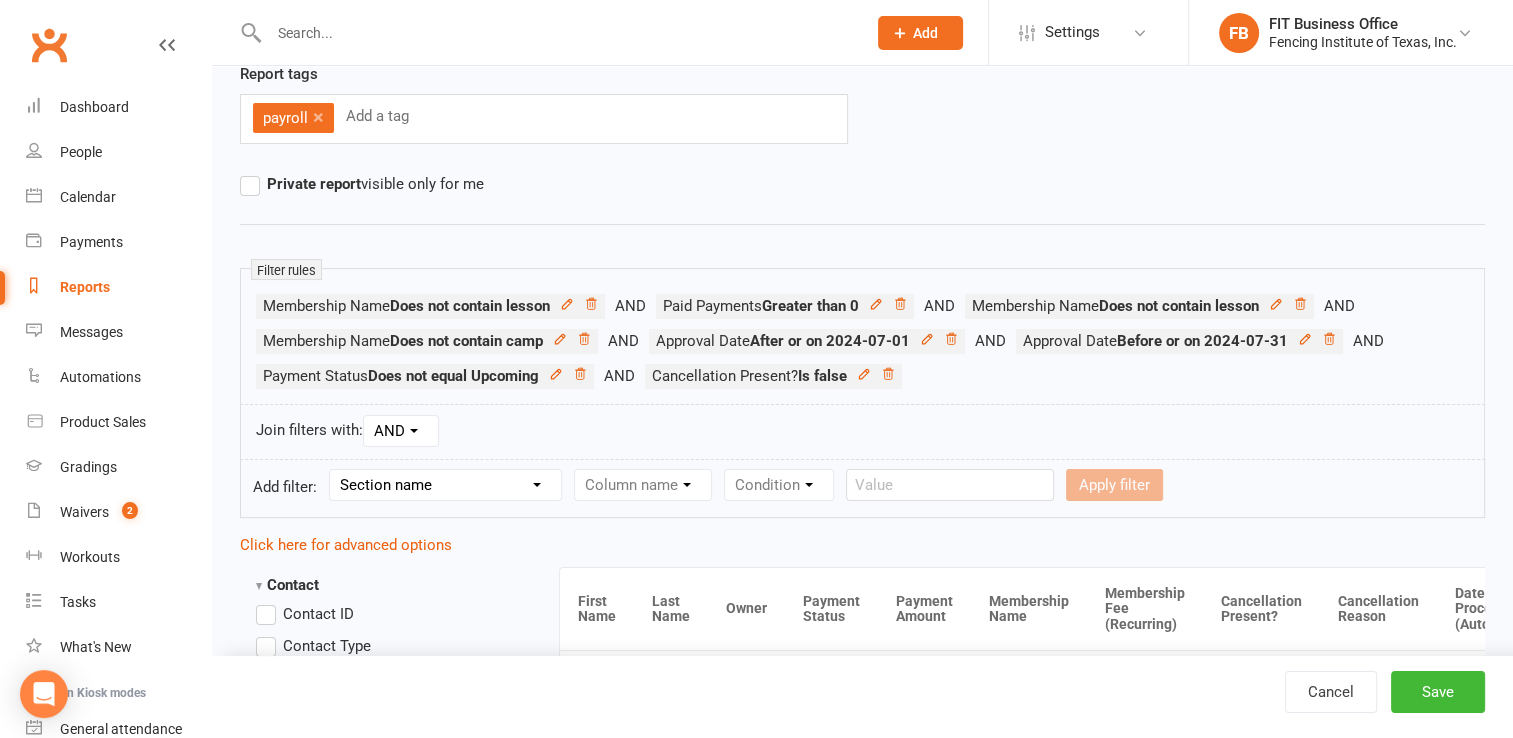 click on "Section name Contact Attendance Aggregate Payment Booking Waitlist Attendees Cancelled Bookings Late-cancelled Bookings Recurring Booking Aggregate Booking Communication Comms Recipients Membership Payment Styles And Ranks Aggregate Styles And Ranks Grading Events Promotions Suspensions Signed Waivers Family Members Credit Vouchers Enrolled Automations Enrolled Workouts Public Tasks Body Composition Emergency Contact Details Fitness Goals Key Demographics Marketing Information Waiver Answers" at bounding box center (445, 485) 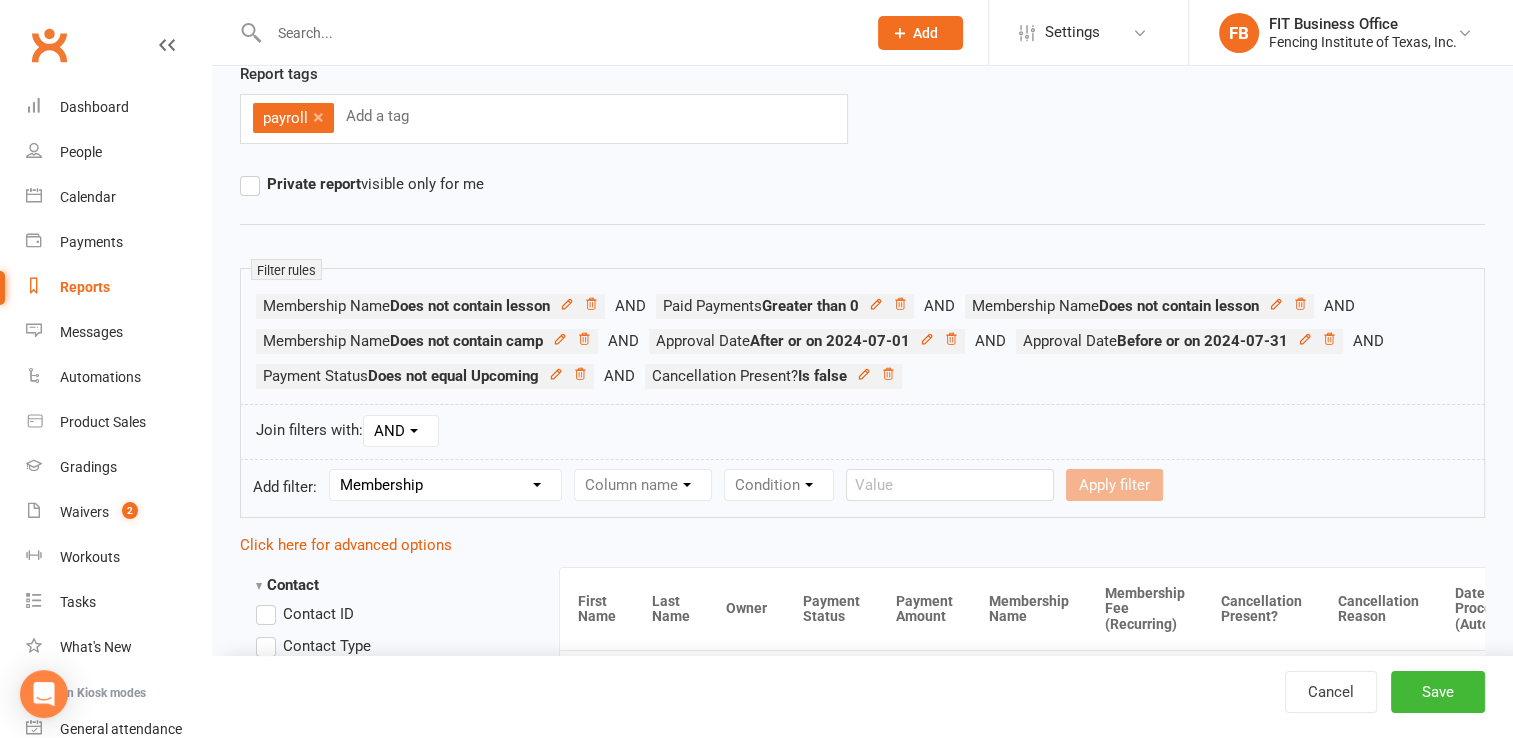click on "Section name Contact Attendance Aggregate Payment Booking Waitlist Attendees Cancelled Bookings Late-cancelled Bookings Recurring Booking Aggregate Booking Communication Comms Recipients Membership Payment Styles And Ranks Aggregate Styles And Ranks Grading Events Promotions Suspensions Signed Waivers Family Members Credit Vouchers Enrolled Automations Enrolled Workouts Public Tasks Body Composition Emergency Contact Details Fitness Goals Key Demographics Marketing Information Waiver Answers" at bounding box center [445, 485] 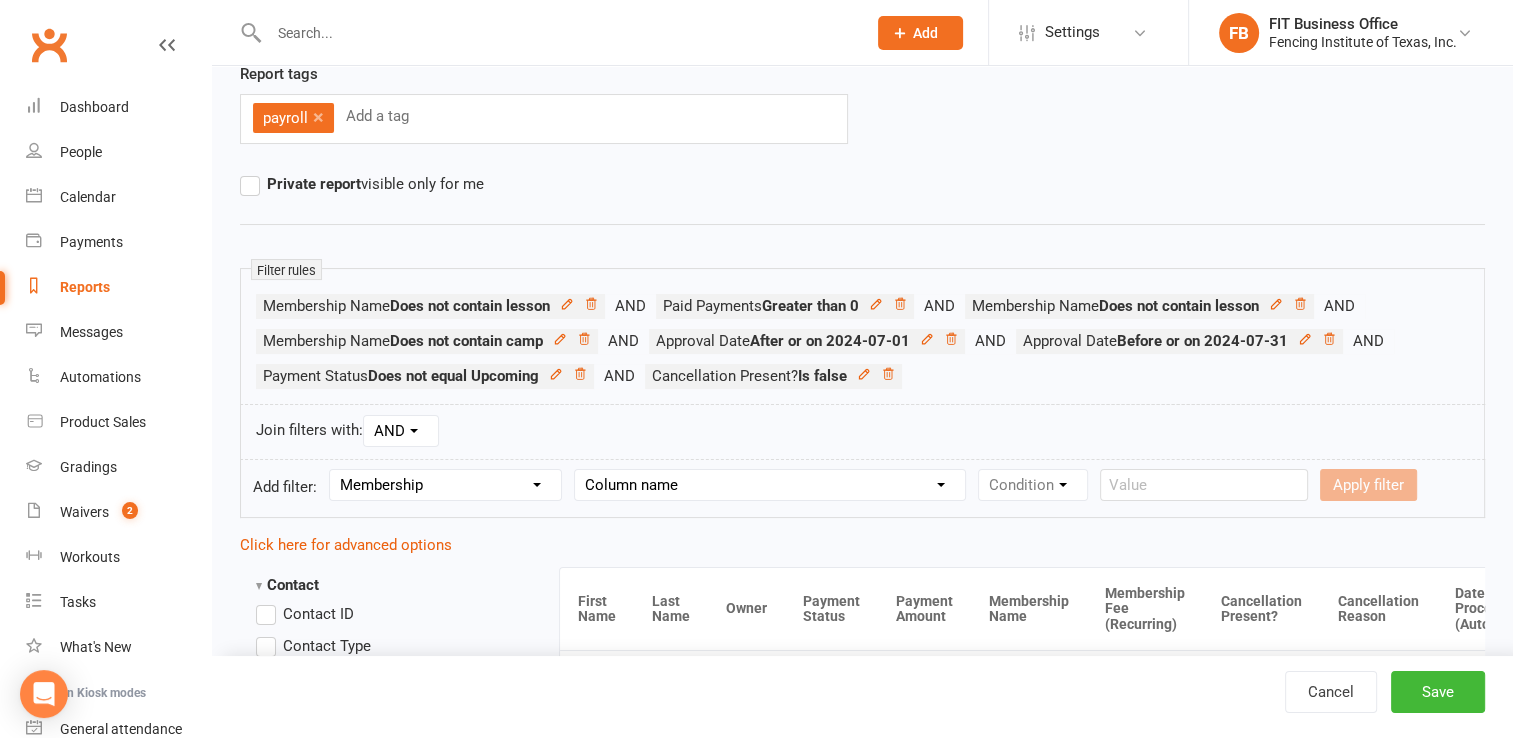 click on "Column name Membership ID Membership Name Membership Category Membership Start Date Membership Up-front Payment Date Membership Recurring Payments Start Date Membership Expiry Date Membership Added On Membership Term (in words) Membership Duration (in days) Current Membership Age (in days) Active Days Remaining (after today) Membership Fee (Up-front) Membership Fee (Recurring) Membership Recurring Fee Frequency Membership Attendance Limit (Description) Membership Attendance Limit Recurrence (Period) Membership Attendance Limit Recurrence (Number) Membership Source Class Pack? Trial Membership? Send email receipt on successful payment? Bookings Made Bookings Attended Bookings Absent Bookings w/ Unmarked Attendance Bookings Remaining Attendances in Current Calendar Month Make-up Classes Available Membership Active? Cancellation Present? Cancellation Date Cancellation Added On Cancellation Reason Most Recent Attendance Payments Attempted Paid Payments Failed Payments (Current) Payments Remaining" at bounding box center [770, 485] 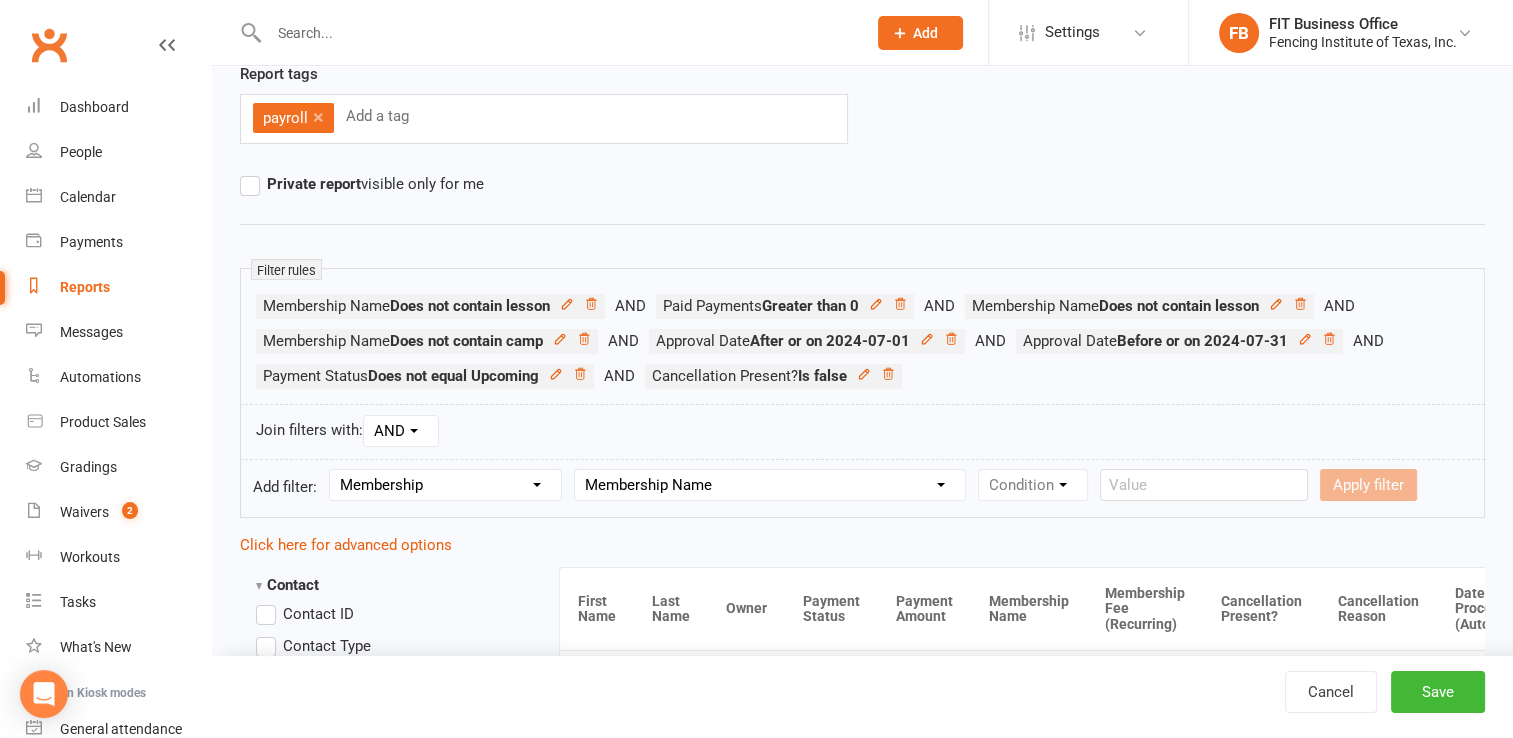 click on "Column name Membership ID Membership Name Membership Category Membership Start Date Membership Up-front Payment Date Membership Recurring Payments Start Date Membership Expiry Date Membership Added On Membership Term (in words) Membership Duration (in days) Current Membership Age (in days) Active Days Remaining (after today) Membership Fee (Up-front) Membership Fee (Recurring) Membership Recurring Fee Frequency Membership Attendance Limit (Description) Membership Attendance Limit Recurrence (Period) Membership Attendance Limit Recurrence (Number) Membership Source Class Pack? Trial Membership? Send email receipt on successful payment? Bookings Made Bookings Attended Bookings Absent Bookings w/ Unmarked Attendance Bookings Remaining Attendances in Current Calendar Month Make-up Classes Available Membership Active? Cancellation Present? Cancellation Date Cancellation Added On Cancellation Reason Most Recent Attendance Payments Attempted Paid Payments Failed Payments (Current) Payments Remaining" at bounding box center [770, 485] 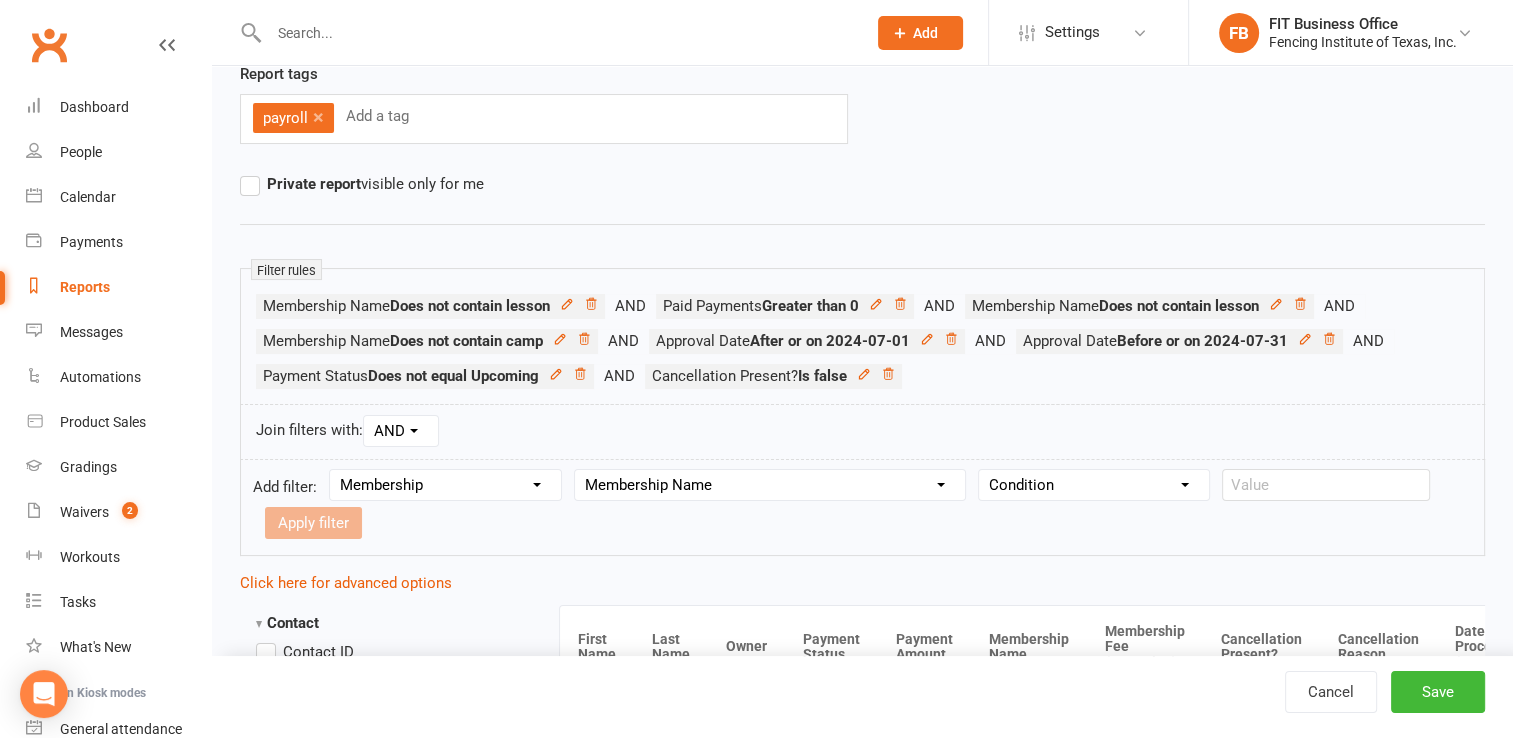click on "Condition Equals Does not equal Contains Does not contain Is blank or does not contain Is blank Is not blank Before After" at bounding box center [1094, 485] 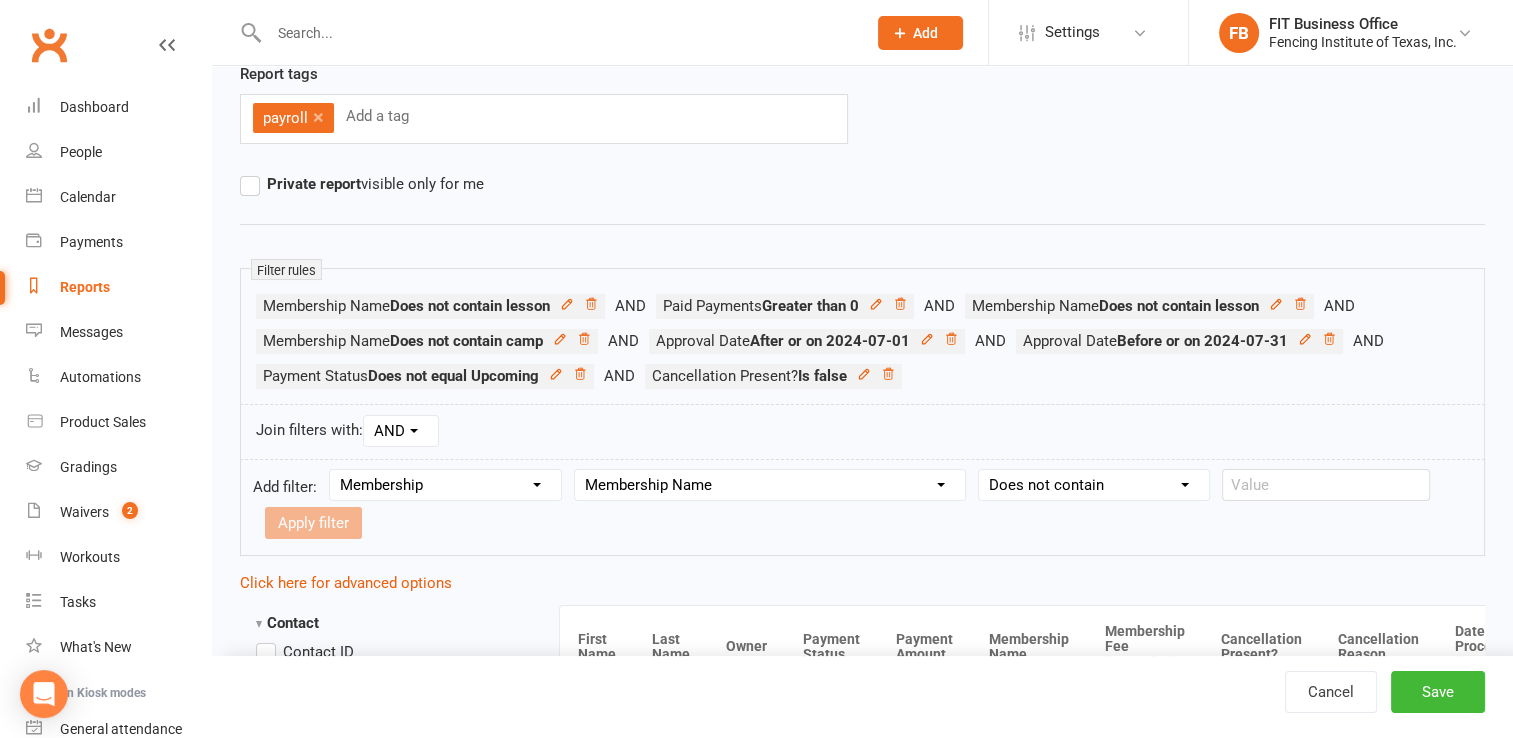 click on "Condition Equals Does not equal Contains Does not contain Is blank or does not contain Is blank Is not blank Before After" at bounding box center [1094, 485] 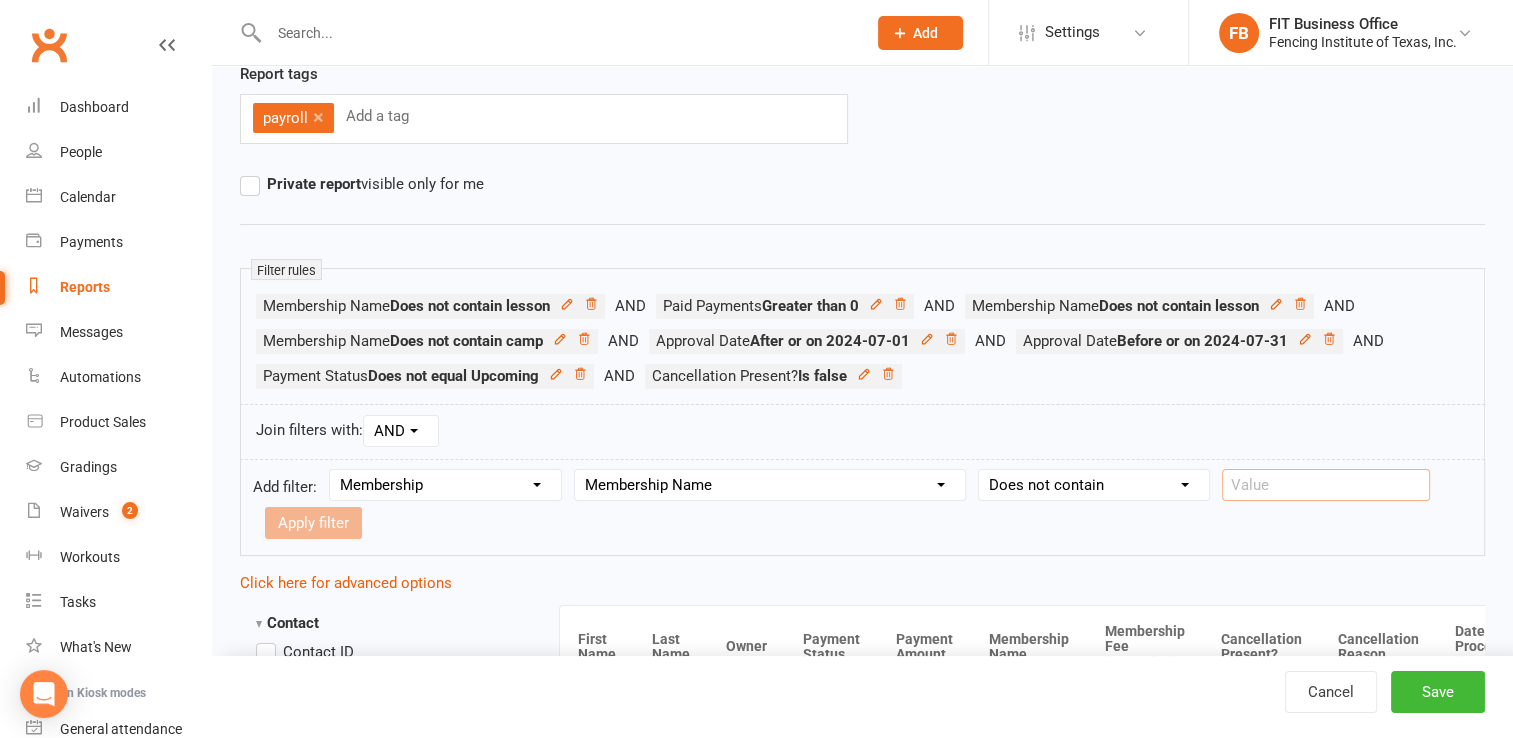 click at bounding box center [1326, 485] 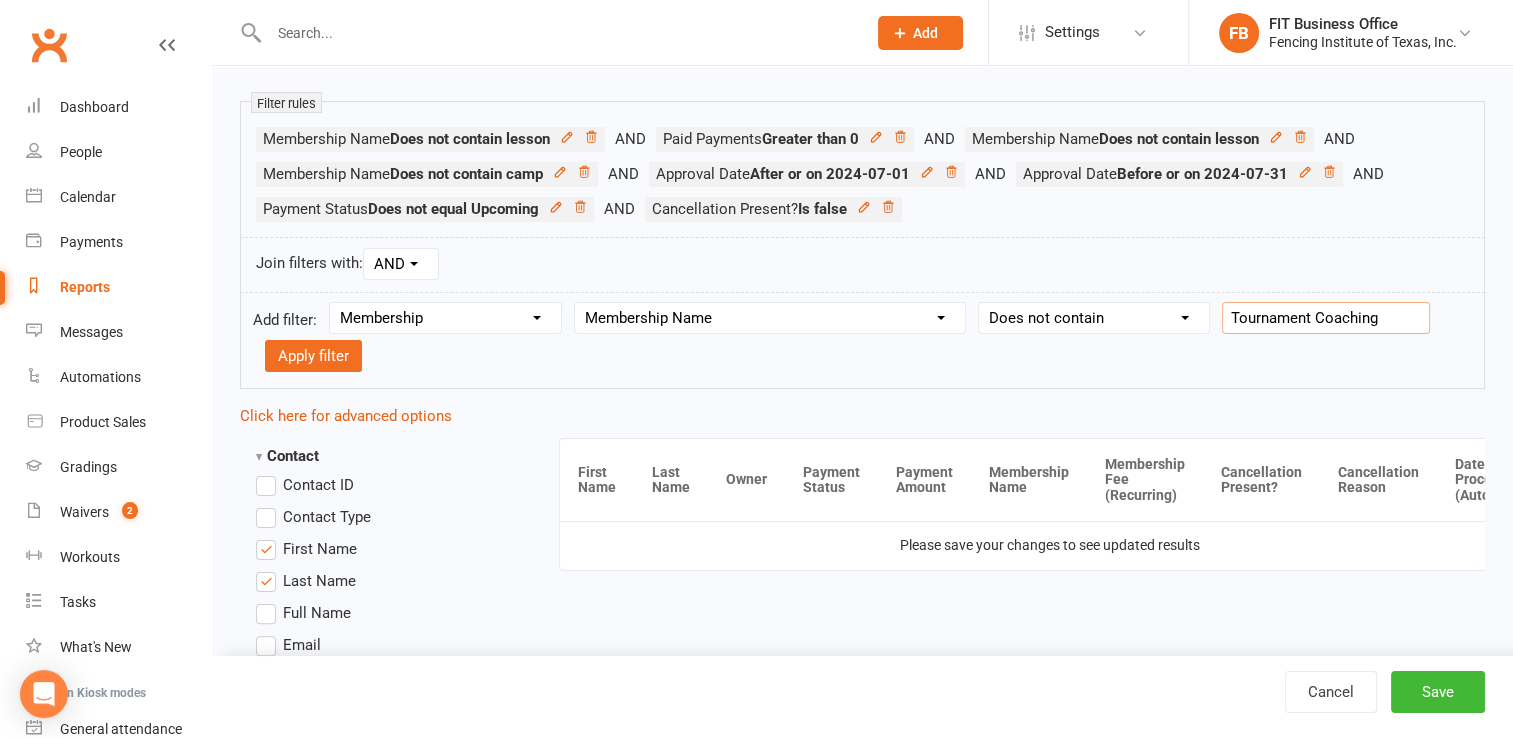 scroll, scrollTop: 300, scrollLeft: 0, axis: vertical 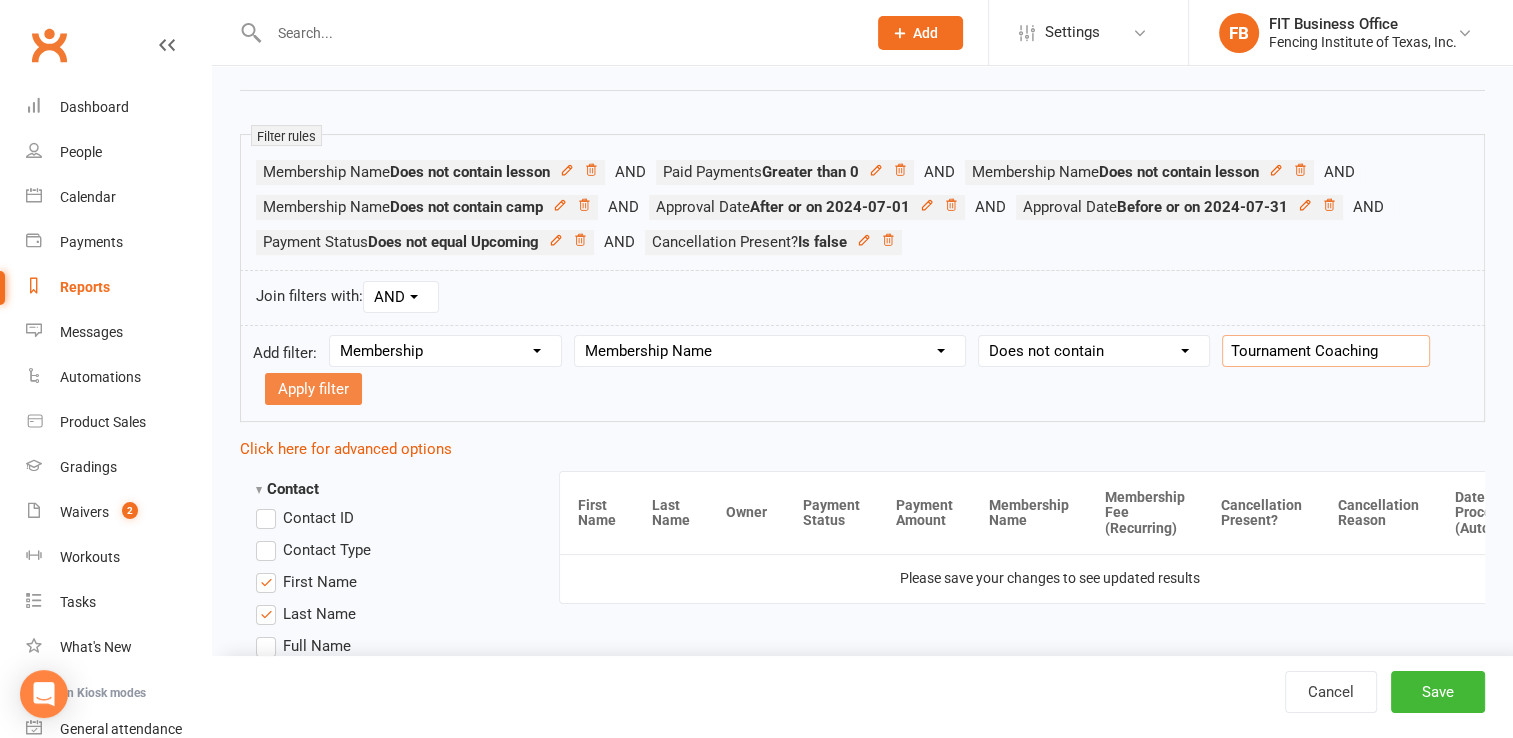 type on "Tournament Coaching" 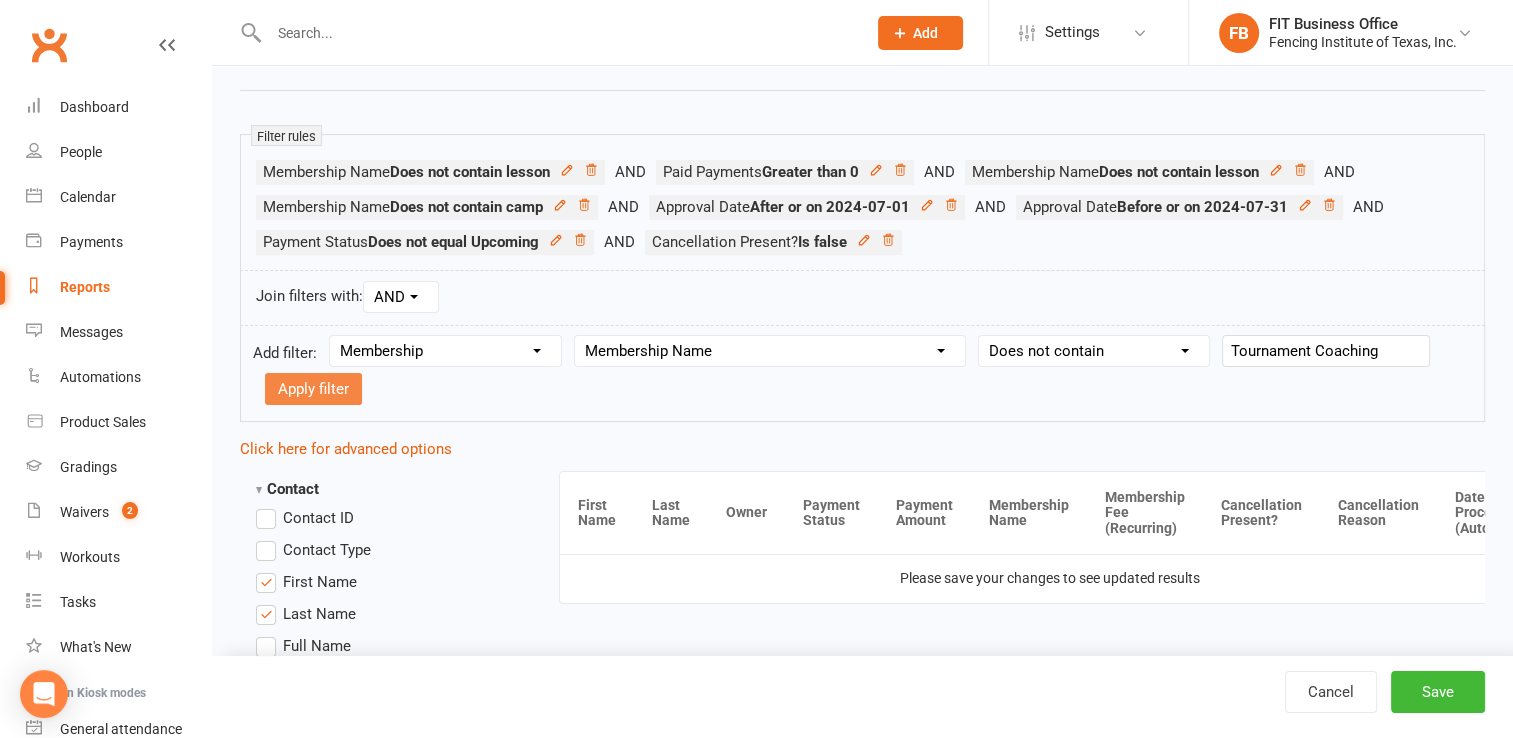 click on "Apply filter" at bounding box center (313, 389) 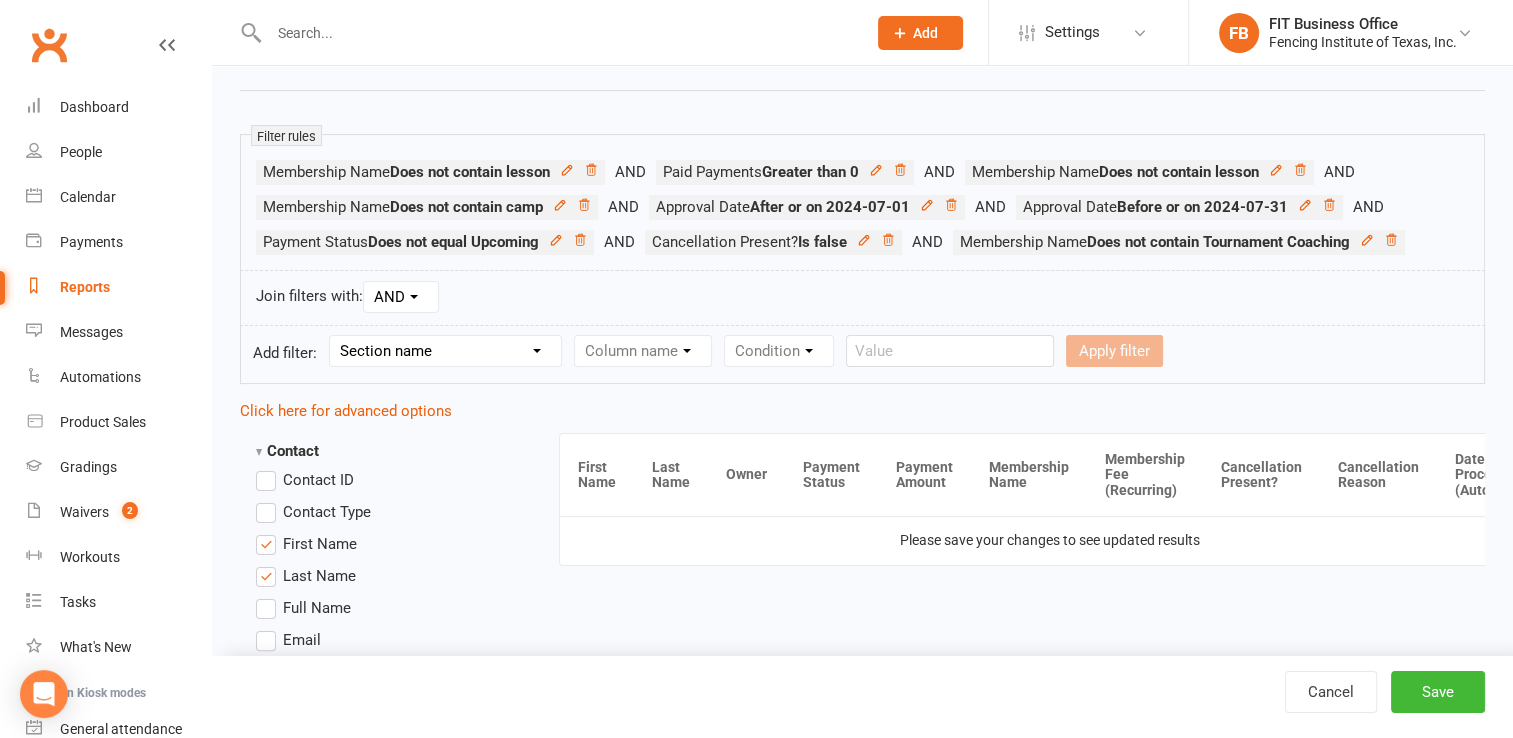 click on "Section name Contact Attendance Aggregate Payment Booking Waitlist Attendees Cancelled Bookings Late-cancelled Bookings Recurring Booking Aggregate Booking Communication Comms Recipients Membership Payment Styles And Ranks Aggregate Styles And Ranks Grading Events Promotions Suspensions Signed Waivers Family Members Credit Vouchers Enrolled Automations Enrolled Workouts Public Tasks Body Composition Emergency Contact Details Fitness Goals Key Demographics Marketing Information Waiver Answers" at bounding box center [445, 351] 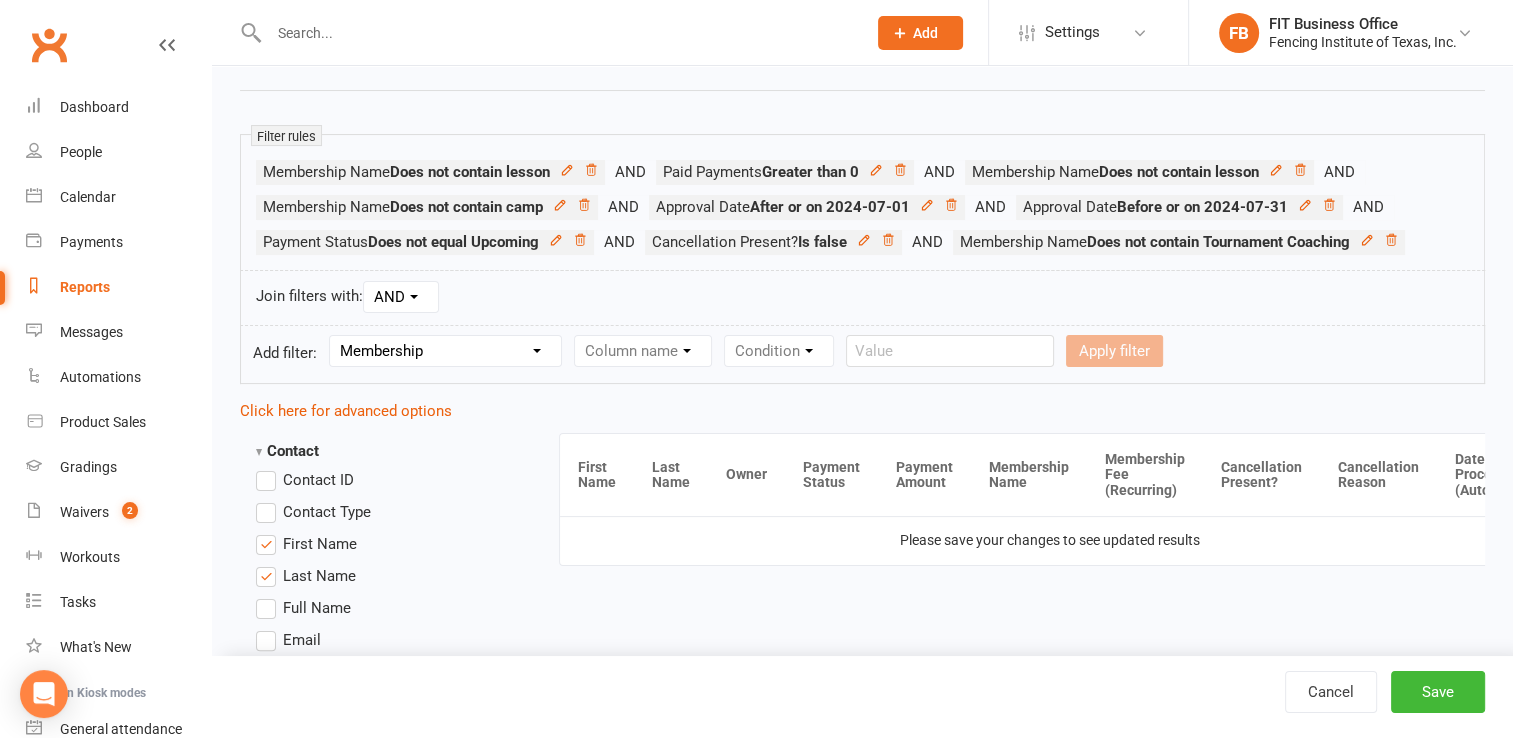 click on "Section name Contact Attendance Aggregate Payment Booking Waitlist Attendees Cancelled Bookings Late-cancelled Bookings Recurring Booking Aggregate Booking Communication Comms Recipients Membership Payment Styles And Ranks Aggregate Styles And Ranks Grading Events Promotions Suspensions Signed Waivers Family Members Credit Vouchers Enrolled Automations Enrolled Workouts Public Tasks Body Composition Emergency Contact Details Fitness Goals Key Demographics Marketing Information Waiver Answers" at bounding box center (445, 351) 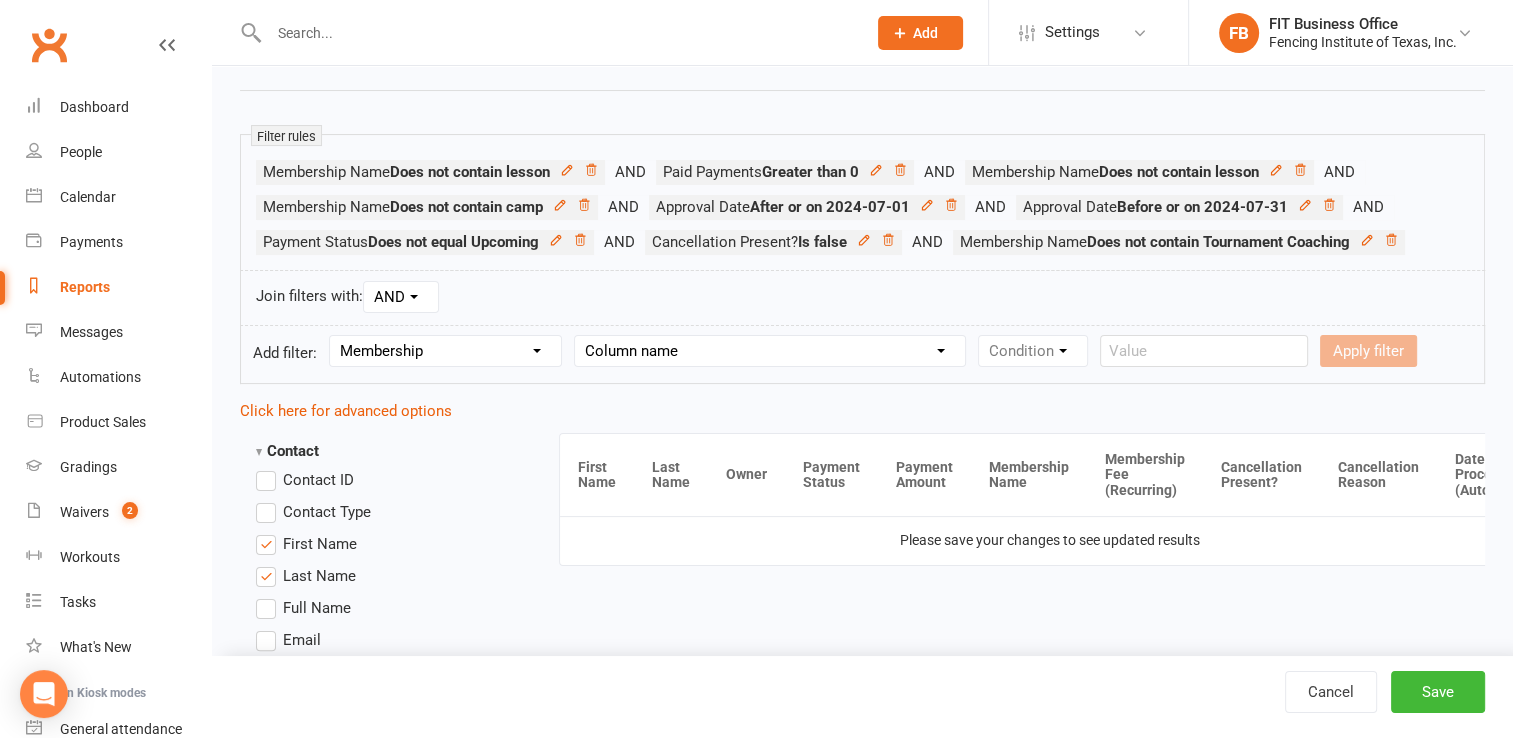 click on "Column name Membership ID Membership Name Membership Category Membership Start Date Membership Up-front Payment Date Membership Recurring Payments Start Date Membership Expiry Date Membership Added On Membership Term (in words) Membership Duration (in days) Current Membership Age (in days) Active Days Remaining (after today) Membership Fee (Up-front) Membership Fee (Recurring) Membership Recurring Fee Frequency Membership Attendance Limit (Description) Membership Attendance Limit Recurrence (Period) Membership Attendance Limit Recurrence (Number) Membership Source Class Pack? Trial Membership? Send email receipt on successful payment? Bookings Made Bookings Attended Bookings Absent Bookings w/ Unmarked Attendance Bookings Remaining Attendances in Current Calendar Month Make-up Classes Available Membership Active? Cancellation Present? Cancellation Date Cancellation Added On Cancellation Reason Most Recent Attendance Payments Attempted Paid Payments Failed Payments (Current) Payments Remaining" at bounding box center (770, 351) 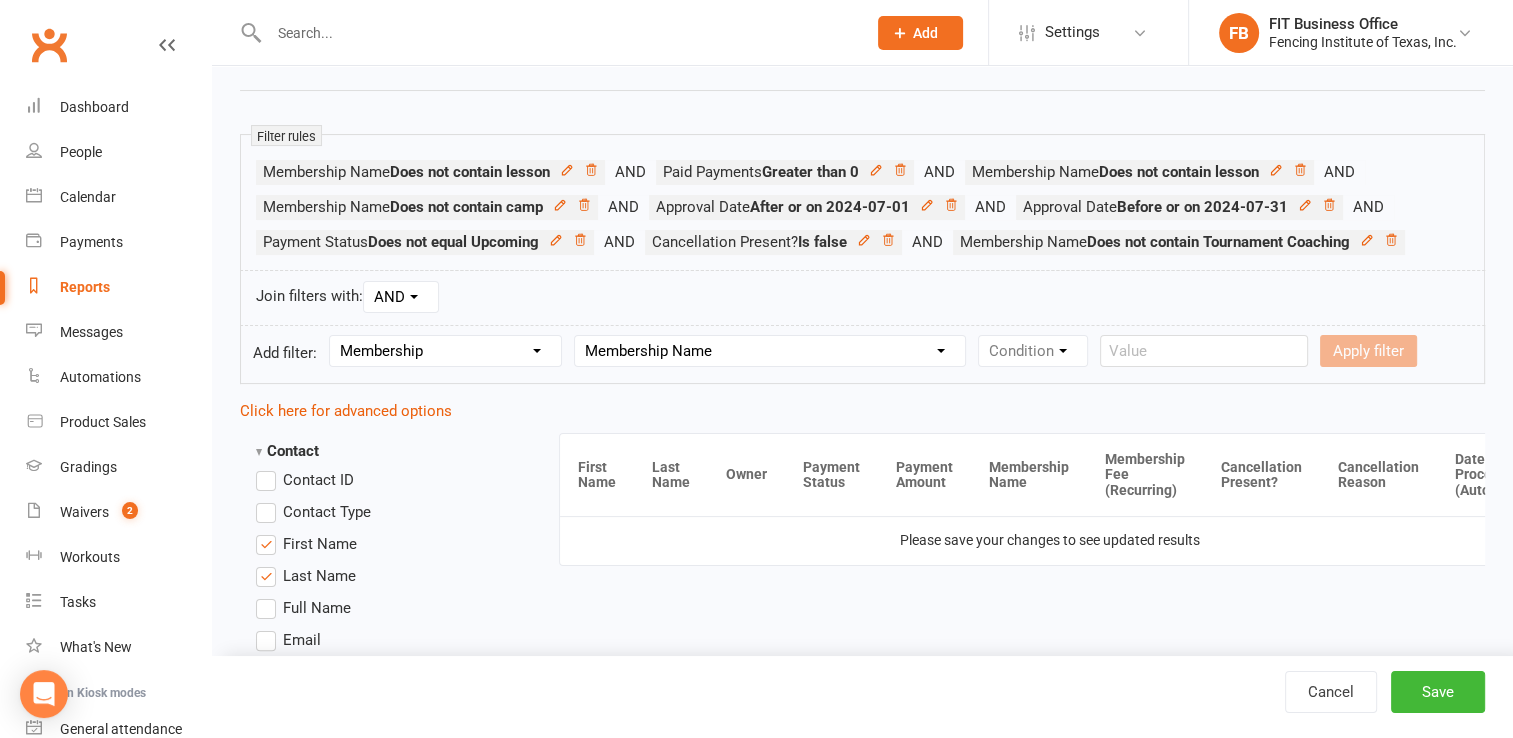 click on "Column name Membership ID Membership Name Membership Category Membership Start Date Membership Up-front Payment Date Membership Recurring Payments Start Date Membership Expiry Date Membership Added On Membership Term (in words) Membership Duration (in days) Current Membership Age (in days) Active Days Remaining (after today) Membership Fee (Up-front) Membership Fee (Recurring) Membership Recurring Fee Frequency Membership Attendance Limit (Description) Membership Attendance Limit Recurrence (Period) Membership Attendance Limit Recurrence (Number) Membership Source Class Pack? Trial Membership? Send email receipt on successful payment? Bookings Made Bookings Attended Bookings Absent Bookings w/ Unmarked Attendance Bookings Remaining Attendances in Current Calendar Month Make-up Classes Available Membership Active? Cancellation Present? Cancellation Date Cancellation Added On Cancellation Reason Most Recent Attendance Payments Attempted Paid Payments Failed Payments (Current) Payments Remaining" at bounding box center [770, 351] 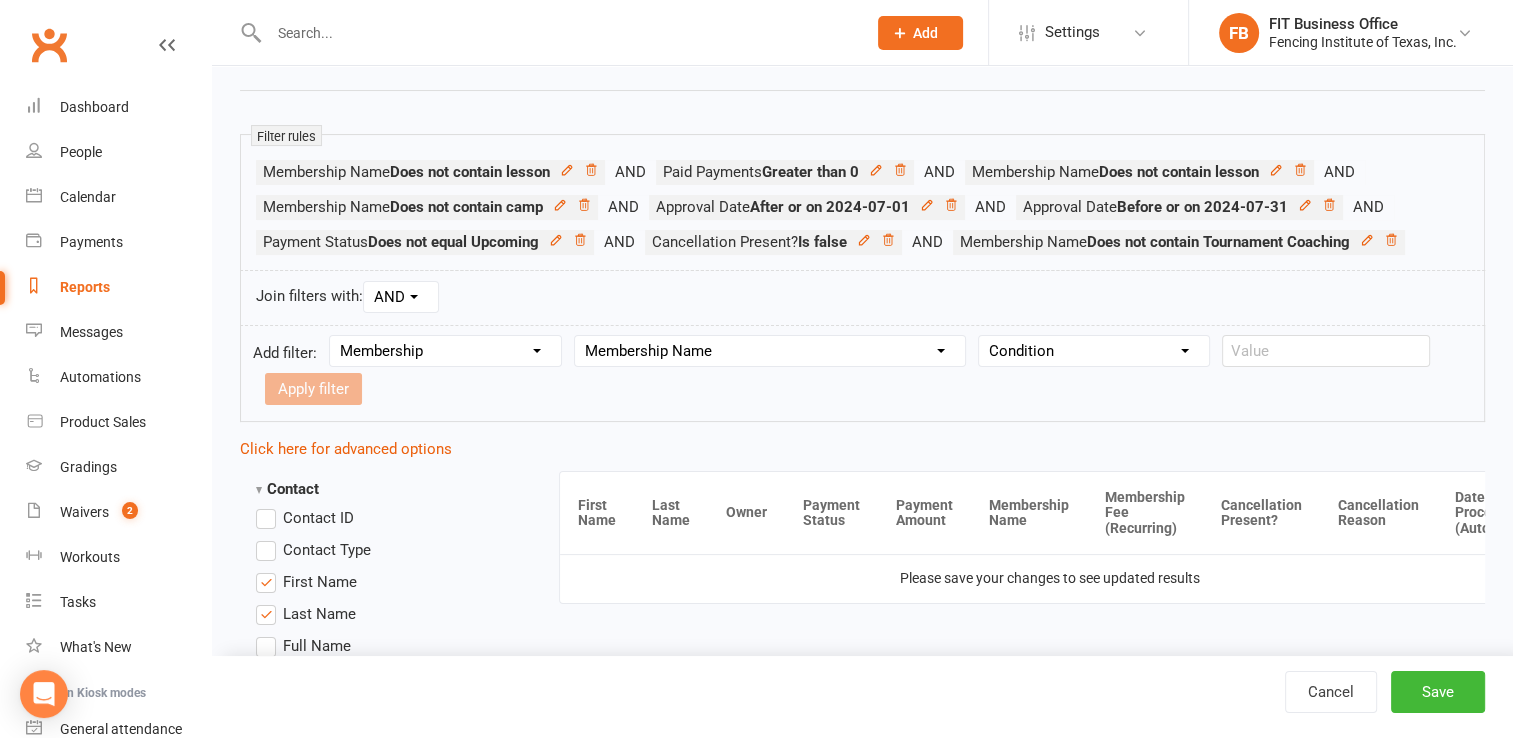 scroll, scrollTop: 333, scrollLeft: 0, axis: vertical 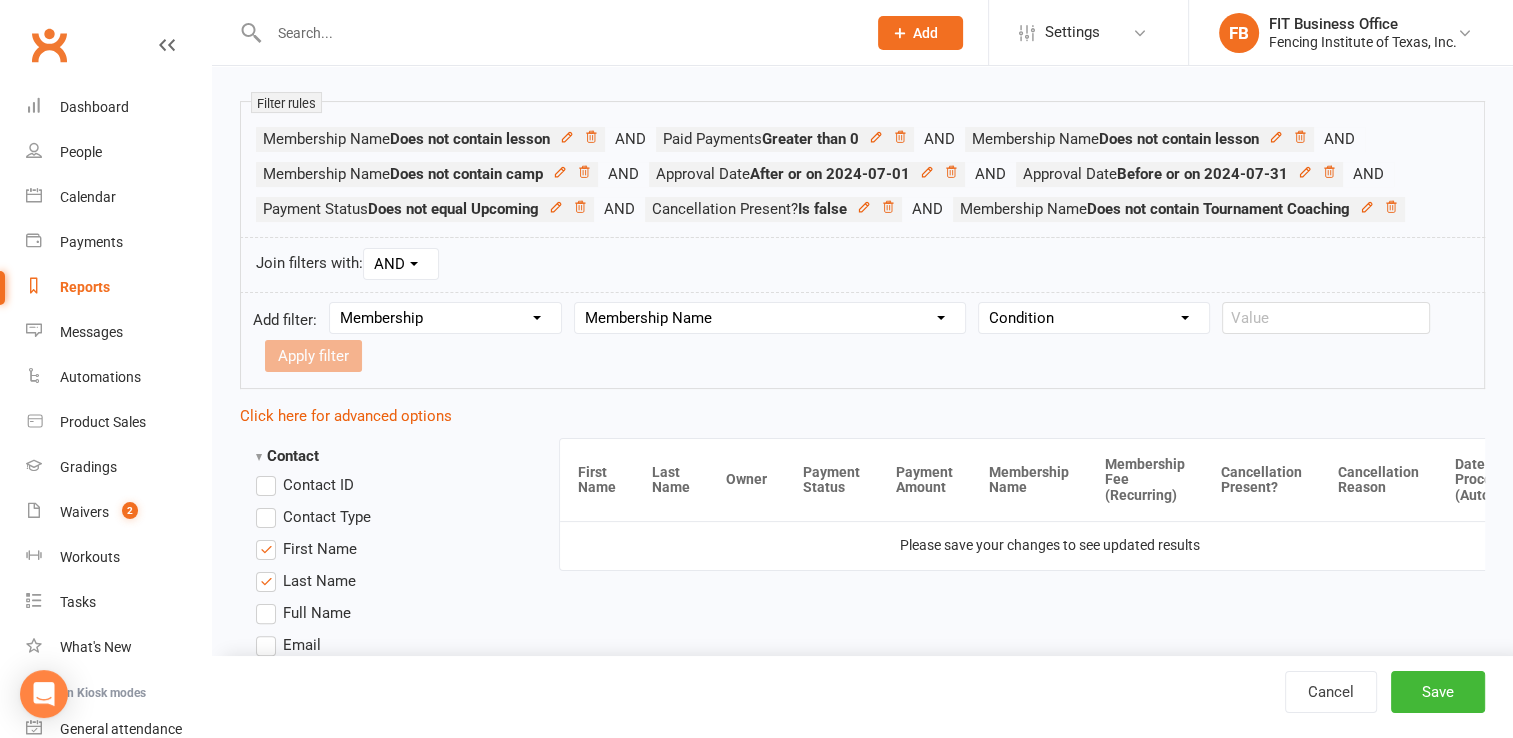 click on "Condition Equals Does not equal Contains Does not contain Is blank or does not contain Is blank Is not blank Before After" at bounding box center [1094, 318] 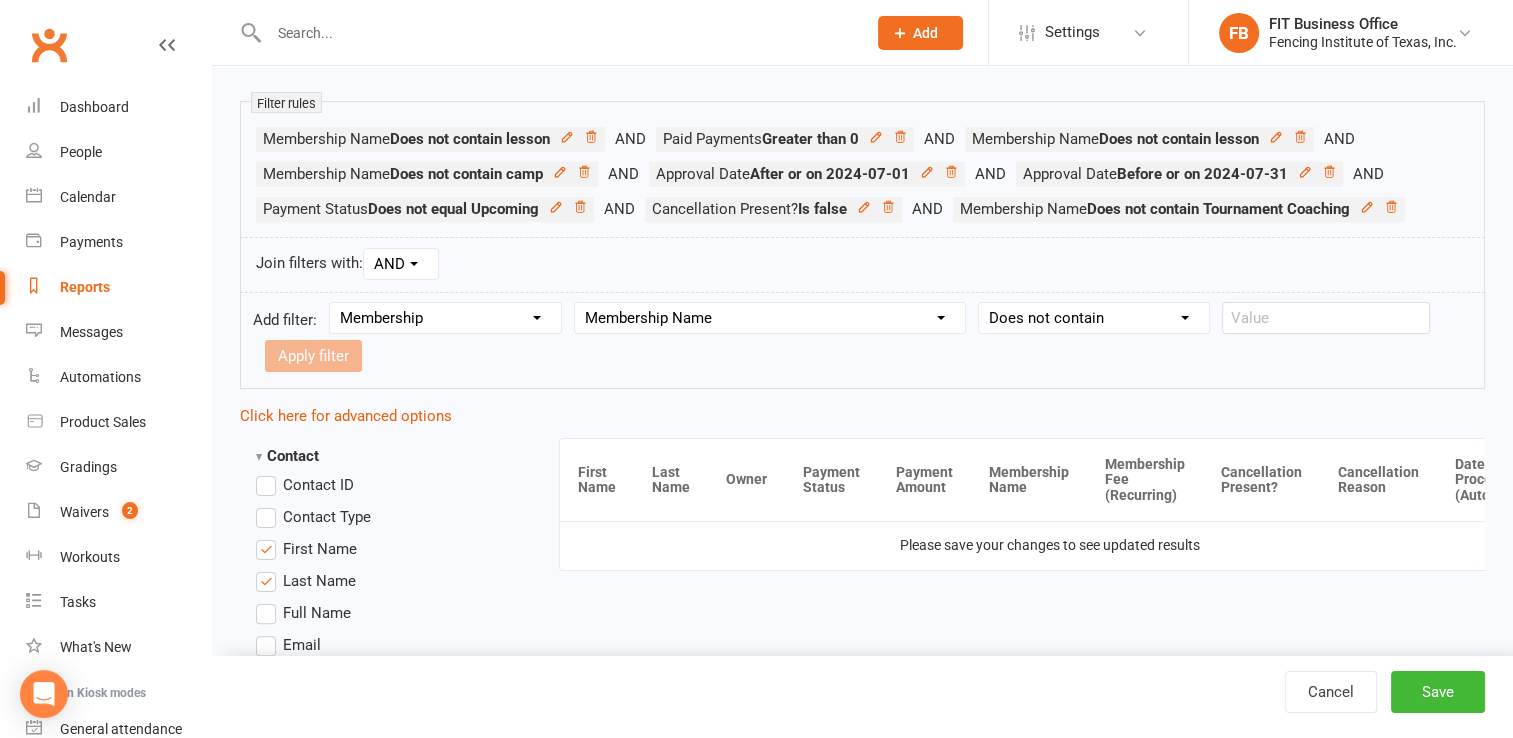 click on "Condition Equals Does not equal Contains Does not contain Is blank or does not contain Is blank Is not blank Before After" at bounding box center (1094, 318) 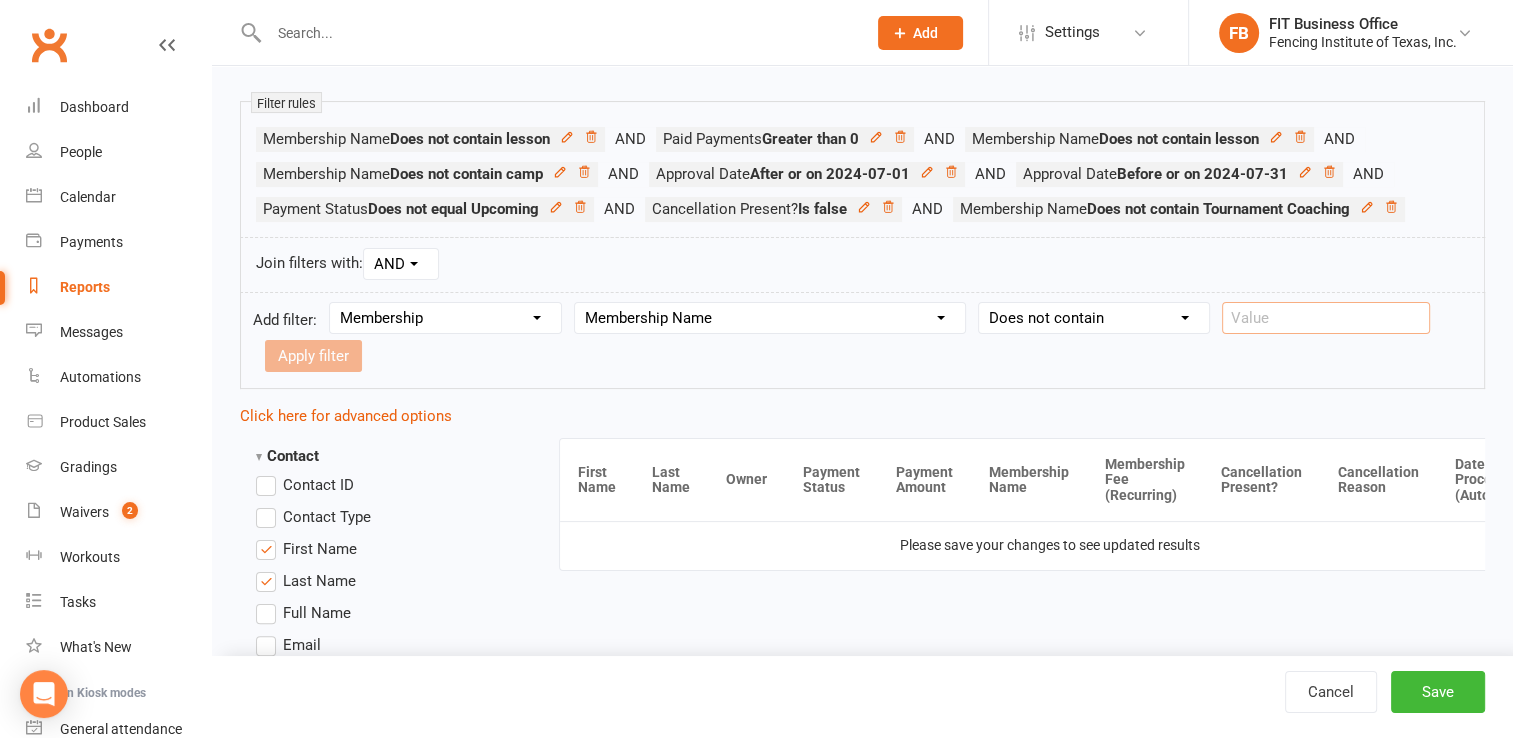 click at bounding box center [1326, 318] 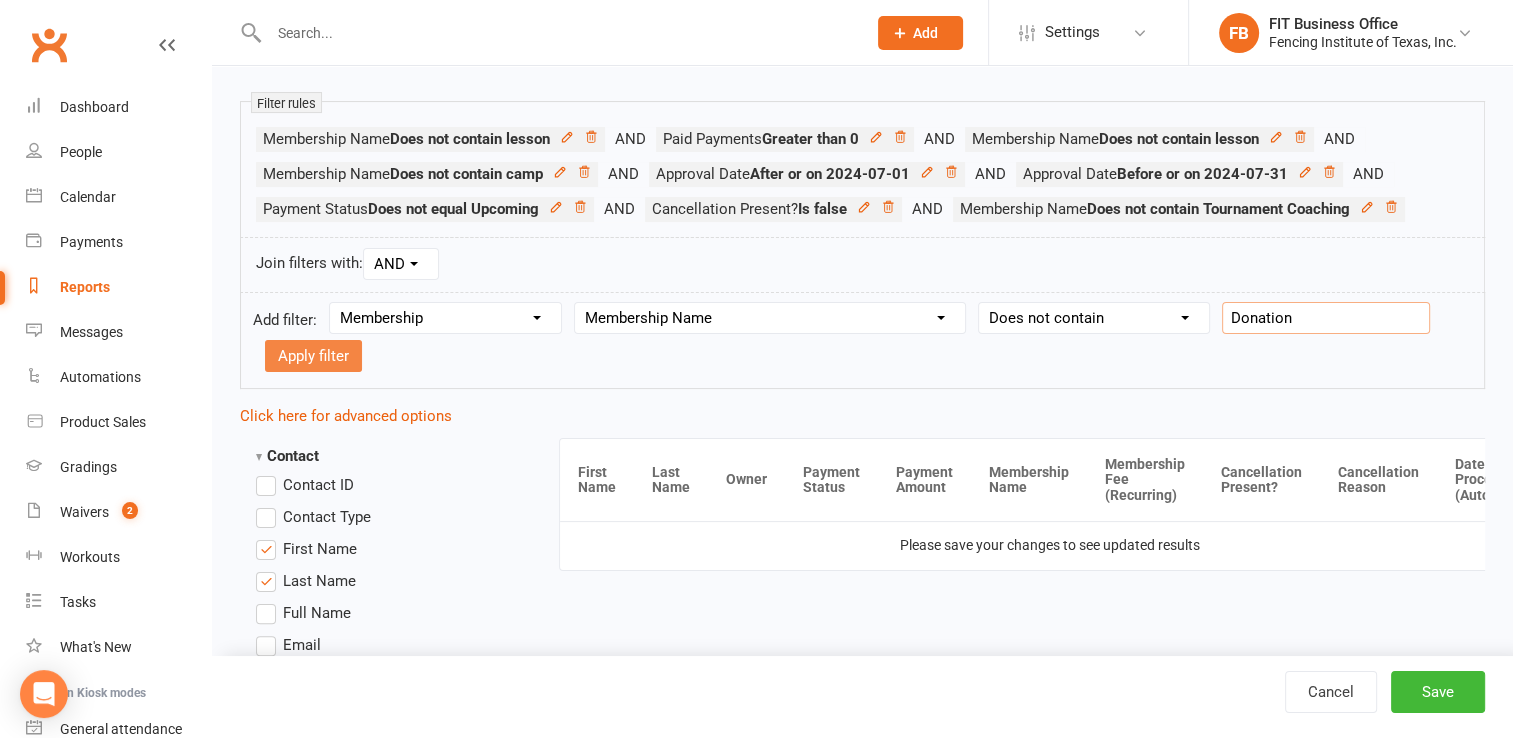 type on "Donation" 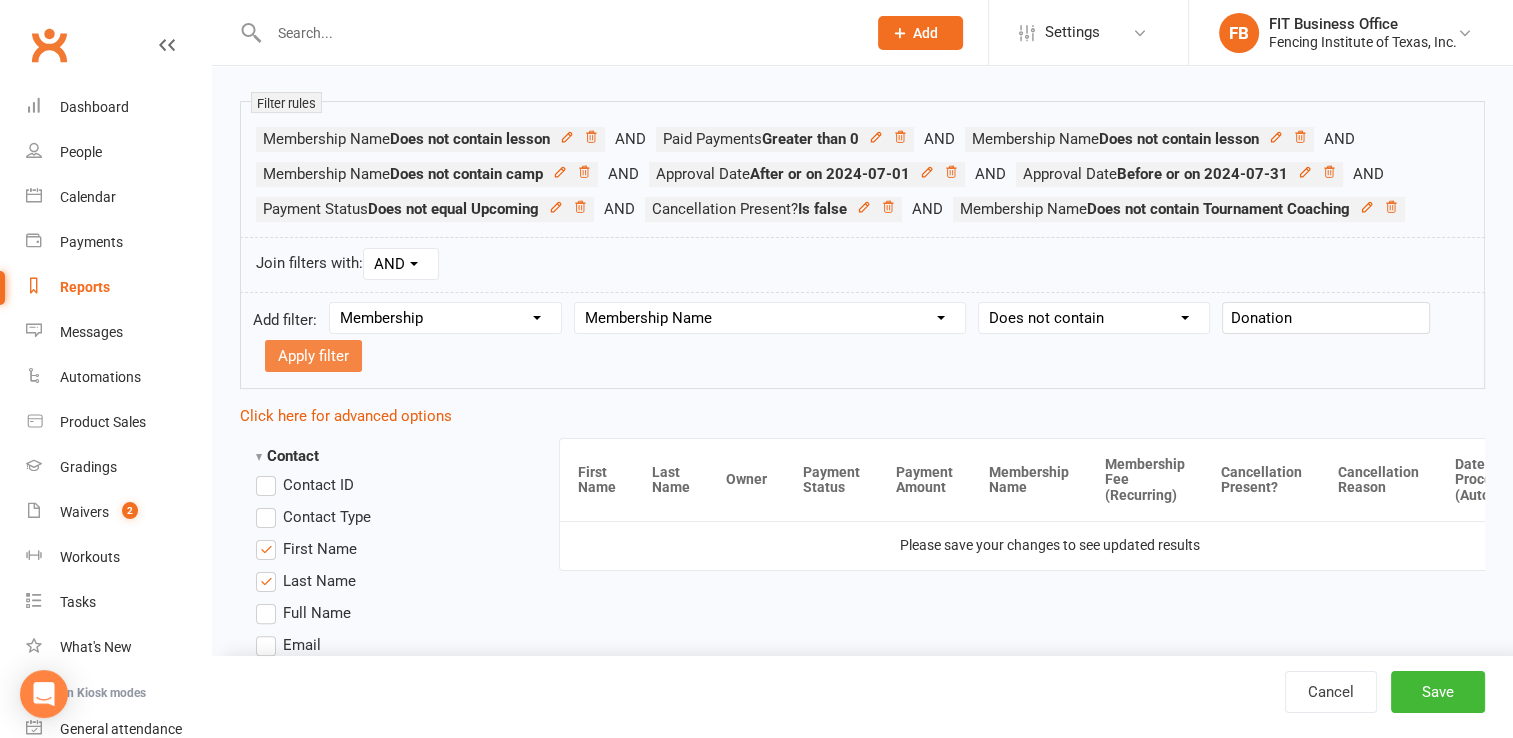 click on "Apply filter" at bounding box center (313, 356) 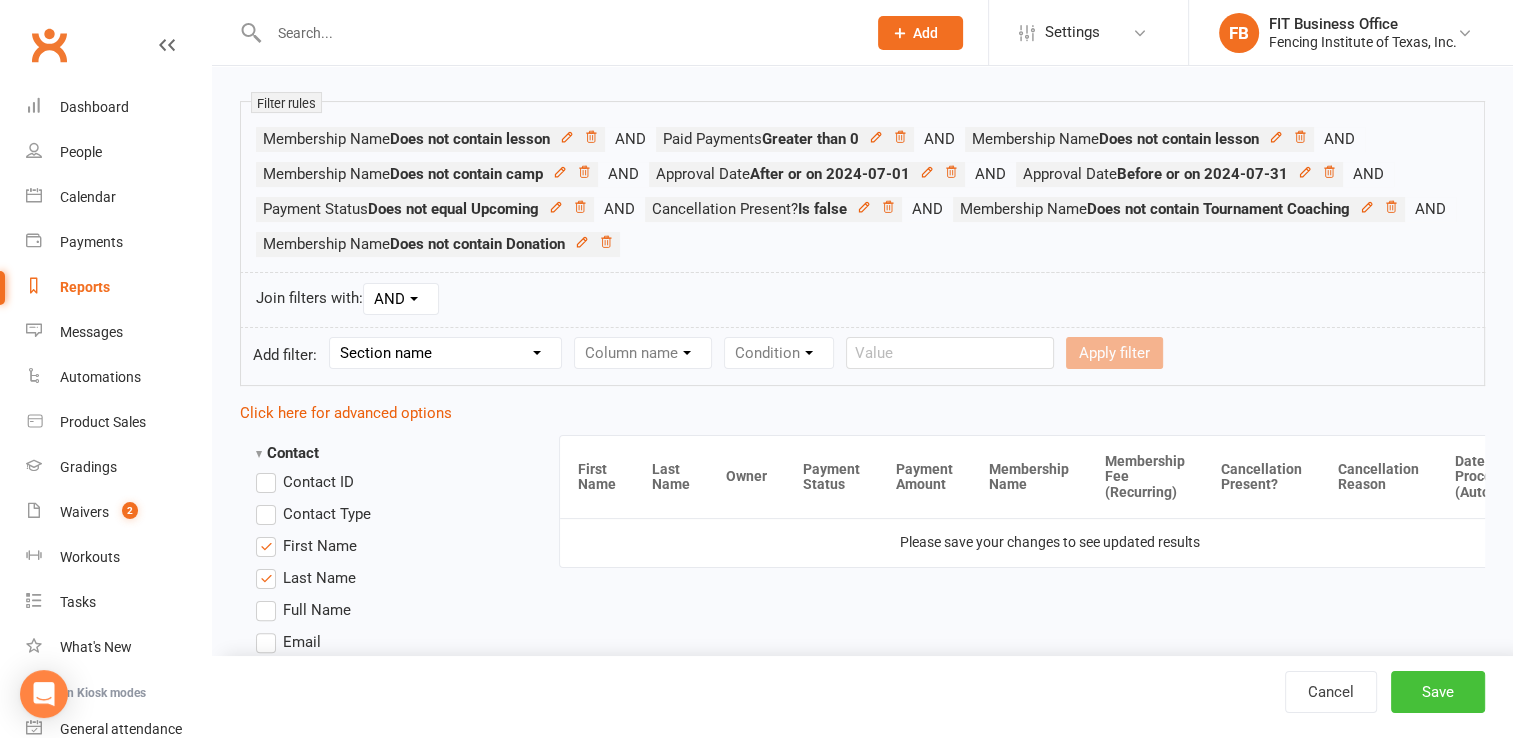 click on "Save" at bounding box center [1438, 692] 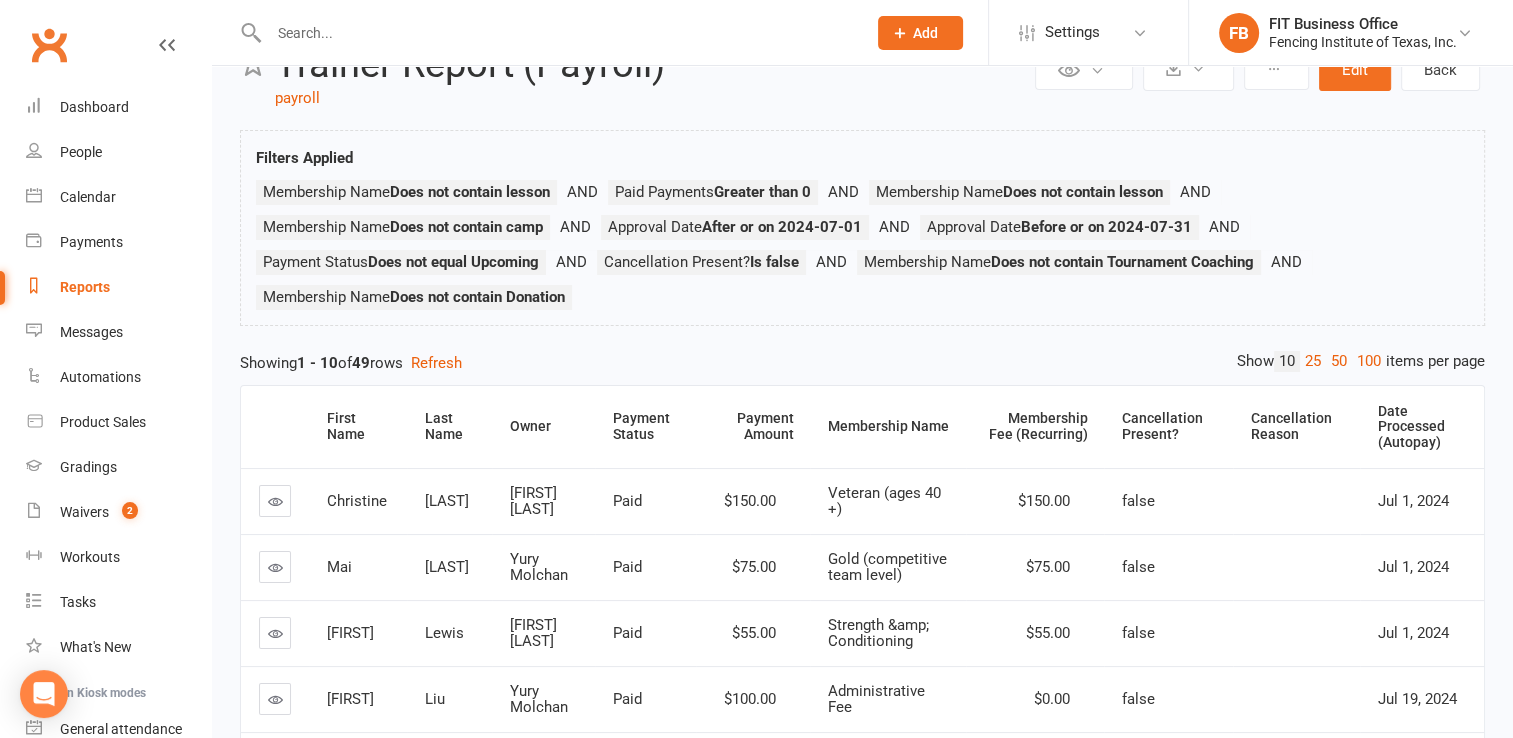 scroll, scrollTop: 0, scrollLeft: 0, axis: both 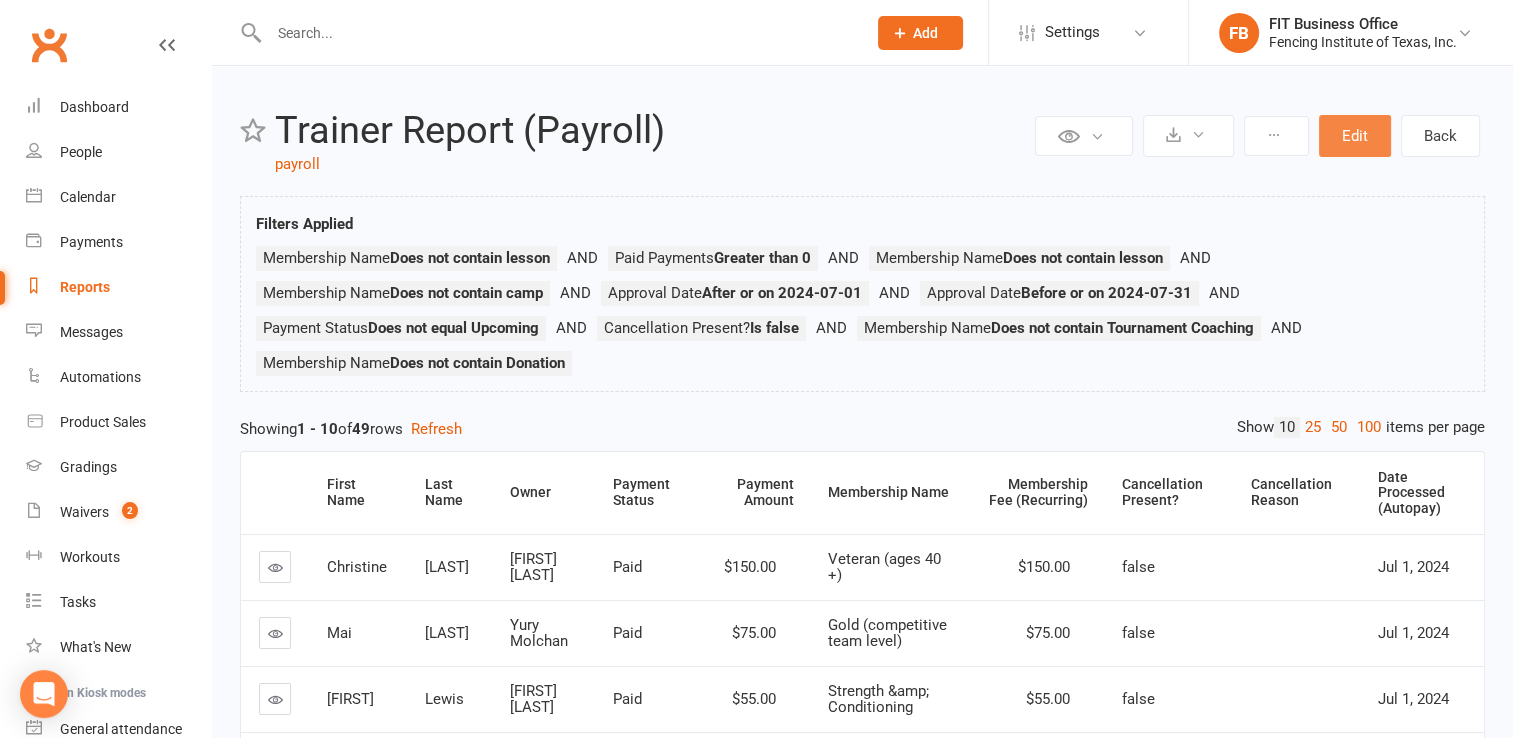 click on "Edit" at bounding box center (1355, 136) 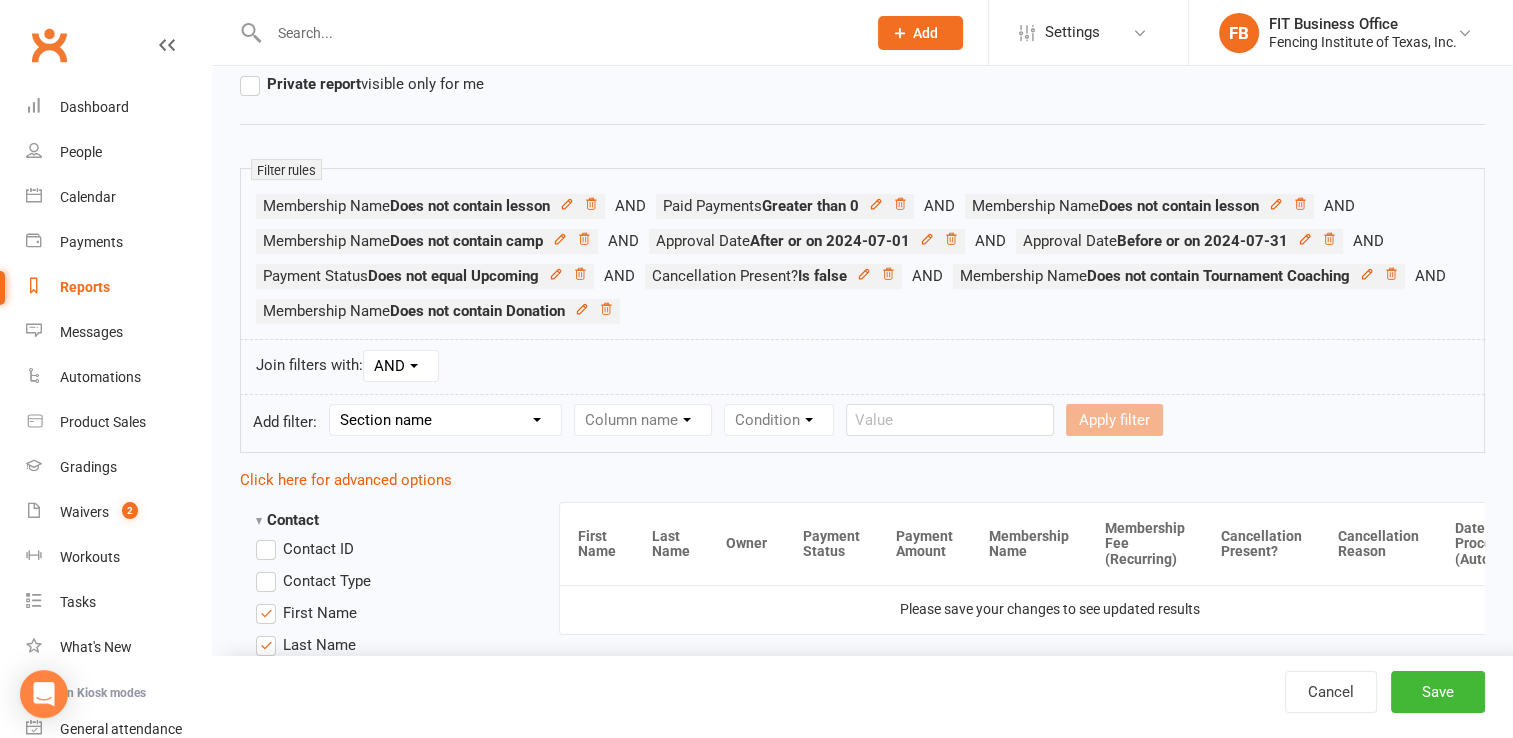 scroll, scrollTop: 333, scrollLeft: 0, axis: vertical 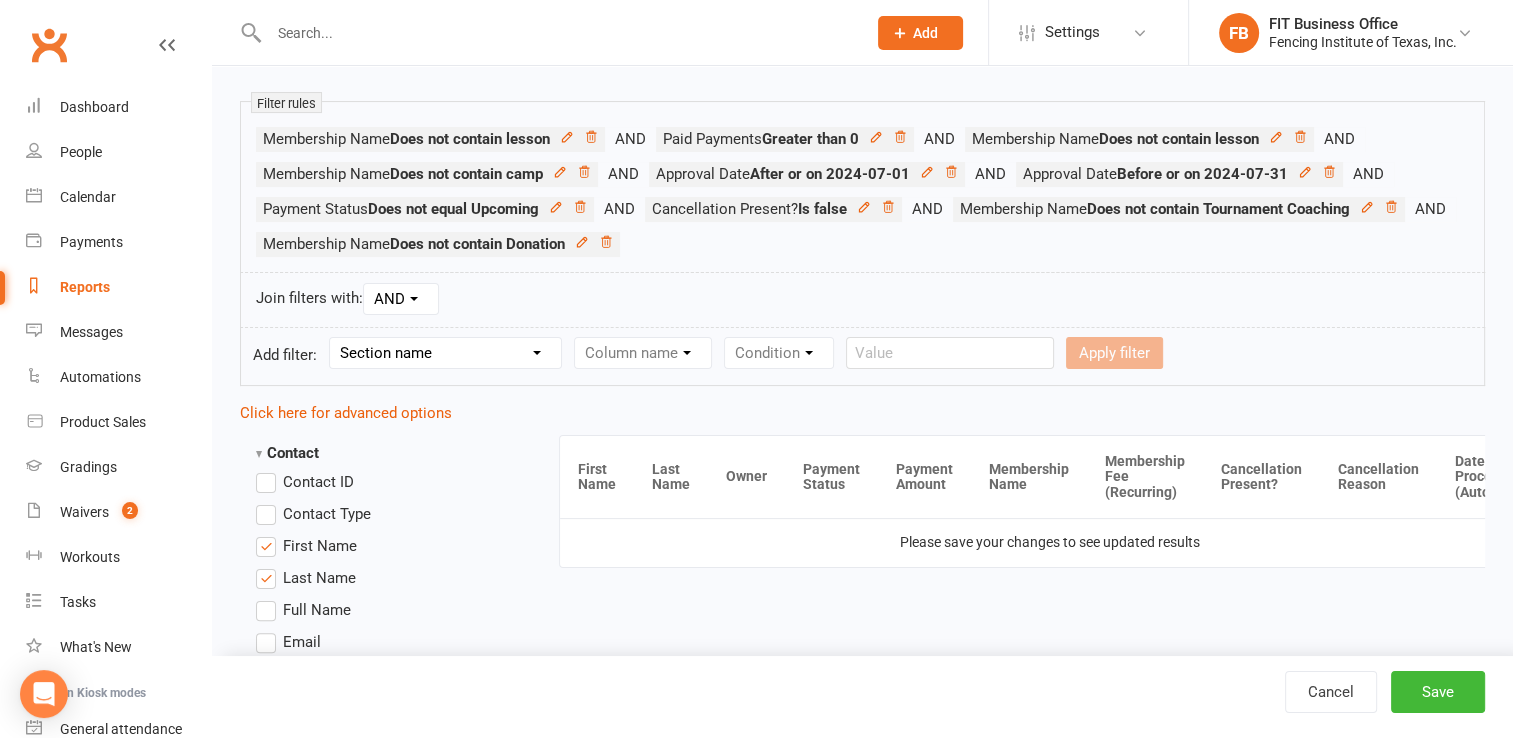 click on "Section name Contact Attendance Aggregate Payment Booking Waitlist Attendees Cancelled Bookings Late-cancelled Bookings Recurring Booking Aggregate Booking Communication Comms Recipients Membership Payment Styles And Ranks Aggregate Styles And Ranks Grading Events Promotions Suspensions Signed Waivers Family Members Credit Vouchers Enrolled Automations Enrolled Workouts Public Tasks Body Composition Emergency Contact Details Fitness Goals Key Demographics Marketing Information Waiver Answers" at bounding box center (445, 353) 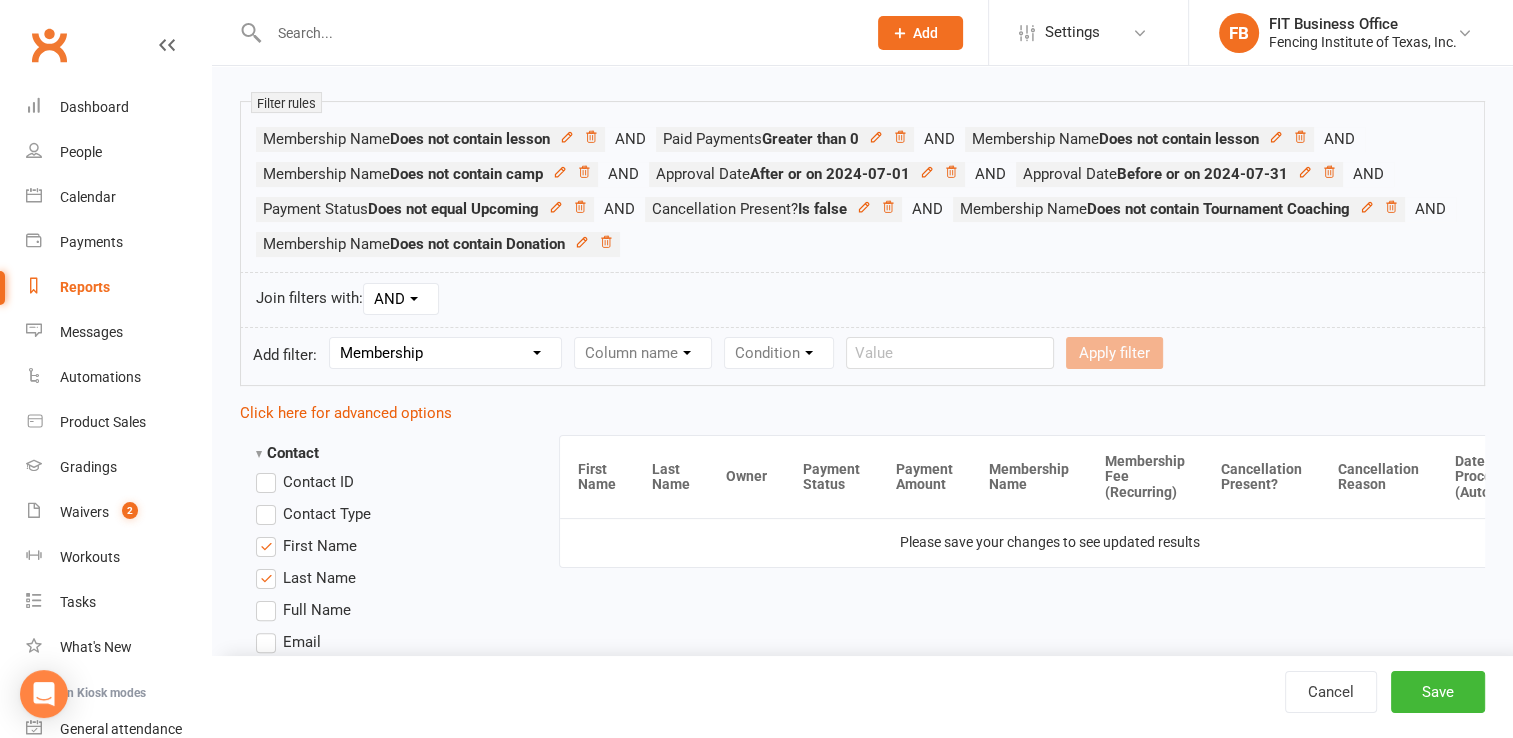 click on "Section name Contact Attendance Aggregate Payment Booking Waitlist Attendees Cancelled Bookings Late-cancelled Bookings Recurring Booking Aggregate Booking Communication Comms Recipients Membership Payment Styles And Ranks Aggregate Styles And Ranks Grading Events Promotions Suspensions Signed Waivers Family Members Credit Vouchers Enrolled Automations Enrolled Workouts Public Tasks Body Composition Emergency Contact Details Fitness Goals Key Demographics Marketing Information Waiver Answers" at bounding box center [445, 353] 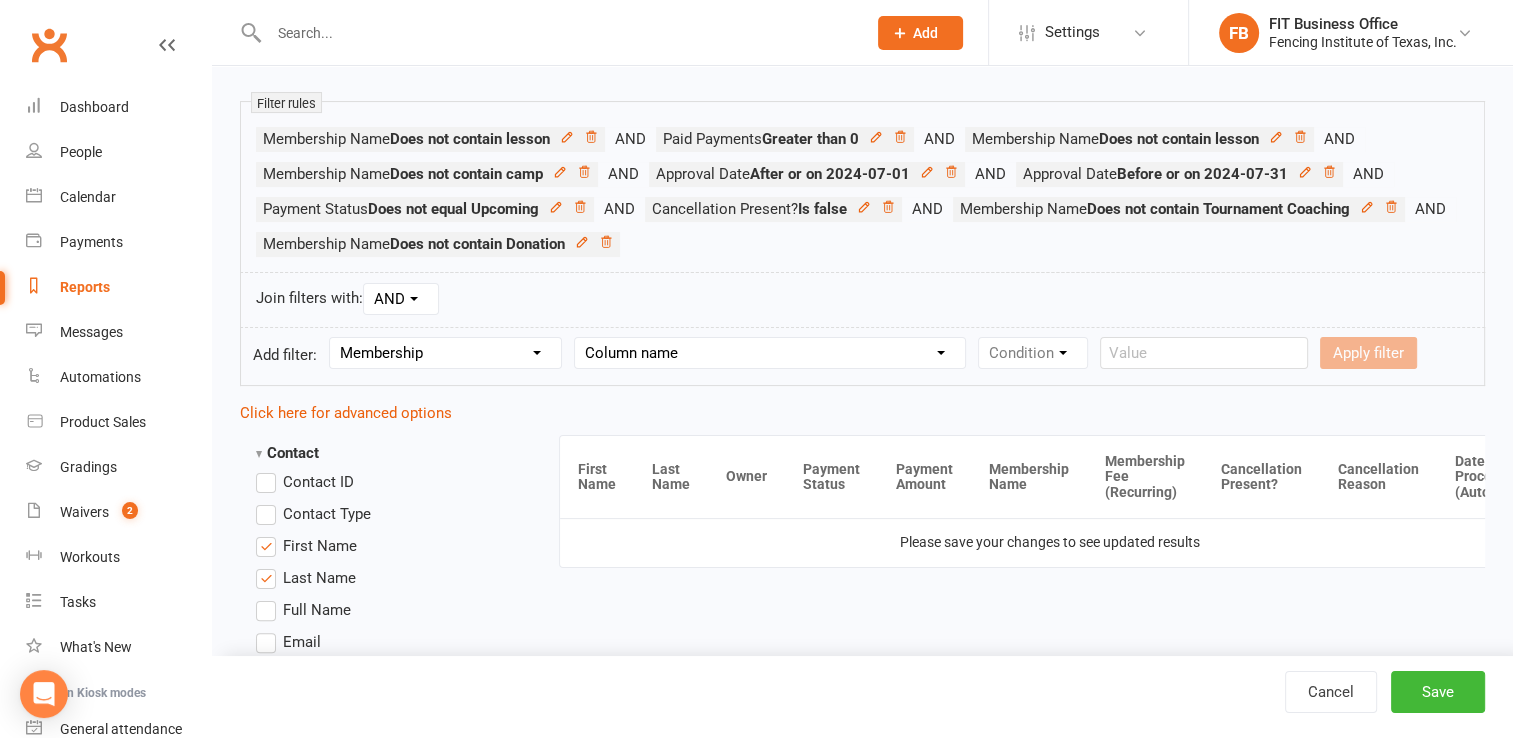 click on "Column name Membership ID Membership Name Membership Category Membership Start Date Membership Up-front Payment Date Membership Recurring Payments Start Date Membership Expiry Date Membership Added On Membership Term (in words) Membership Duration (in days) Current Membership Age (in days) Active Days Remaining (after today) Membership Fee (Up-front) Membership Fee (Recurring) Membership Recurring Fee Frequency Membership Attendance Limit (Description) Membership Attendance Limit Recurrence (Period) Membership Attendance Limit Recurrence (Number) Membership Source Class Pack? Trial Membership? Send email receipt on successful payment? Bookings Made Bookings Attended Bookings Absent Bookings w/ Unmarked Attendance Bookings Remaining Attendances in Current Calendar Month Make-up Classes Available Membership Active? Cancellation Present? Cancellation Date Cancellation Added On Cancellation Reason Most Recent Attendance Payments Attempted Paid Payments Failed Payments (Current) Payments Remaining" at bounding box center (770, 353) 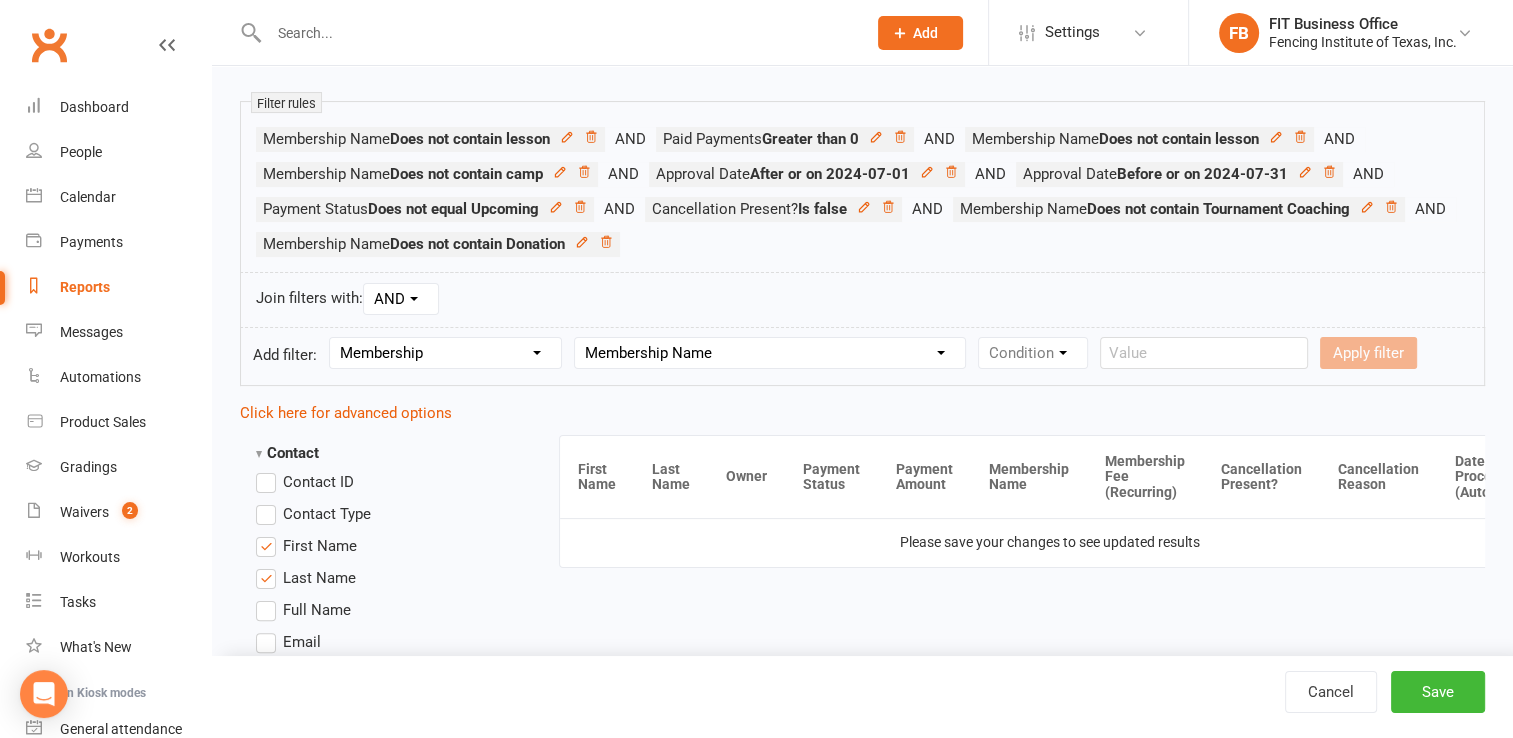 click on "Column name Membership ID Membership Name Membership Category Membership Start Date Membership Up-front Payment Date Membership Recurring Payments Start Date Membership Expiry Date Membership Added On Membership Term (in words) Membership Duration (in days) Current Membership Age (in days) Active Days Remaining (after today) Membership Fee (Up-front) Membership Fee (Recurring) Membership Recurring Fee Frequency Membership Attendance Limit (Description) Membership Attendance Limit Recurrence (Period) Membership Attendance Limit Recurrence (Number) Membership Source Class Pack? Trial Membership? Send email receipt on successful payment? Bookings Made Bookings Attended Bookings Absent Bookings w/ Unmarked Attendance Bookings Remaining Attendances in Current Calendar Month Make-up Classes Available Membership Active? Cancellation Present? Cancellation Date Cancellation Added On Cancellation Reason Most Recent Attendance Payments Attempted Paid Payments Failed Payments (Current) Payments Remaining" at bounding box center [770, 353] 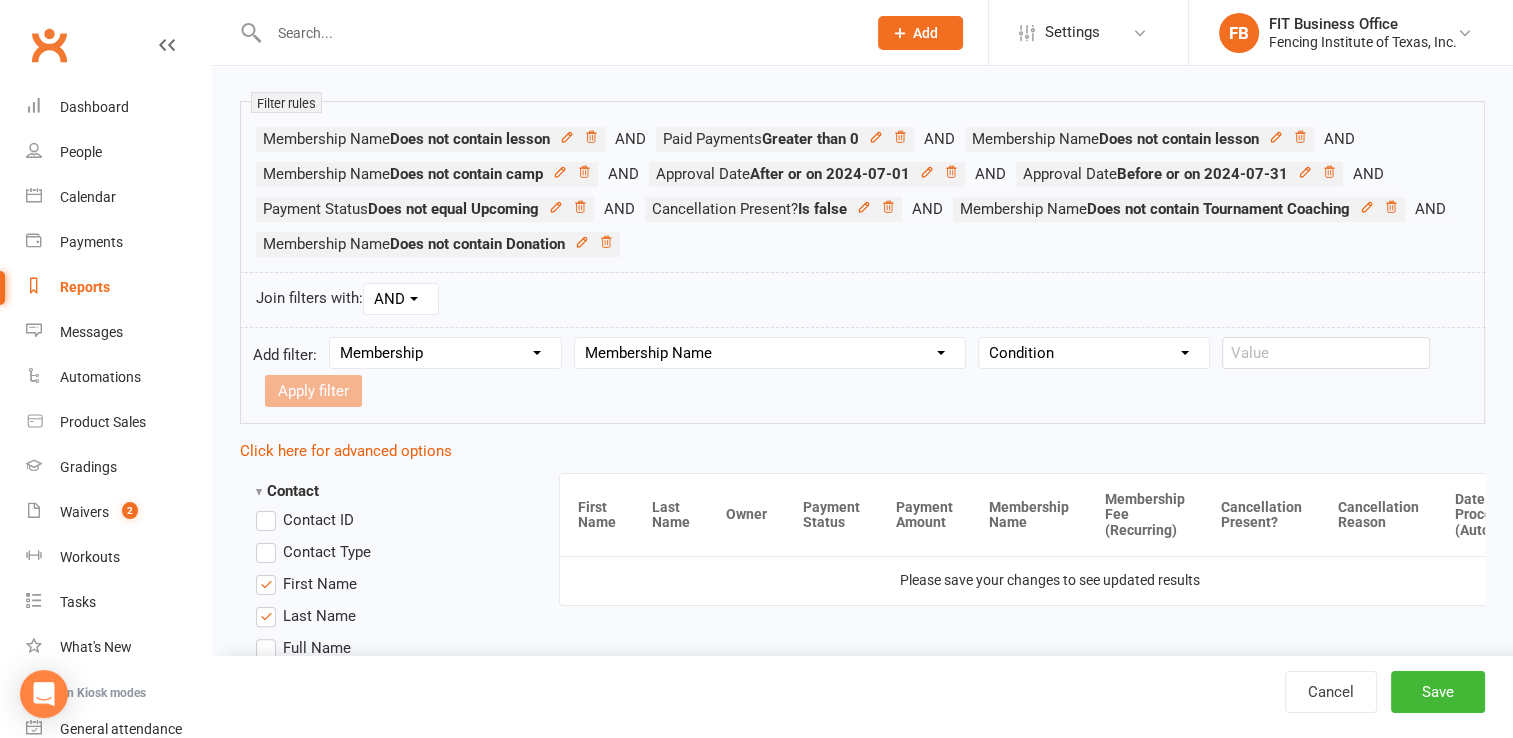 click on "Condition Equals Does not equal Contains Does not contain Is blank or does not contain Is blank Is not blank Before After" at bounding box center [1094, 353] 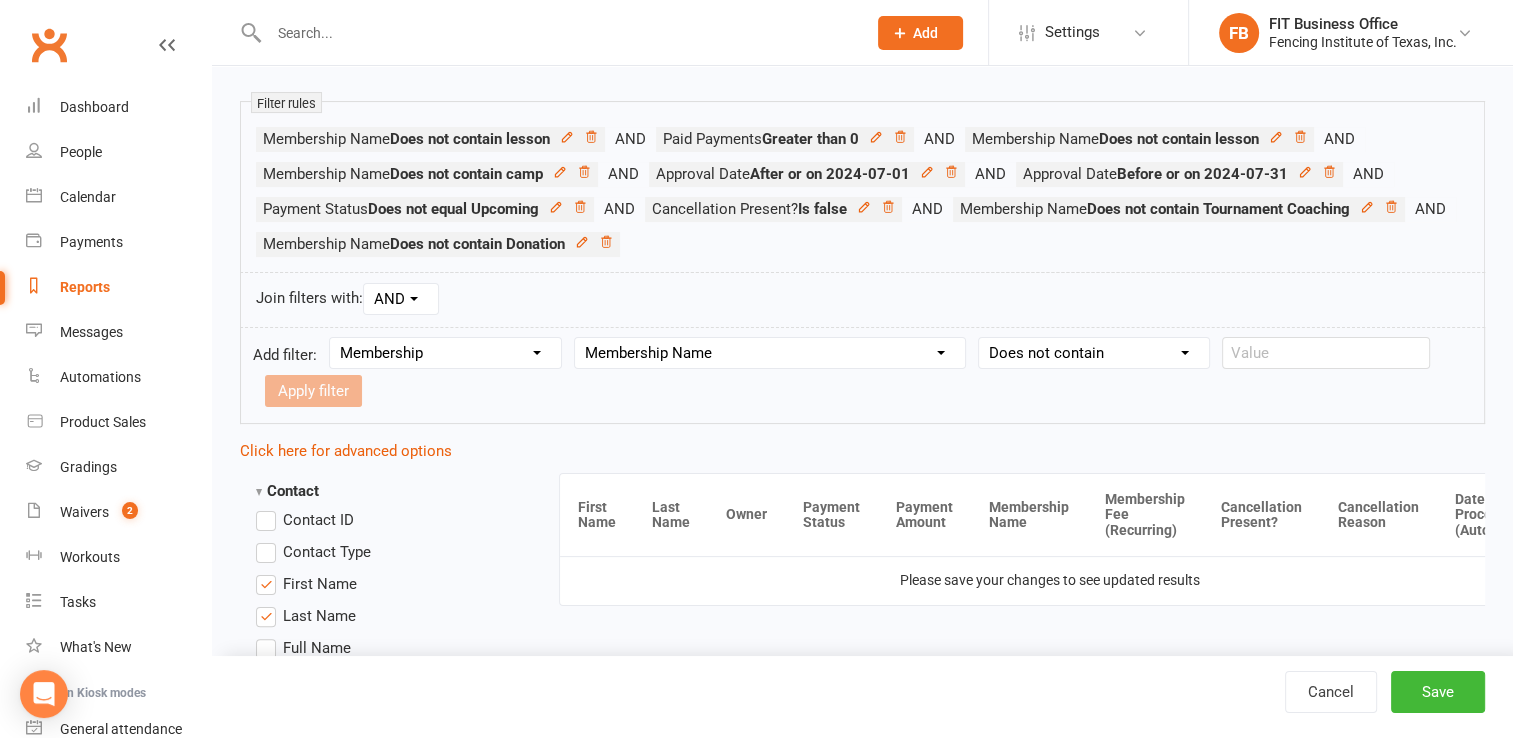 click on "Condition Equals Does not equal Contains Does not contain Is blank or does not contain Is blank Is not blank Before After" at bounding box center [1094, 353] 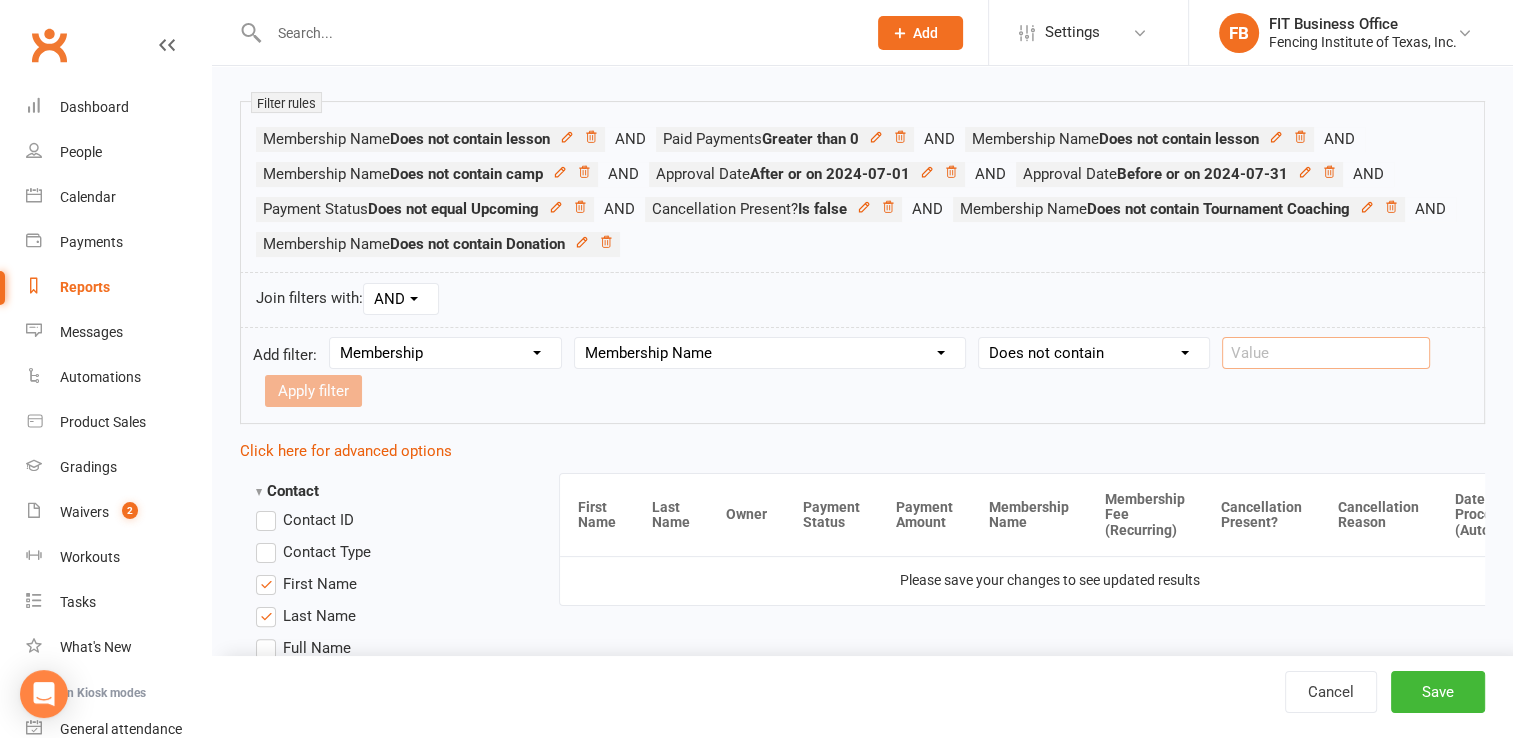 click at bounding box center (1326, 353) 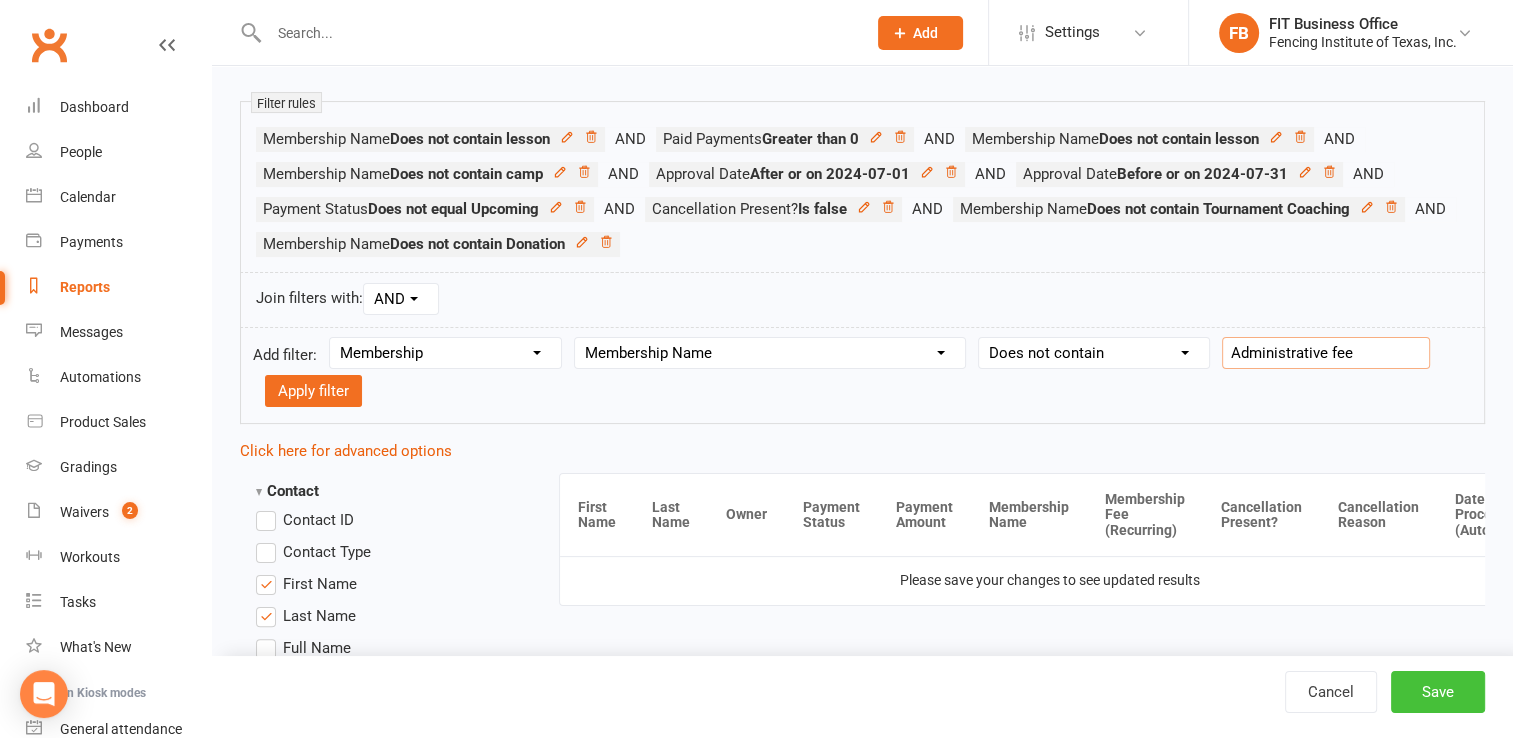 type on "Administrative fee" 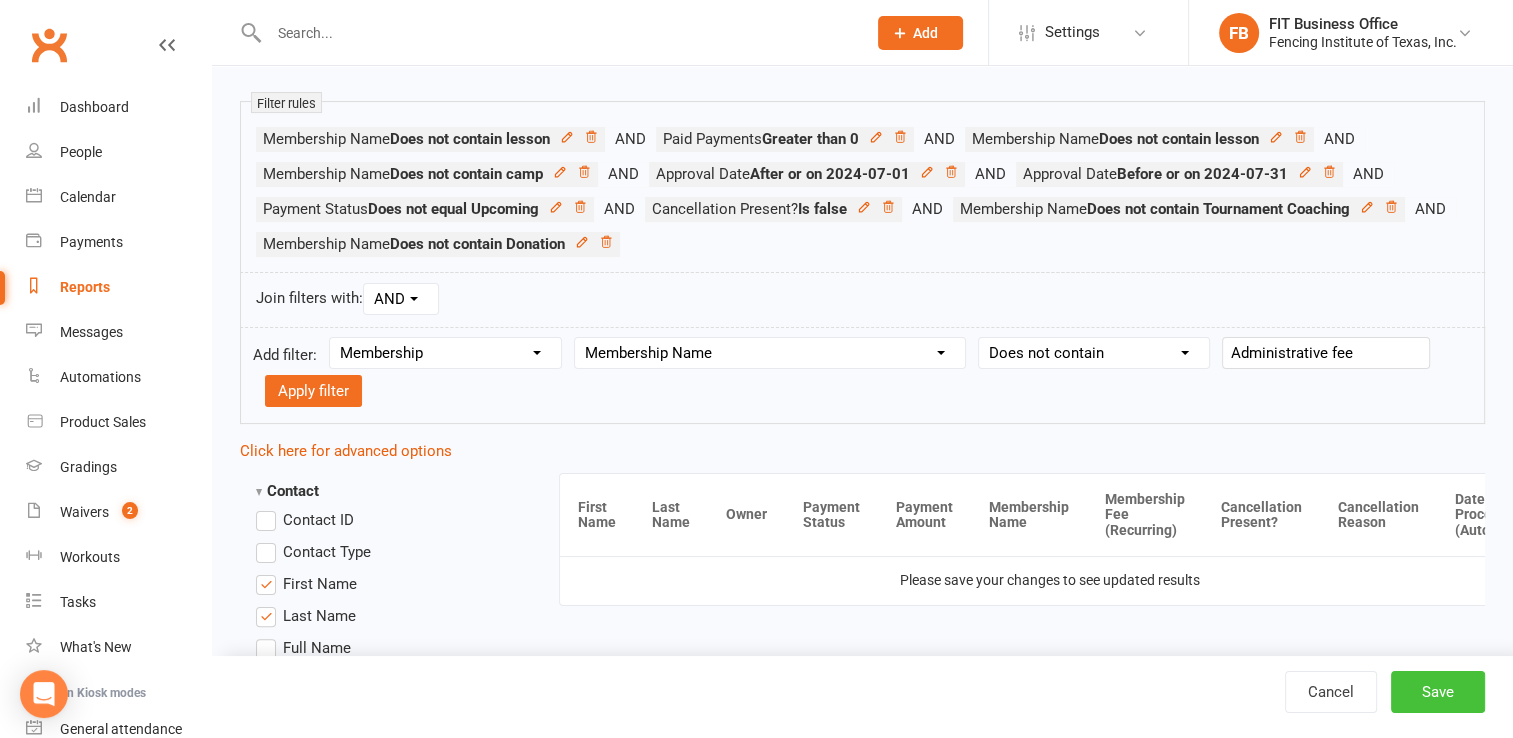 click on "Save" at bounding box center (1438, 692) 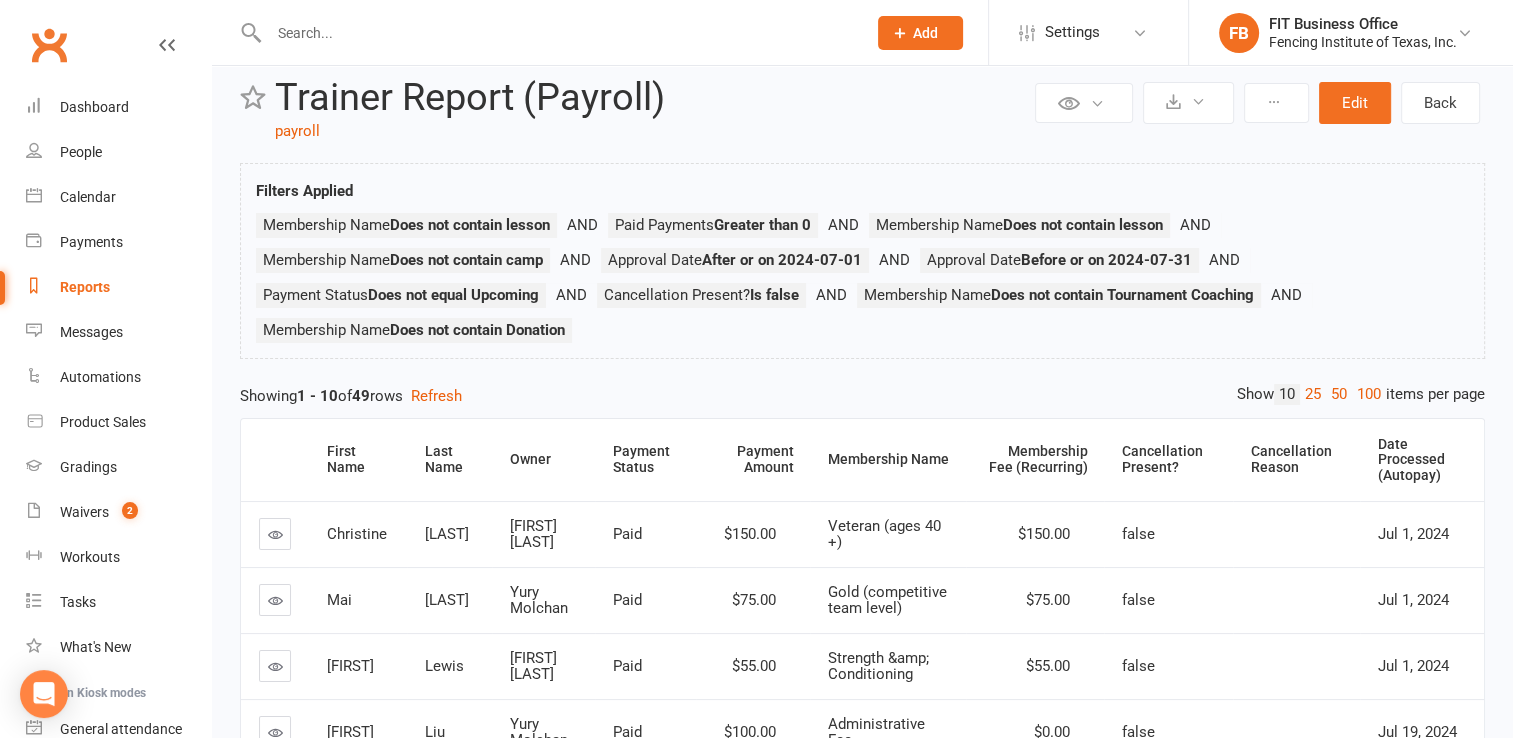 scroll, scrollTop: 0, scrollLeft: 0, axis: both 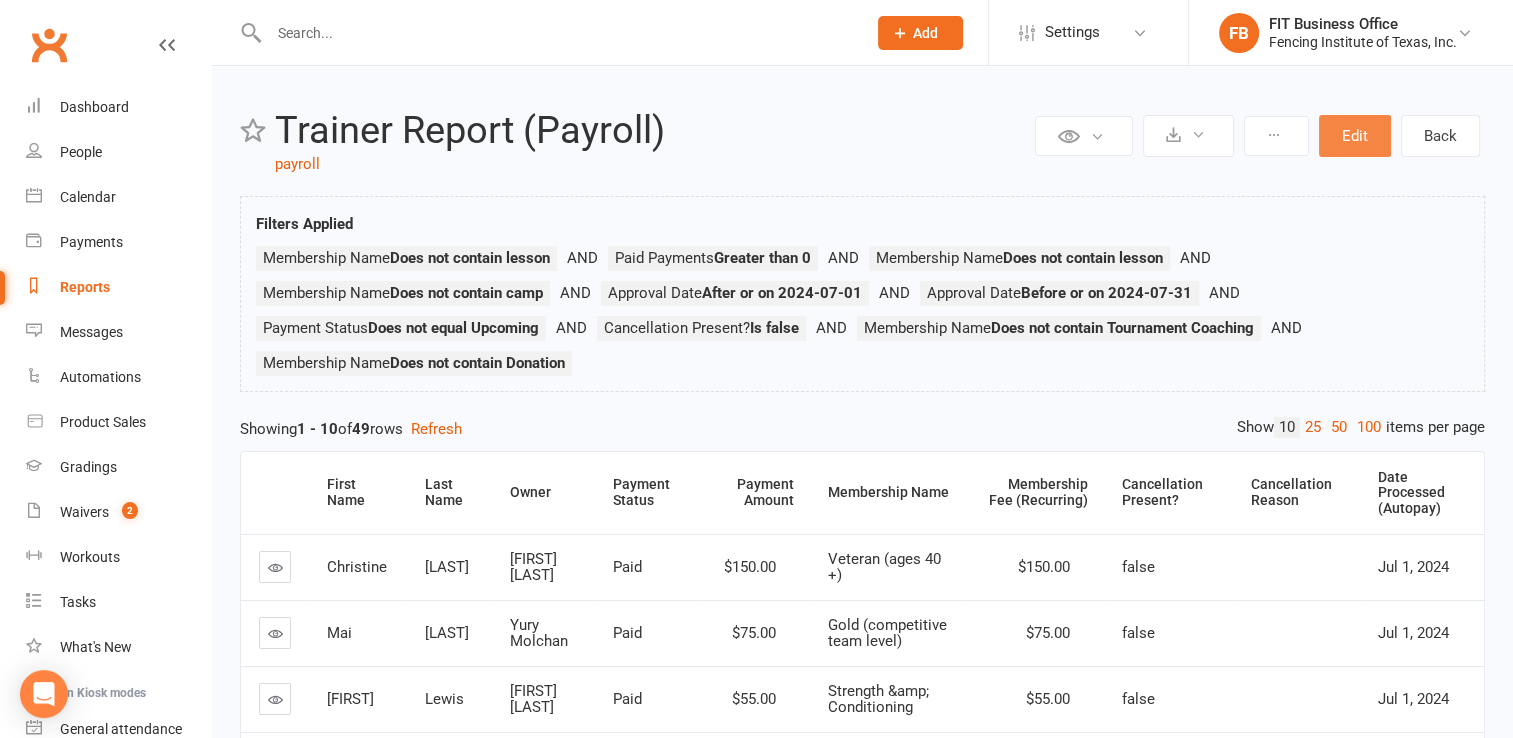 click on "Edit" at bounding box center [1355, 136] 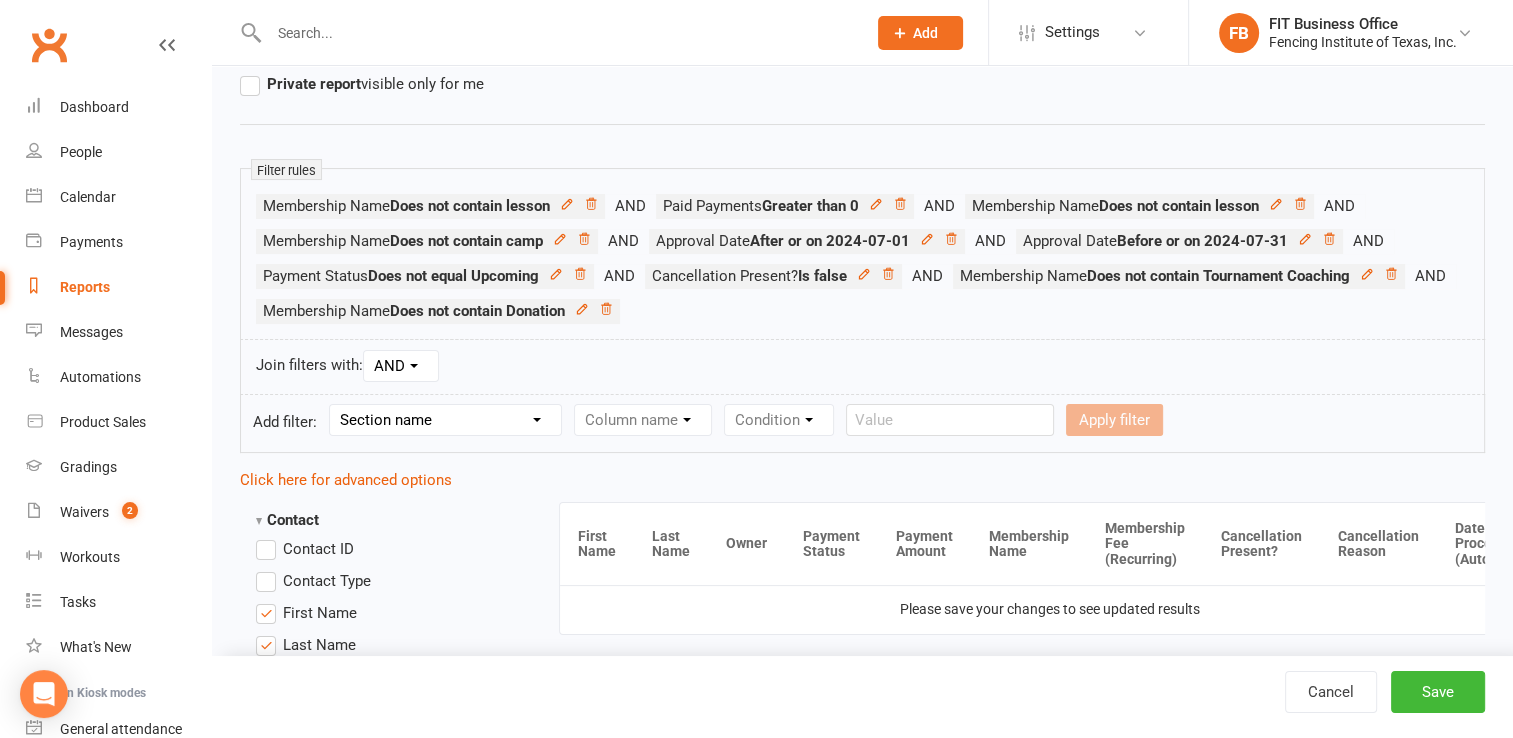 scroll, scrollTop: 233, scrollLeft: 0, axis: vertical 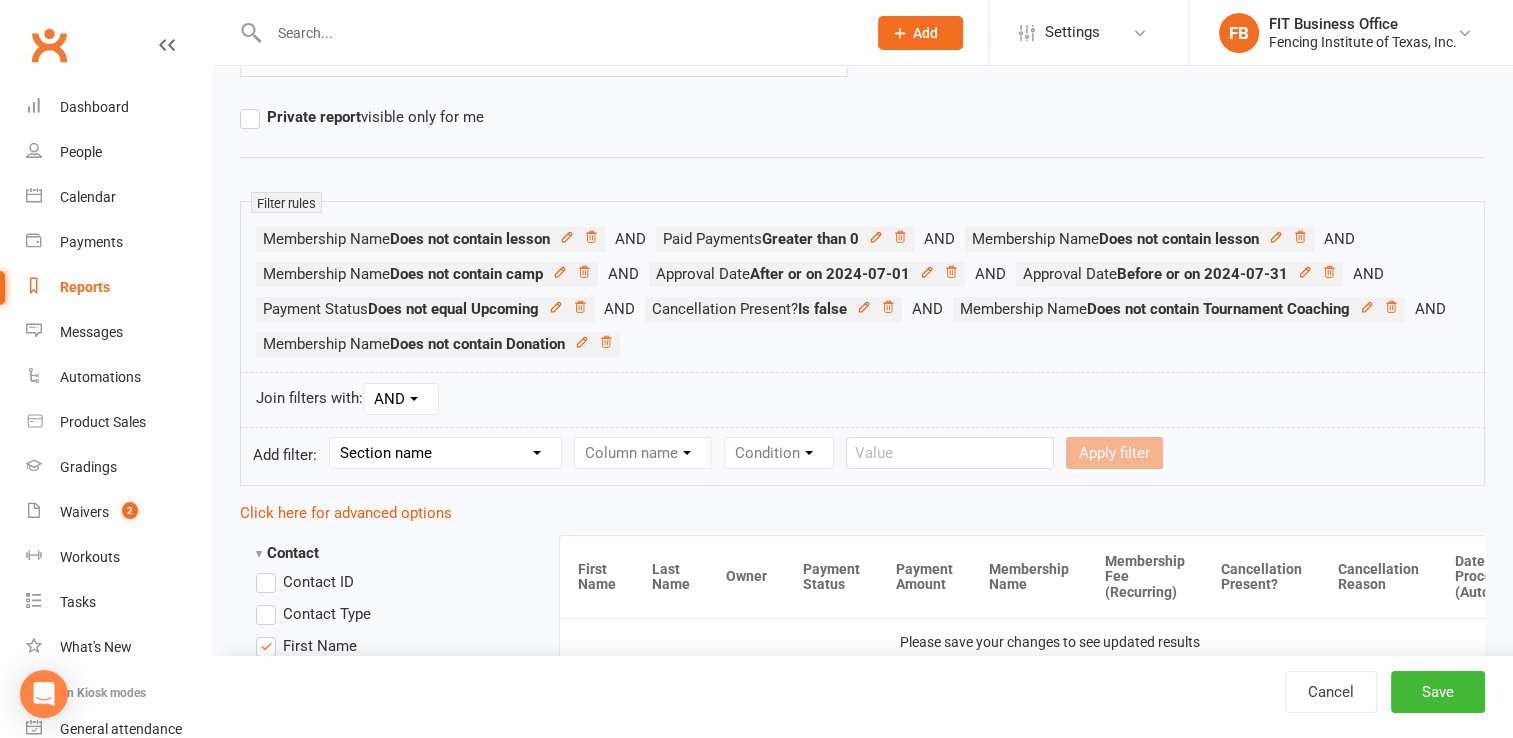 click on "Section name Contact Attendance Aggregate Payment Booking Waitlist Attendees Cancelled Bookings Late-cancelled Bookings Recurring Booking Aggregate Booking Communication Comms Recipients Membership Payment Styles And Ranks Aggregate Styles And Ranks Grading Events Promotions Suspensions Signed Waivers Family Members Credit Vouchers Enrolled Automations Enrolled Workouts Public Tasks Body Composition Emergency Contact Details Fitness Goals Key Demographics Marketing Information Waiver Answers" at bounding box center (445, 453) 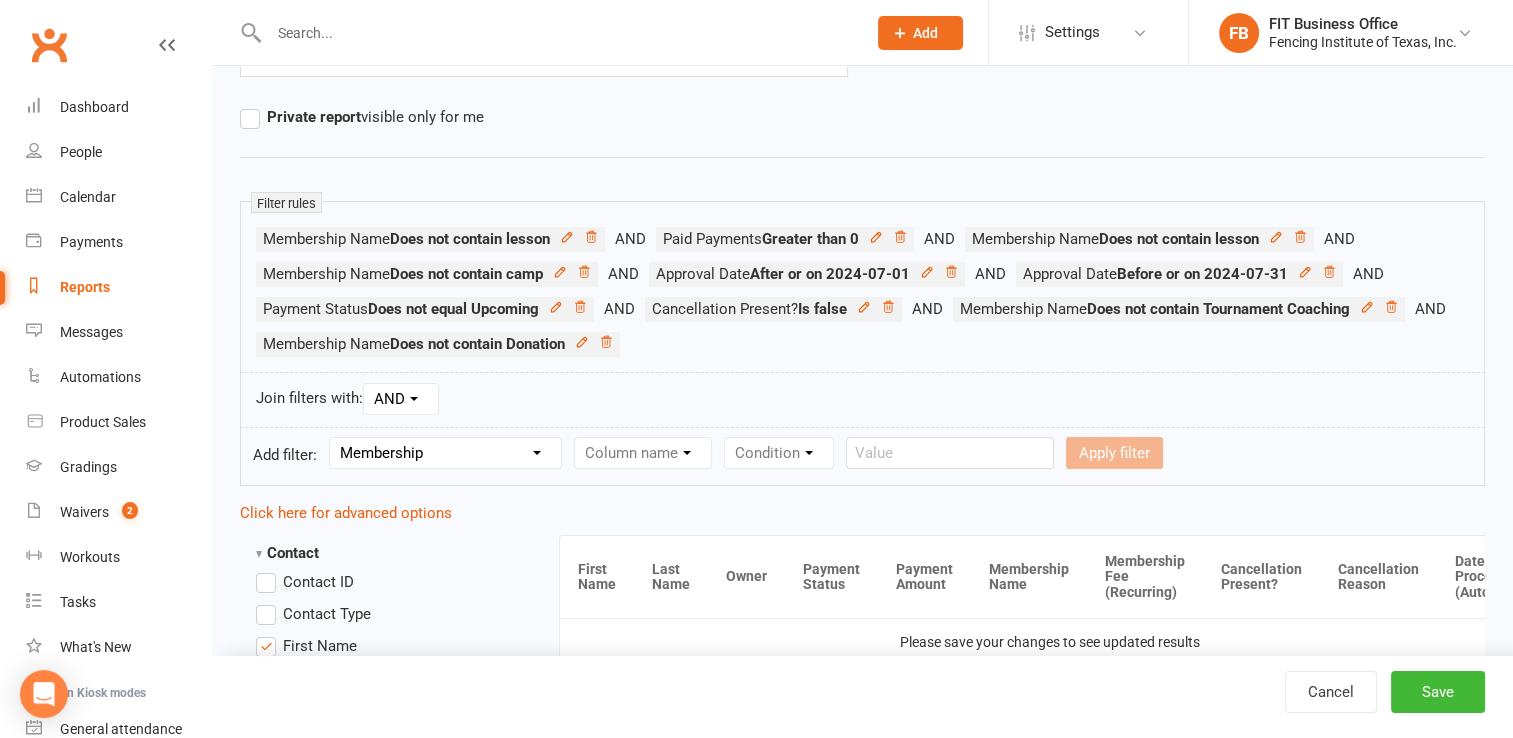 click on "Section name Contact Attendance Aggregate Payment Booking Waitlist Attendees Cancelled Bookings Late-cancelled Bookings Recurring Booking Aggregate Booking Communication Comms Recipients Membership Payment Styles And Ranks Aggregate Styles And Ranks Grading Events Promotions Suspensions Signed Waivers Family Members Credit Vouchers Enrolled Automations Enrolled Workouts Public Tasks Body Composition Emergency Contact Details Fitness Goals Key Demographics Marketing Information Waiver Answers" at bounding box center [445, 453] 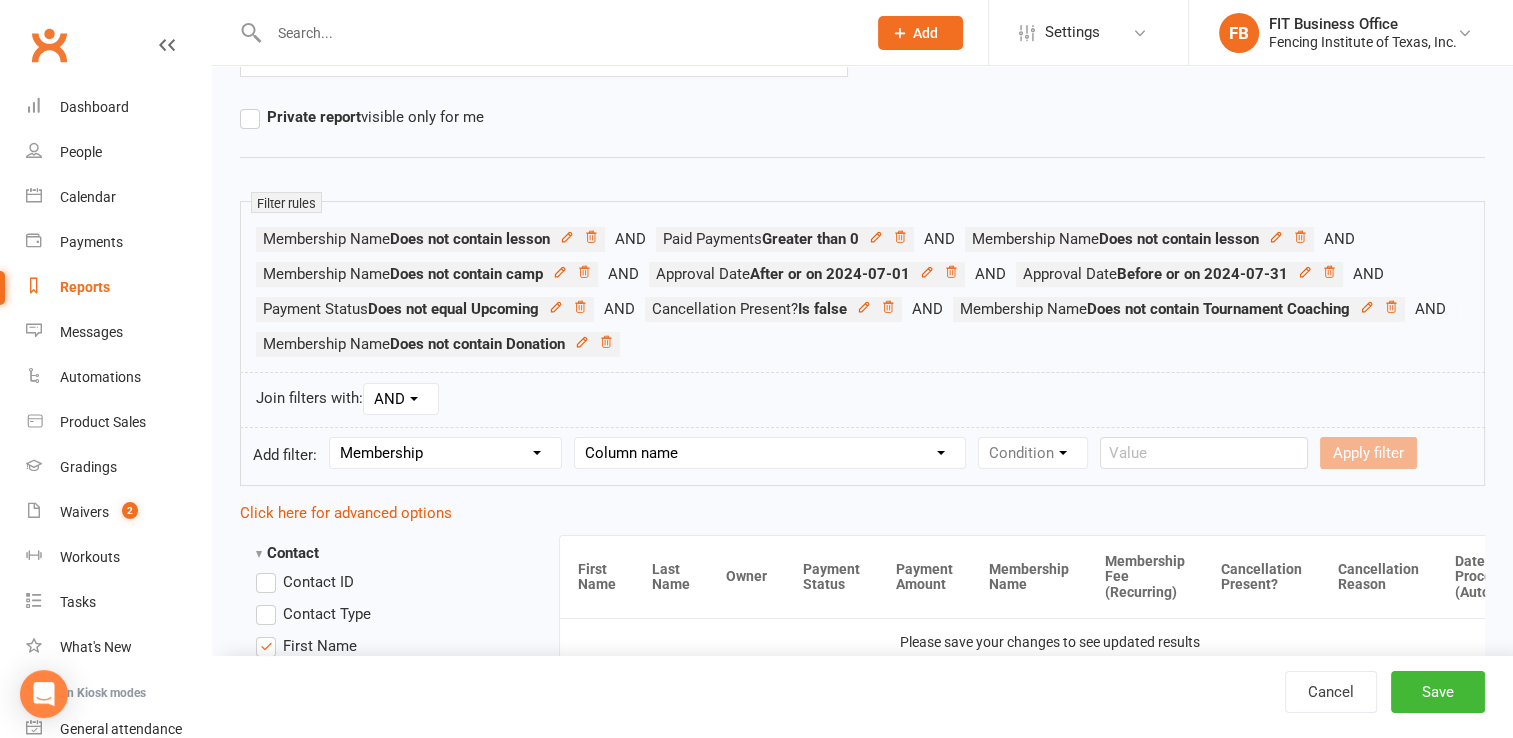 click on "Column name Membership ID Membership Name Membership Category Membership Start Date Membership Up-front Payment Date Membership Recurring Payments Start Date Membership Expiry Date Membership Added On Membership Term (in words) Membership Duration (in days) Current Membership Age (in days) Active Days Remaining (after today) Membership Fee (Up-front) Membership Fee (Recurring) Membership Recurring Fee Frequency Membership Attendance Limit (Description) Membership Attendance Limit Recurrence (Period) Membership Attendance Limit Recurrence (Number) Membership Source Class Pack? Trial Membership? Send email receipt on successful payment? Bookings Made Bookings Attended Bookings Absent Bookings w/ Unmarked Attendance Bookings Remaining Attendances in Current Calendar Month Make-up Classes Available Membership Active? Cancellation Present? Cancellation Date Cancellation Added On Cancellation Reason Most Recent Attendance Payments Attempted Paid Payments Failed Payments (Current) Payments Remaining" at bounding box center (770, 453) 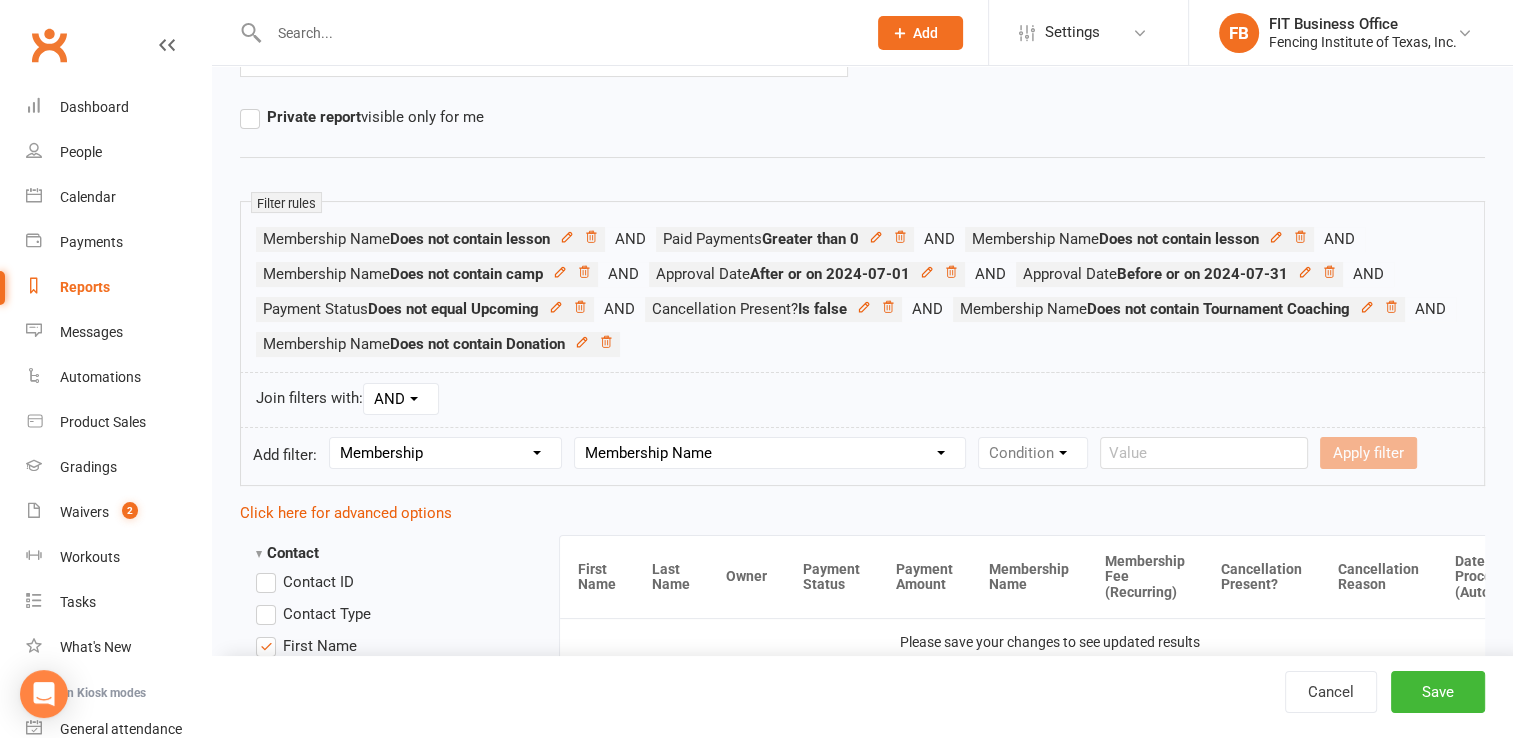 click on "Column name Membership ID Membership Name Membership Category Membership Start Date Membership Up-front Payment Date Membership Recurring Payments Start Date Membership Expiry Date Membership Added On Membership Term (in words) Membership Duration (in days) Current Membership Age (in days) Active Days Remaining (after today) Membership Fee (Up-front) Membership Fee (Recurring) Membership Recurring Fee Frequency Membership Attendance Limit (Description) Membership Attendance Limit Recurrence (Period) Membership Attendance Limit Recurrence (Number) Membership Source Class Pack? Trial Membership? Send email receipt on successful payment? Bookings Made Bookings Attended Bookings Absent Bookings w/ Unmarked Attendance Bookings Remaining Attendances in Current Calendar Month Make-up Classes Available Membership Active? Cancellation Present? Cancellation Date Cancellation Added On Cancellation Reason Most Recent Attendance Payments Attempted Paid Payments Failed Payments (Current) Payments Remaining" at bounding box center [770, 453] 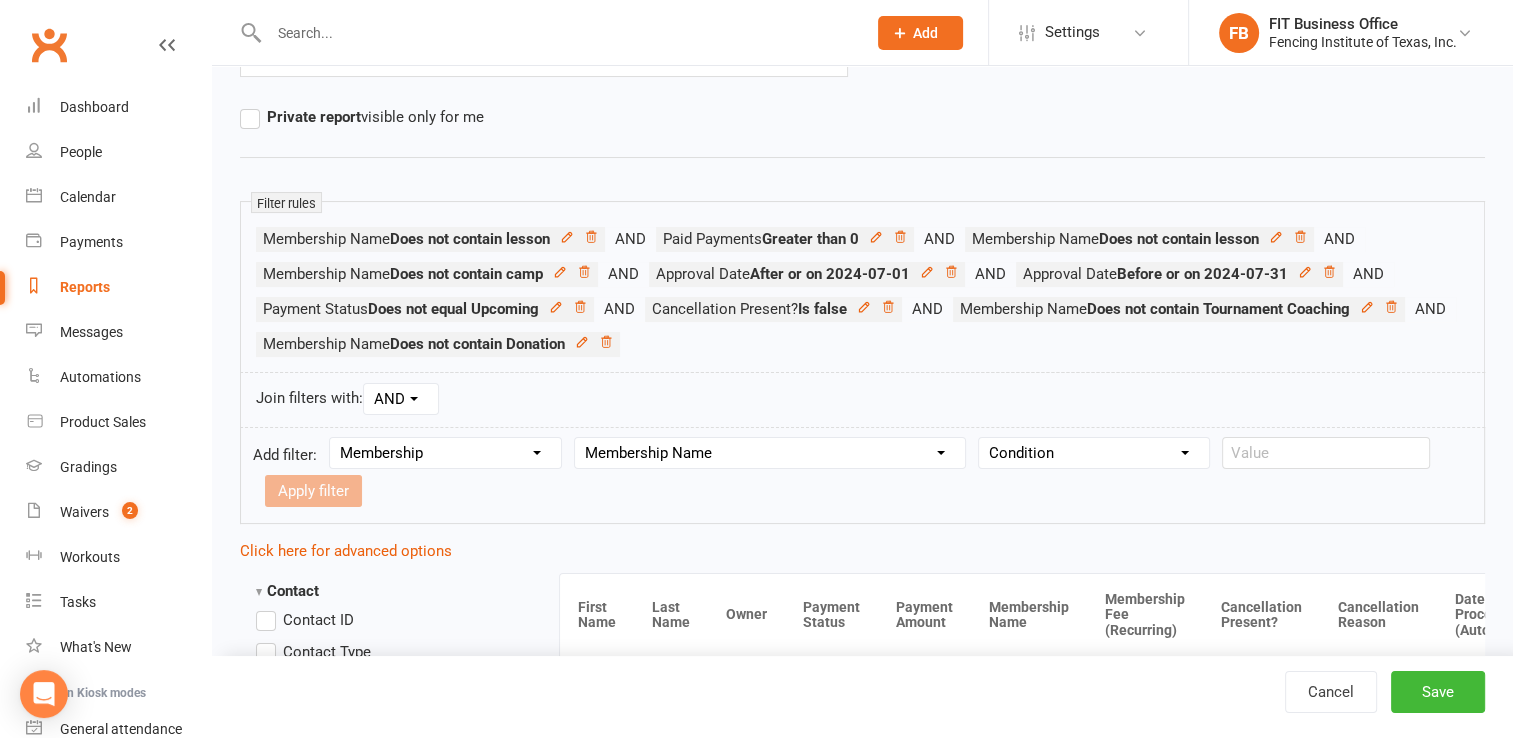 click on "Condition Equals Does not equal Contains Does not contain Is blank or does not contain Is blank Is not blank Before After" at bounding box center (1094, 453) 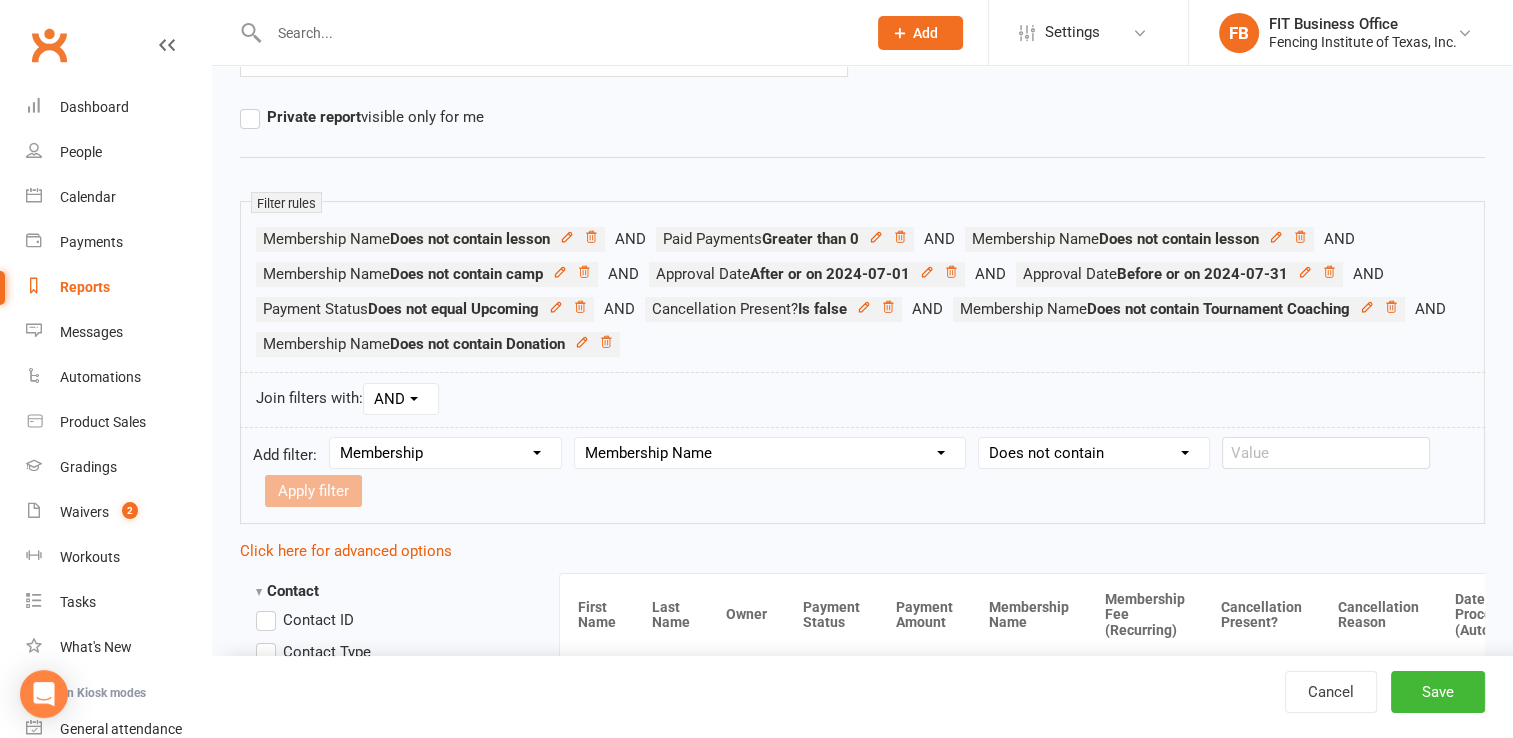 click on "Condition Equals Does not equal Contains Does not contain Is blank or does not contain Is blank Is not blank Before After" at bounding box center (1094, 453) 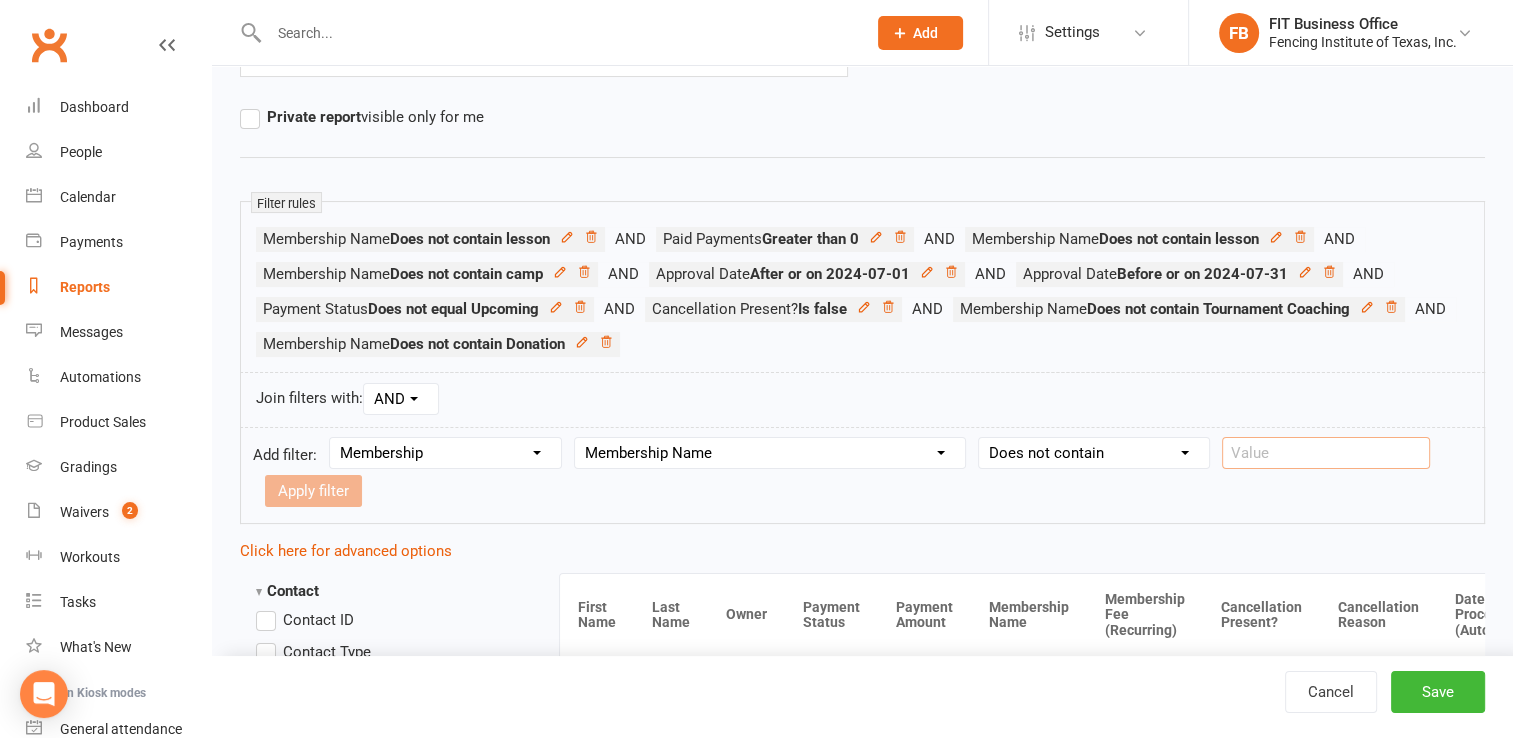 click at bounding box center [1326, 453] 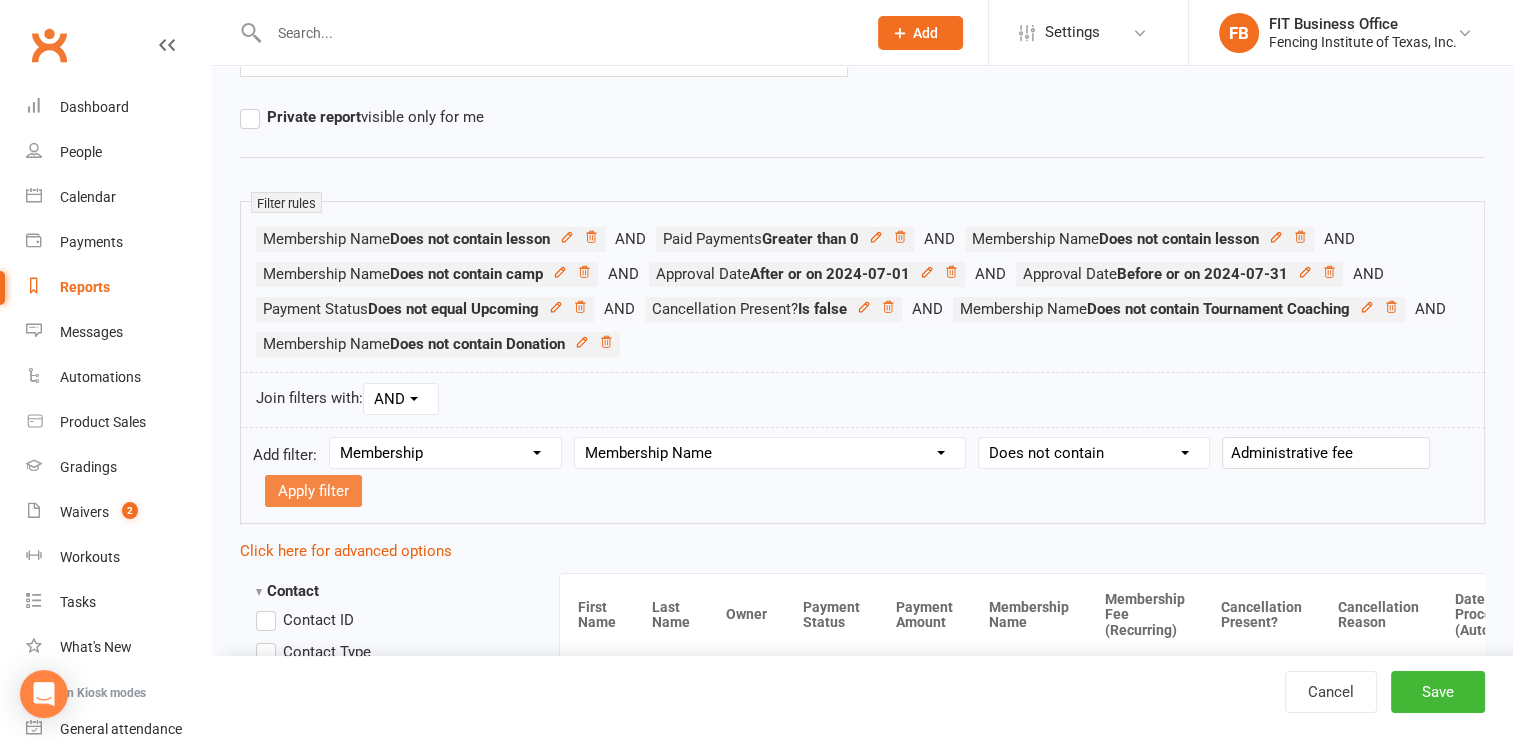 click on "Apply filter" at bounding box center [313, 491] 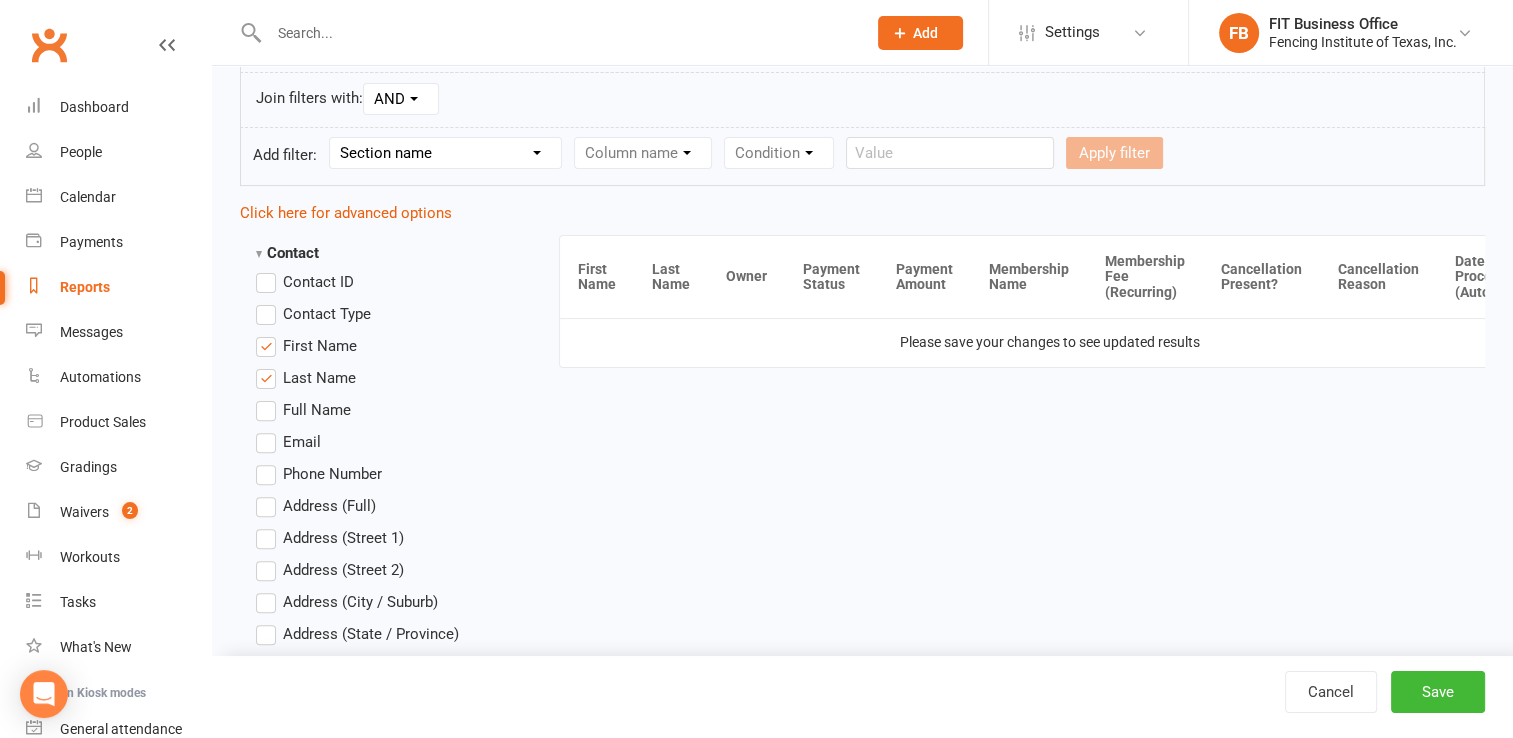 scroll, scrollTop: 600, scrollLeft: 0, axis: vertical 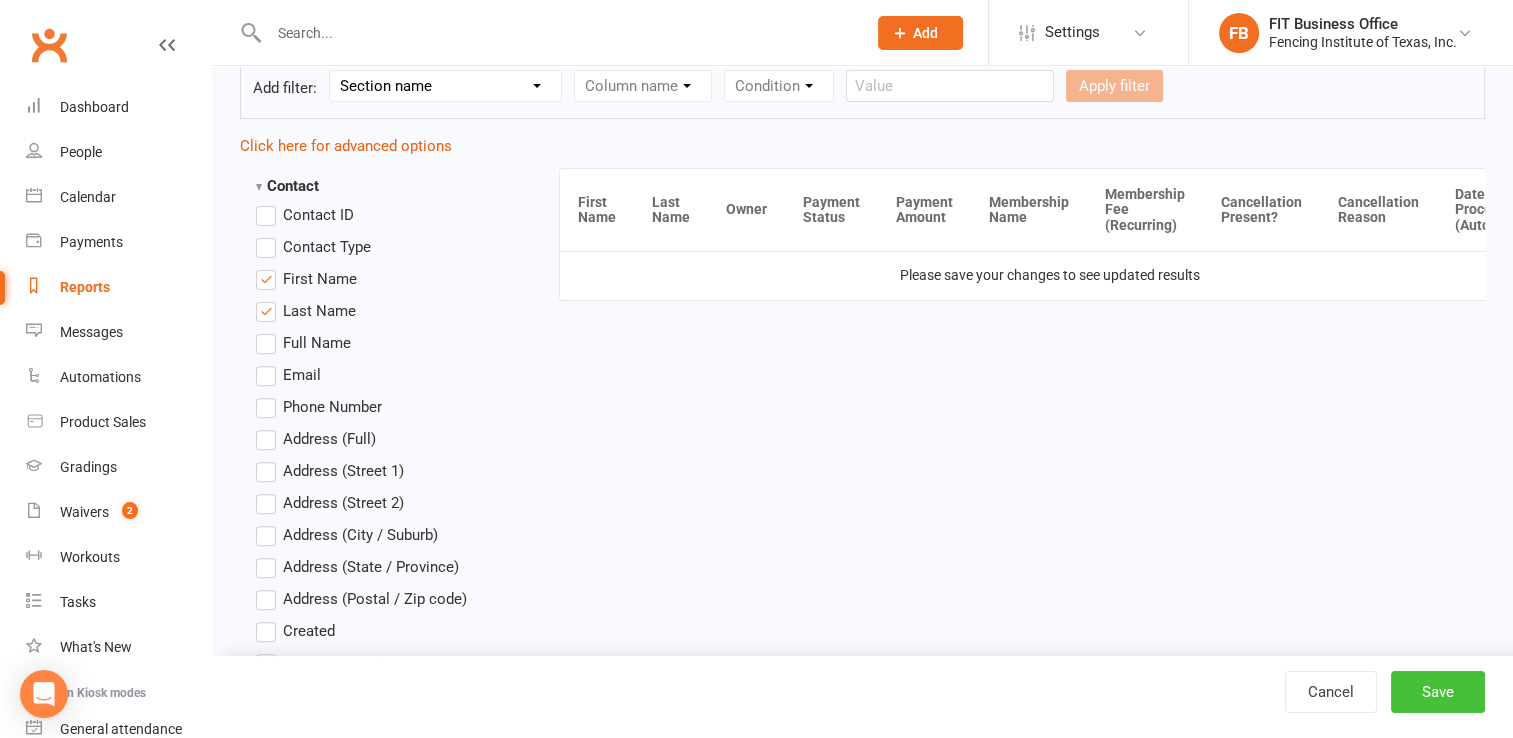 click on "Save" at bounding box center (1438, 692) 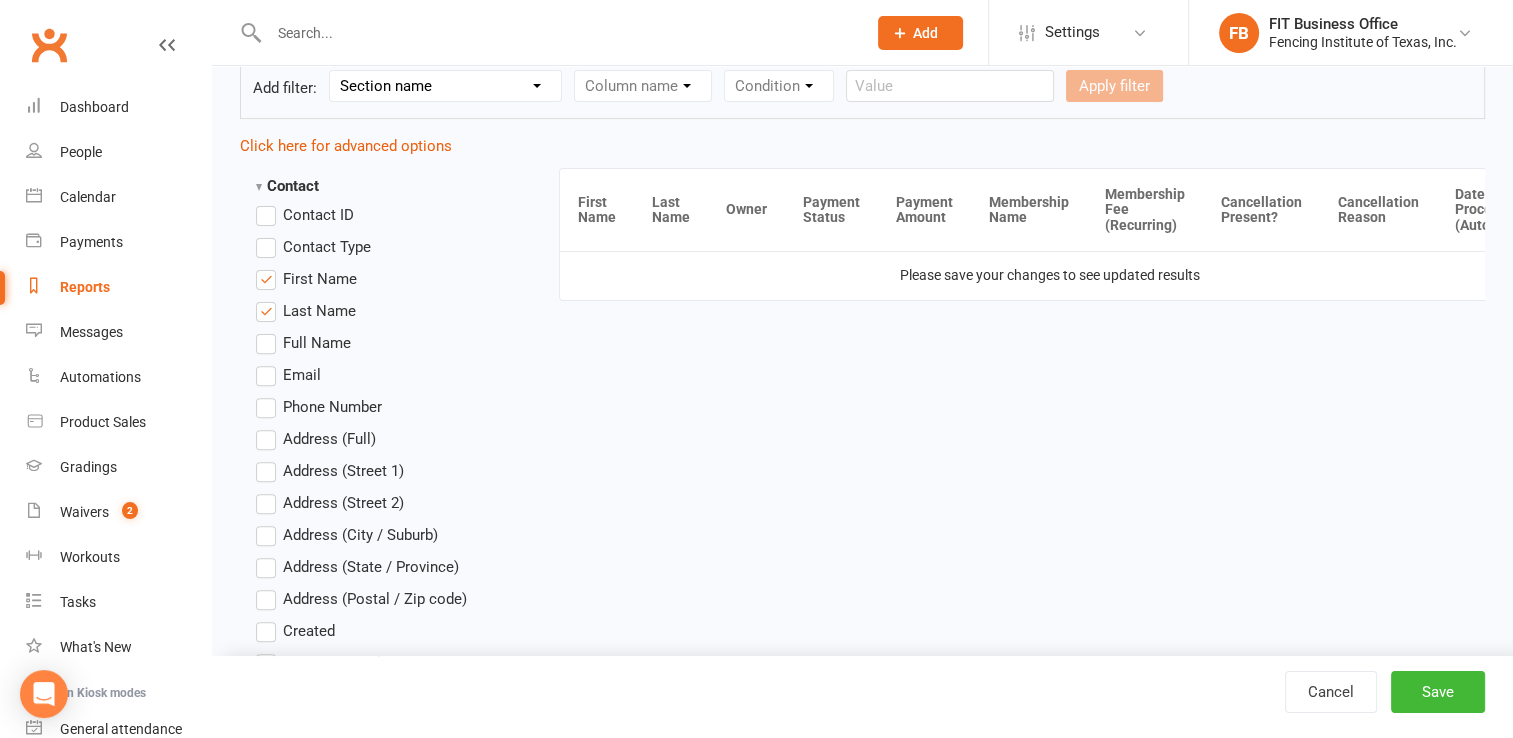 scroll, scrollTop: 566, scrollLeft: 0, axis: vertical 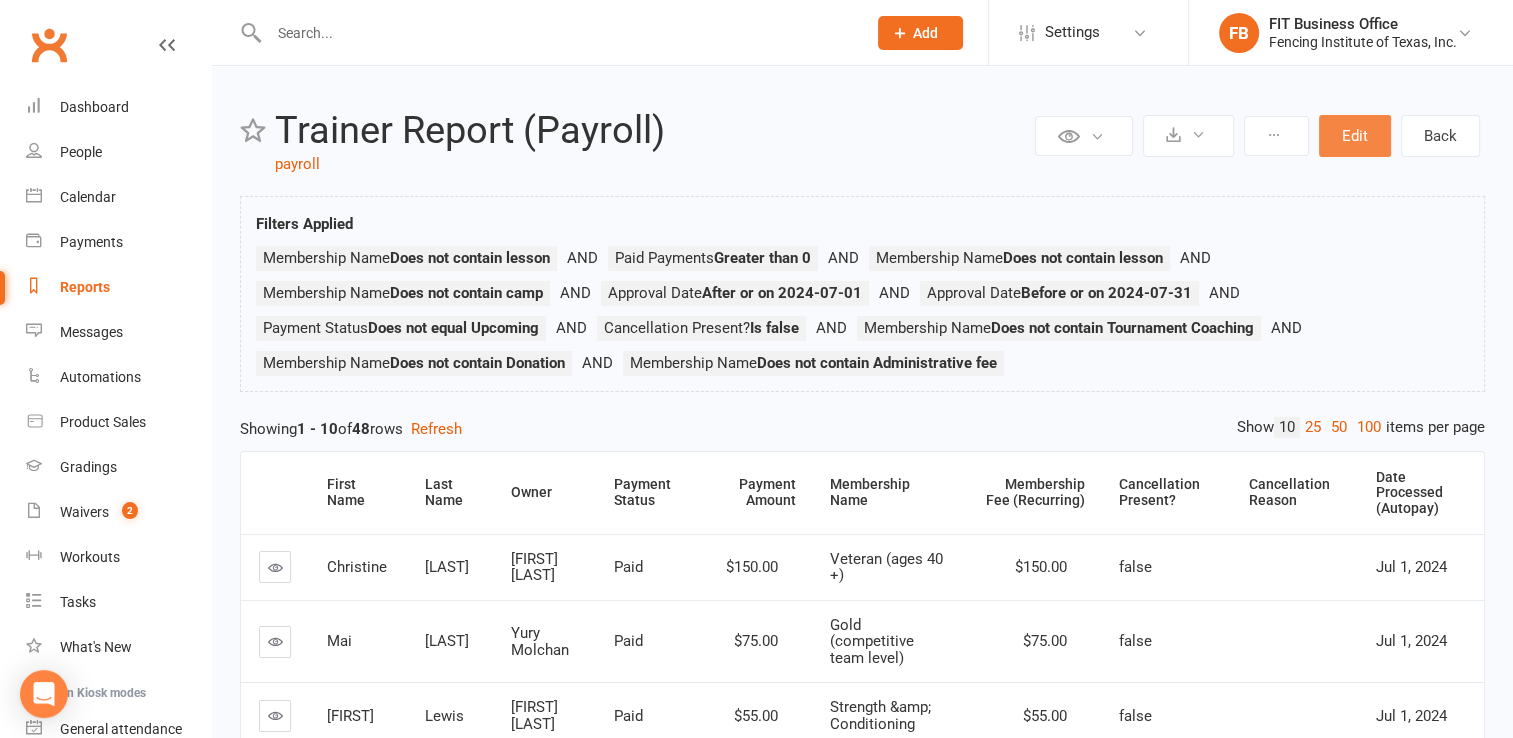 click on "Edit" at bounding box center (1355, 136) 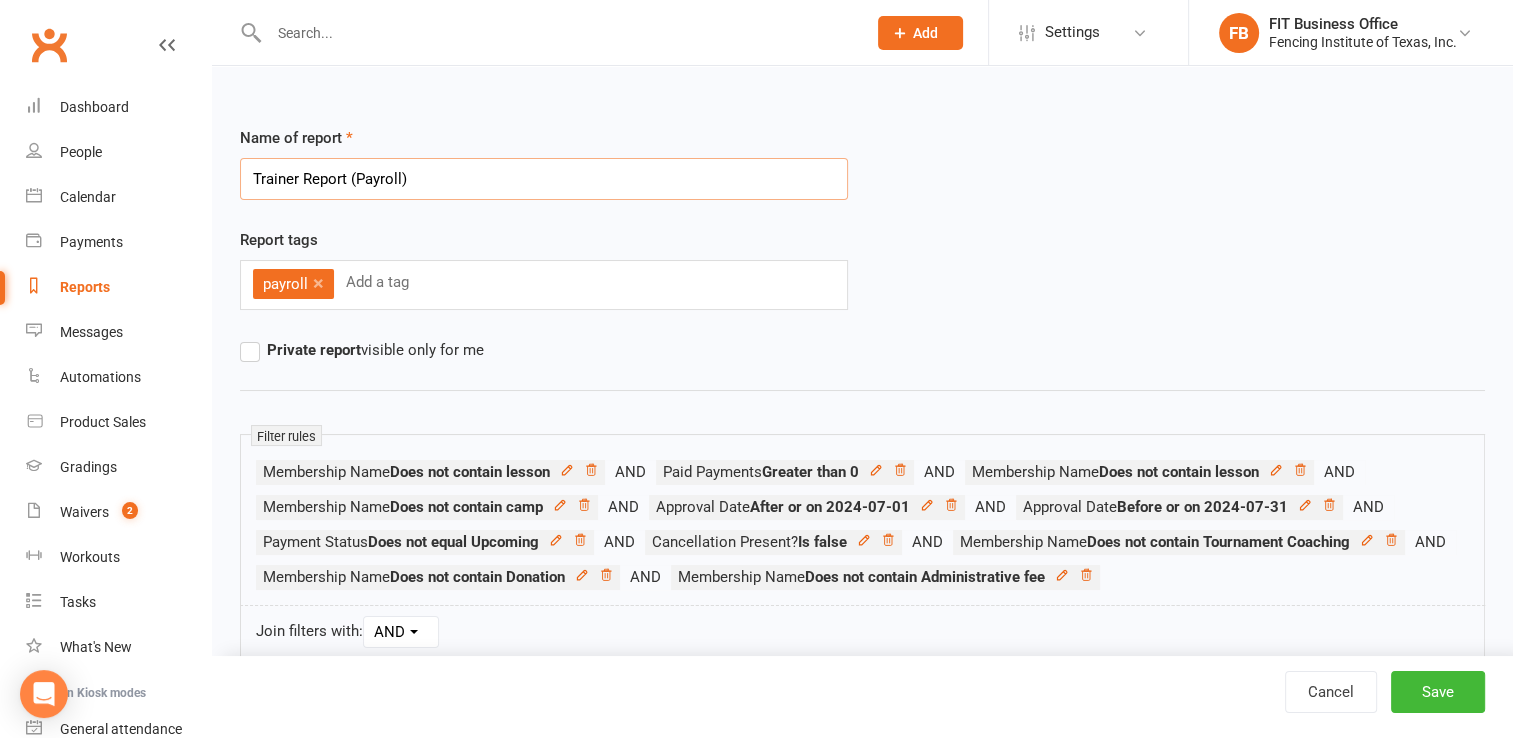 scroll, scrollTop: 33, scrollLeft: 0, axis: vertical 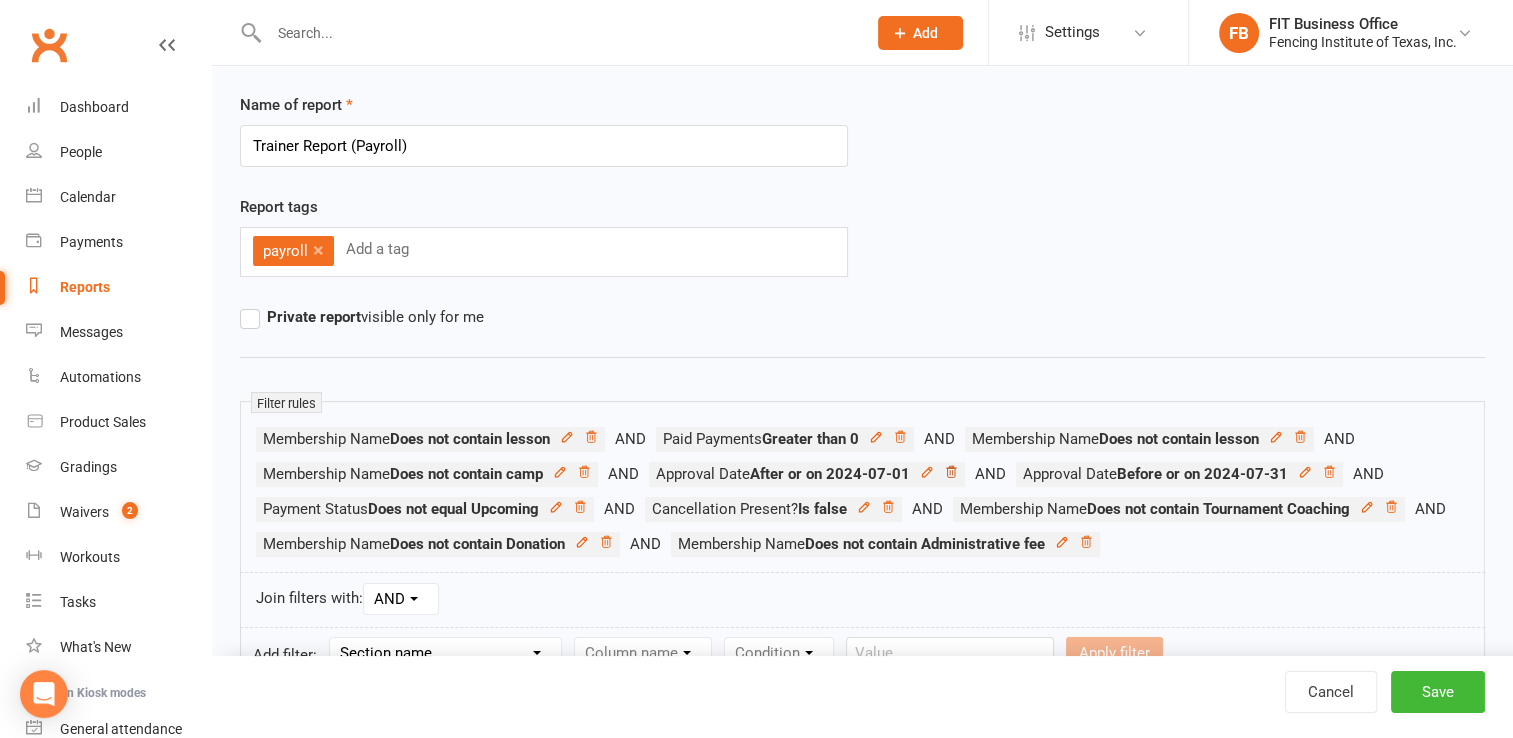 click 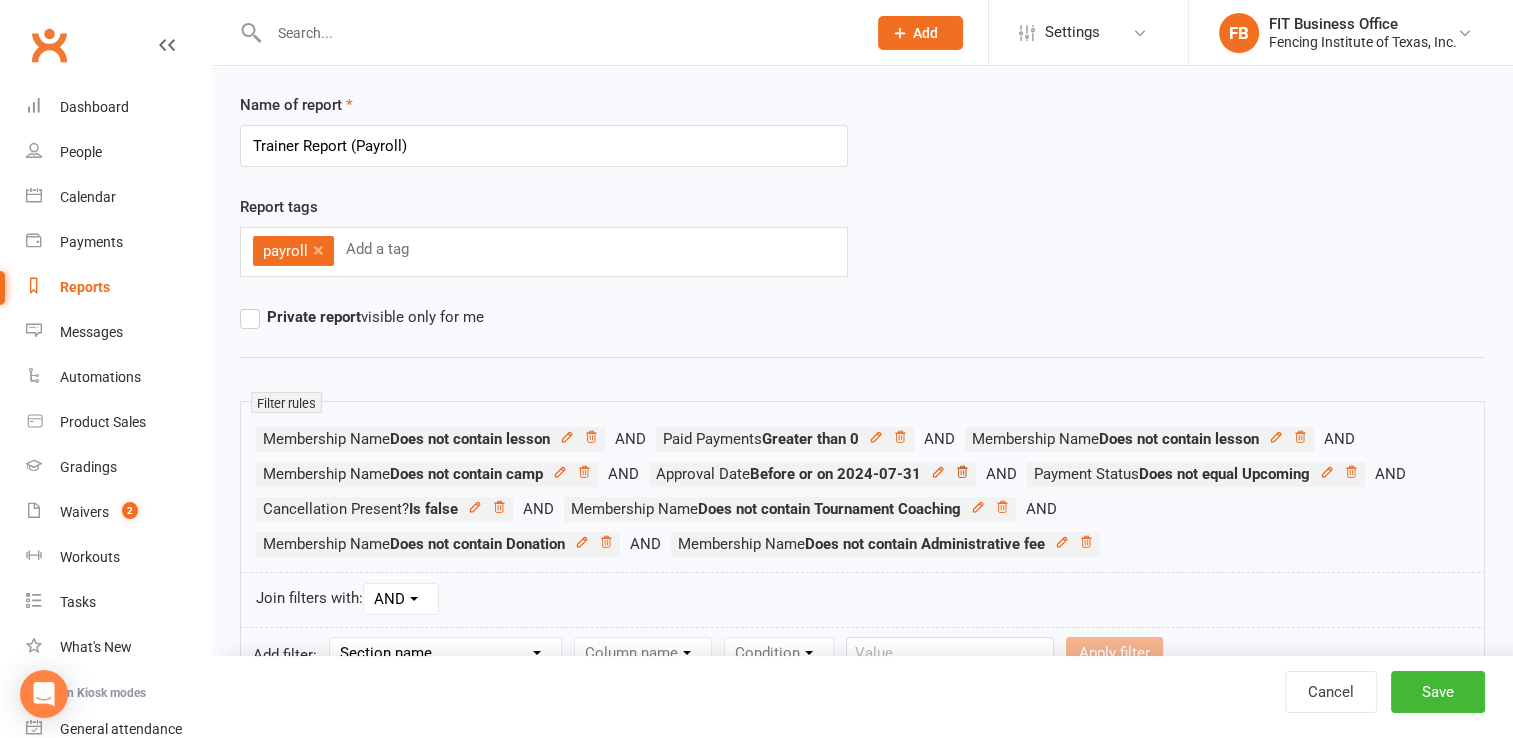 click 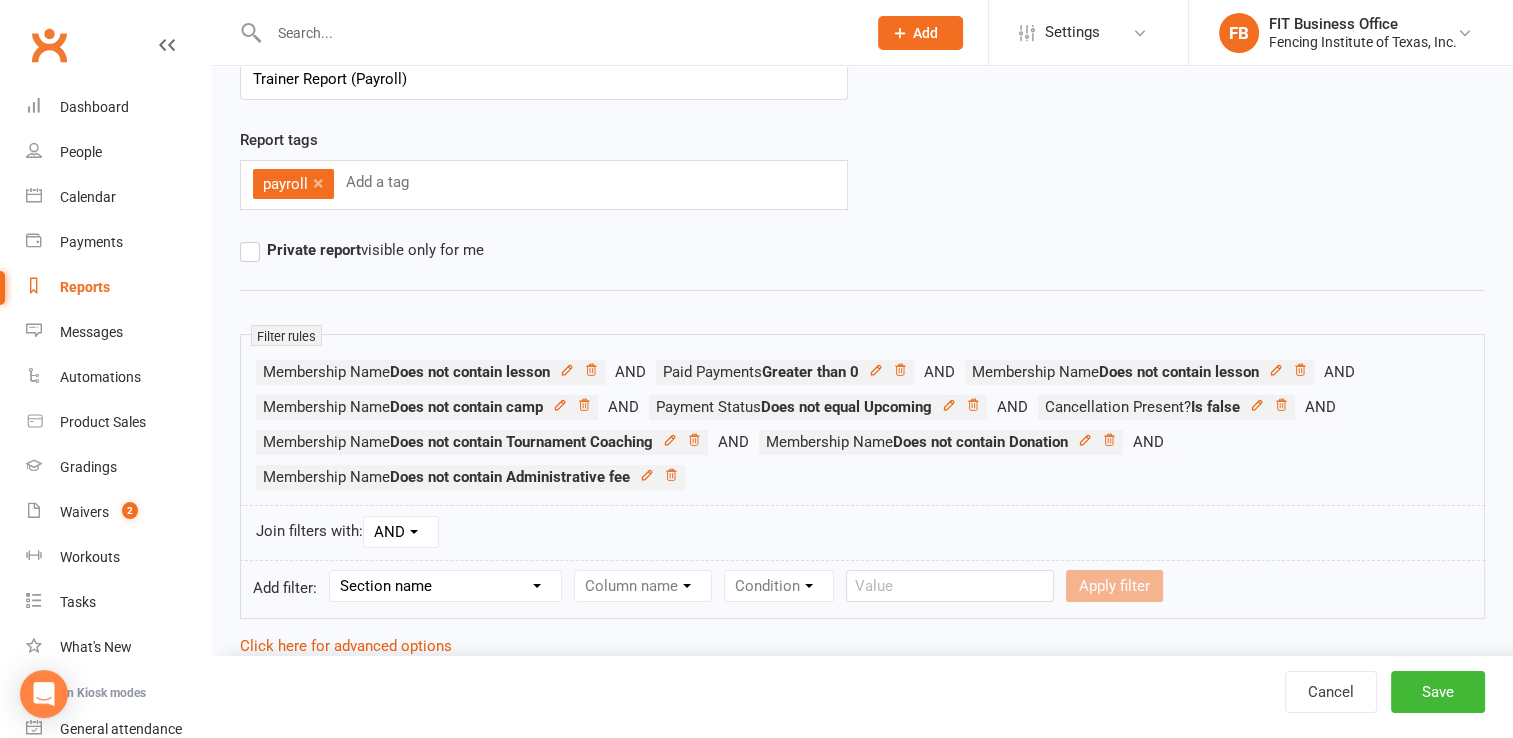 scroll, scrollTop: 133, scrollLeft: 0, axis: vertical 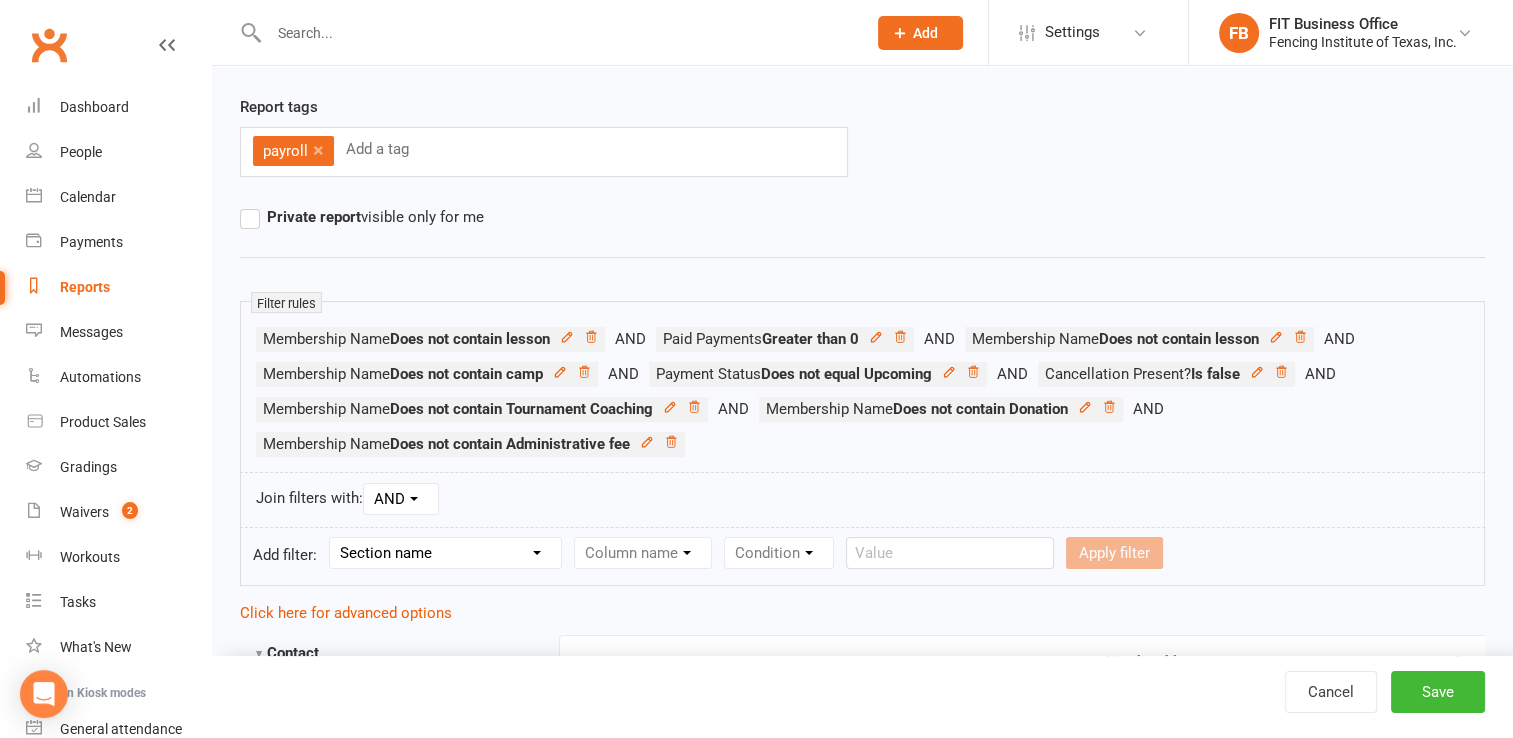 click on "Section name Contact Attendance Aggregate Payment Booking Waitlist Attendees Cancelled Bookings Late-cancelled Bookings Recurring Booking Aggregate Booking Communication Comms Recipients Membership Payment Styles And Ranks Aggregate Styles And Ranks Grading Events Promotions Suspensions Signed Waivers Family Members Credit Vouchers Enrolled Automations Enrolled Workouts Public Tasks Body Composition Emergency Contact Details Fitness Goals Key Demographics Marketing Information Waiver Answers" at bounding box center [445, 553] 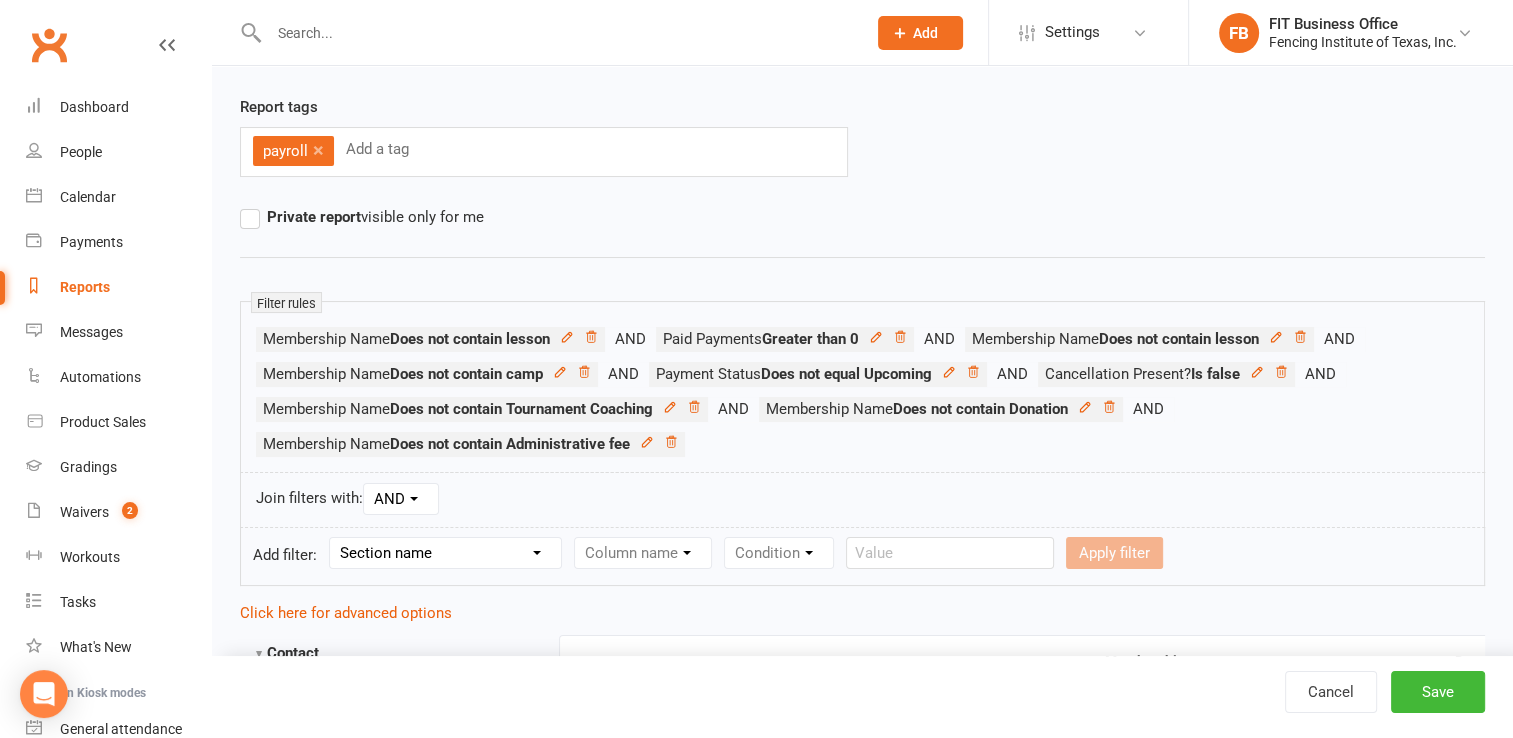 select on "3" 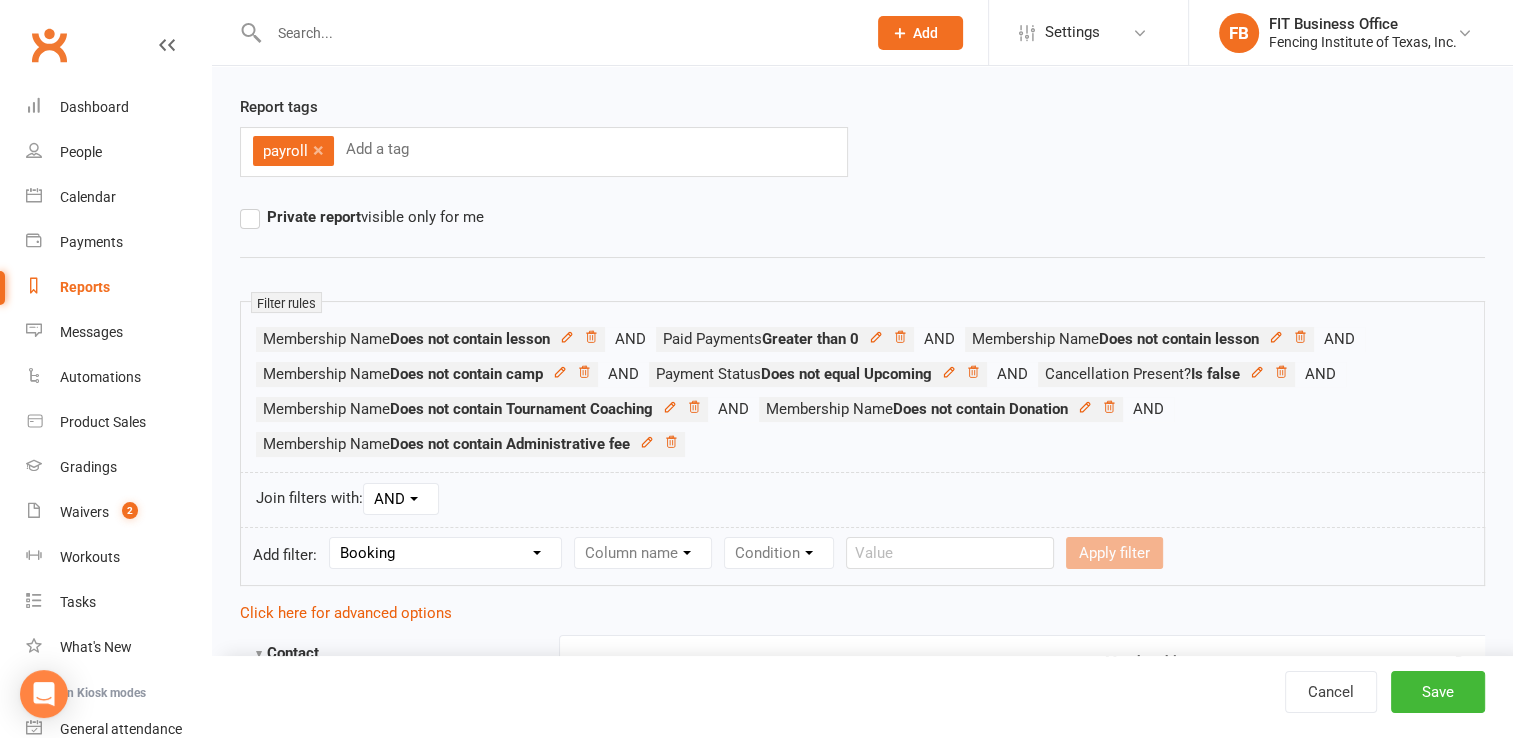 click on "Section name Contact Attendance Aggregate Payment Booking Waitlist Attendees Cancelled Bookings Late-cancelled Bookings Recurring Booking Aggregate Booking Communication Comms Recipients Membership Payment Styles And Ranks Aggregate Styles And Ranks Grading Events Promotions Suspensions Signed Waivers Family Members Credit Vouchers Enrolled Automations Enrolled Workouts Public Tasks Body Composition Emergency Contact Details Fitness Goals Key Demographics Marketing Information Waiver Answers" at bounding box center (445, 553) 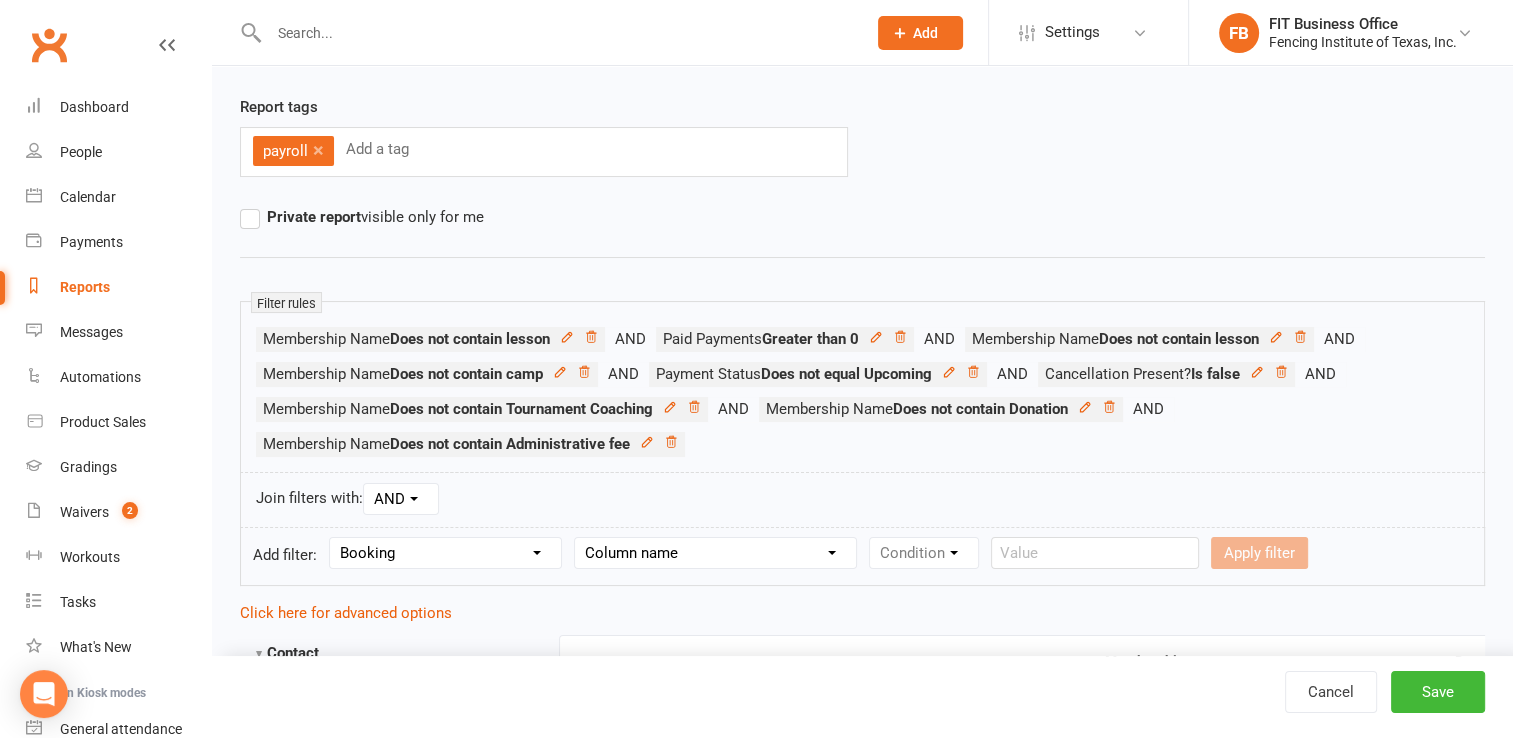 click on "Column name Event Name Event Type Event Date Event Day Event Month Event Starts Event Ends Event Duration Event Booking Count Event Attendee (Non-Absent) Count Event Attendee Limit Attended? Absent? Attendance Marked At Booking Created At Instructor Location Membership Used Booking Source General Attendance? Make-up Class? Drop-in Booking (Kiosk / Roll Call)? Booking Added By Contact?" at bounding box center (715, 553) 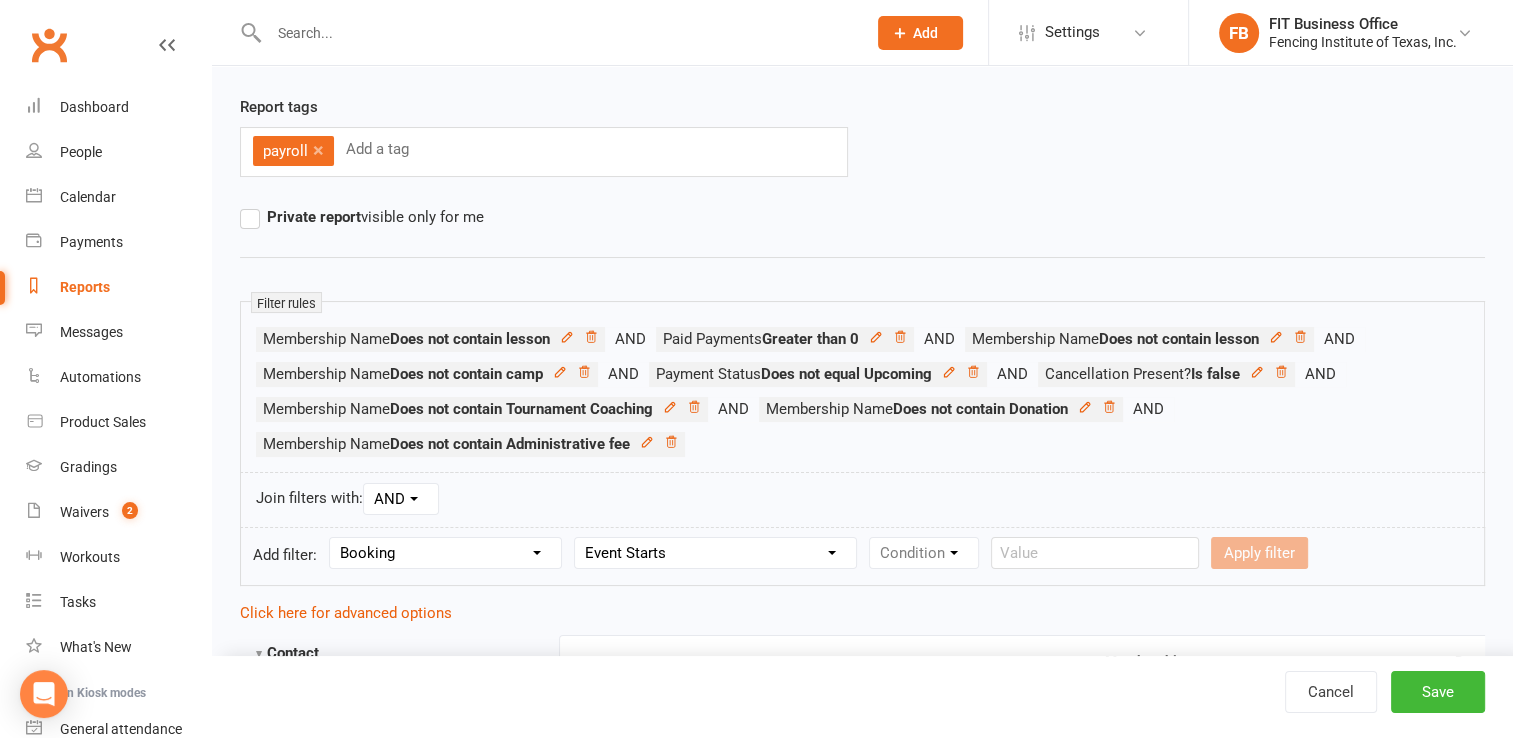 click on "Column name Event Name Event Type Event Date Event Day Event Month Event Starts Event Ends Event Duration Event Booking Count Event Attendee (Non-Absent) Count Event Attendee Limit Attended? Absent? Attendance Marked At Booking Created At Instructor Location Membership Used Booking Source General Attendance? Make-up Class? Drop-in Booking (Kiosk / Roll Call)? Booking Added By Contact?" at bounding box center [715, 553] 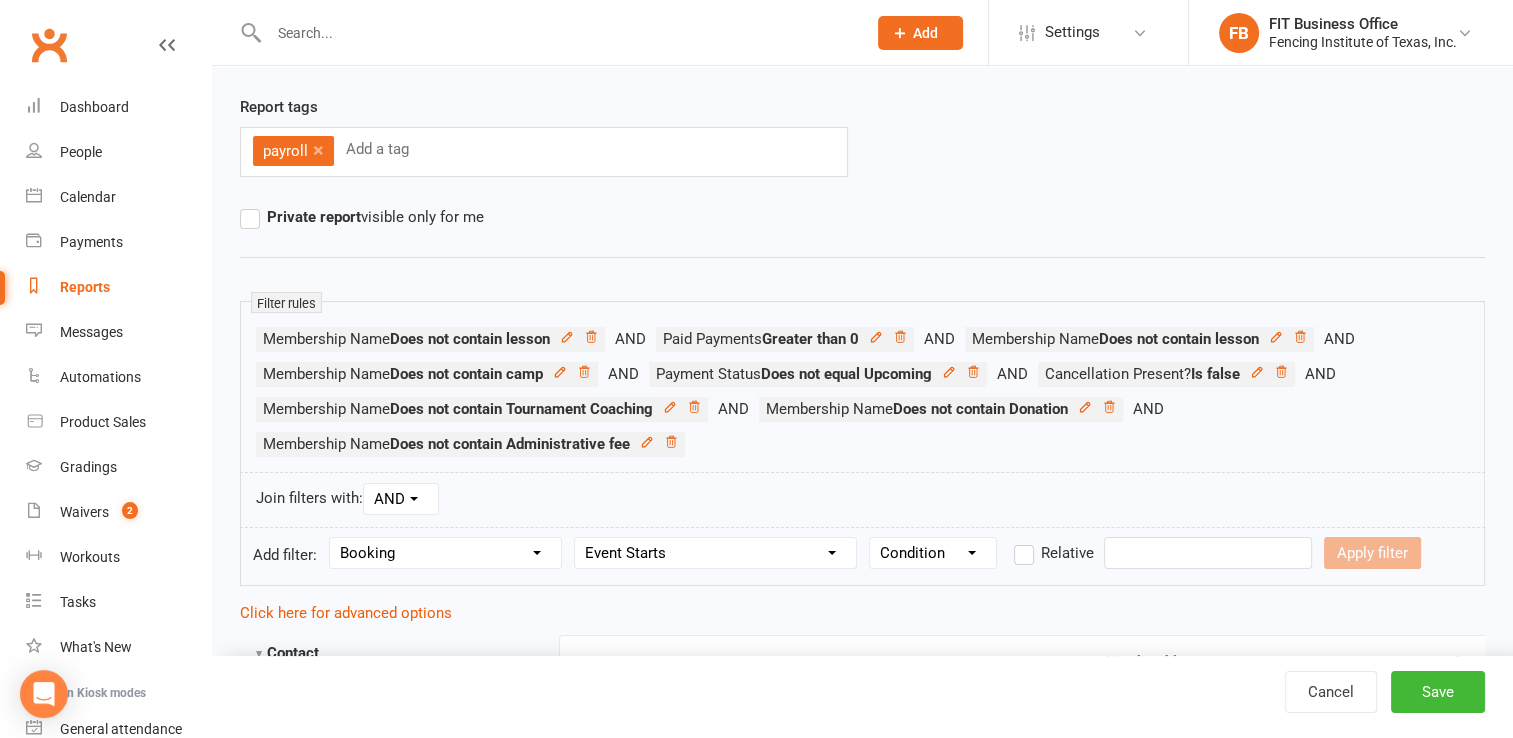 click on "Condition Is Is not Before After Before or on After or on Is blank Is not blank" at bounding box center (933, 553) 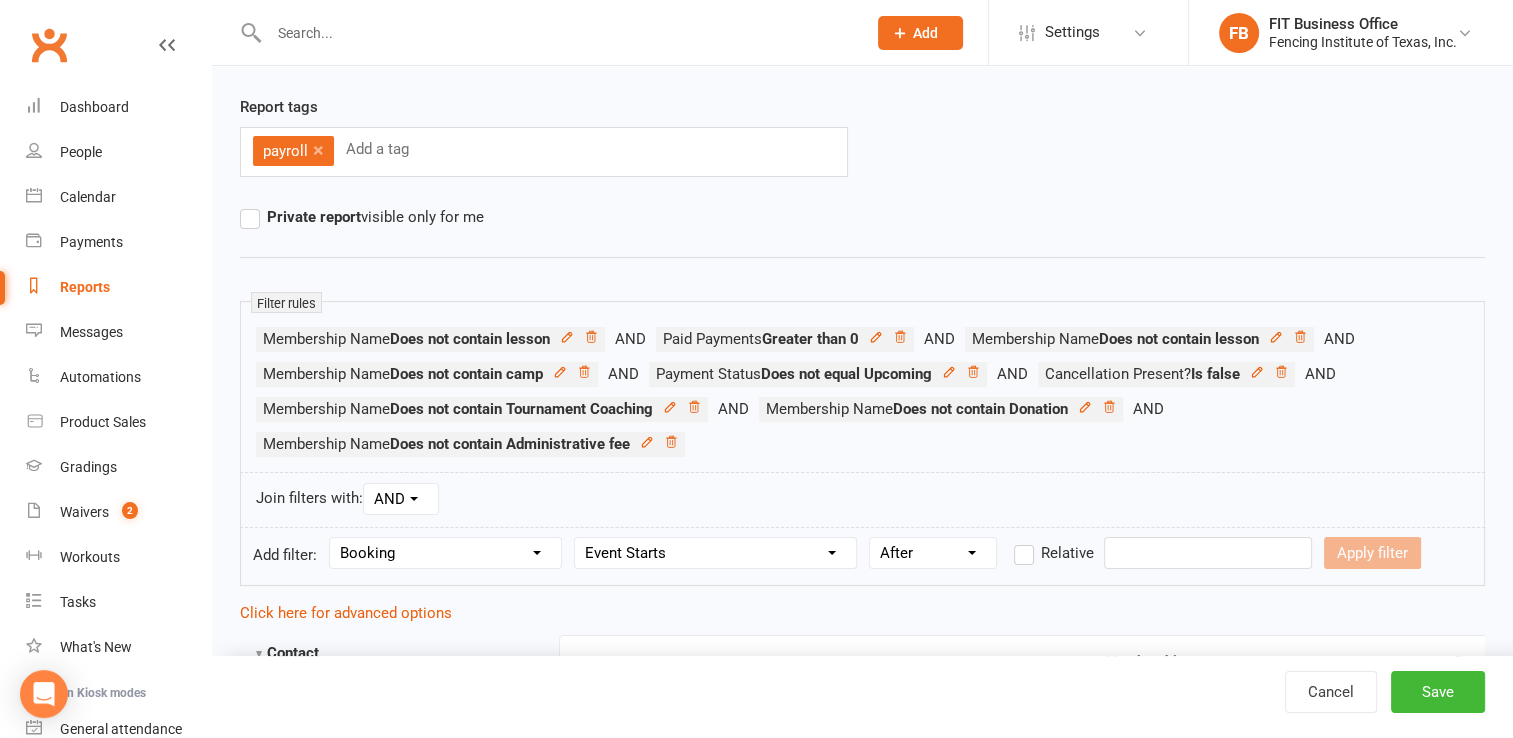 click on "Condition Is Is not Before After Before or on After or on Is blank Is not blank" at bounding box center (933, 553) 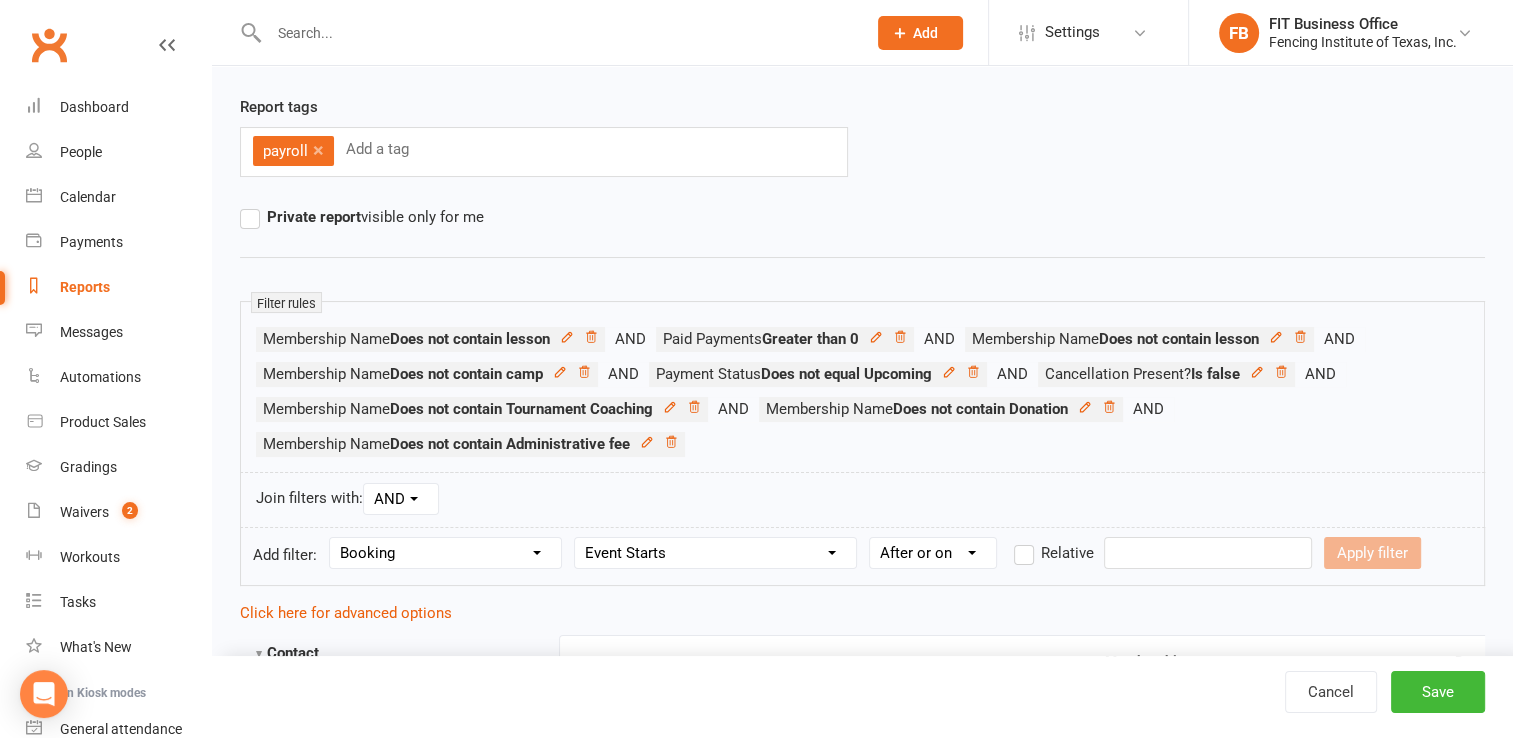 click on "Condition Is Is not Before After Before or on After or on Is blank Is not blank" at bounding box center (933, 553) 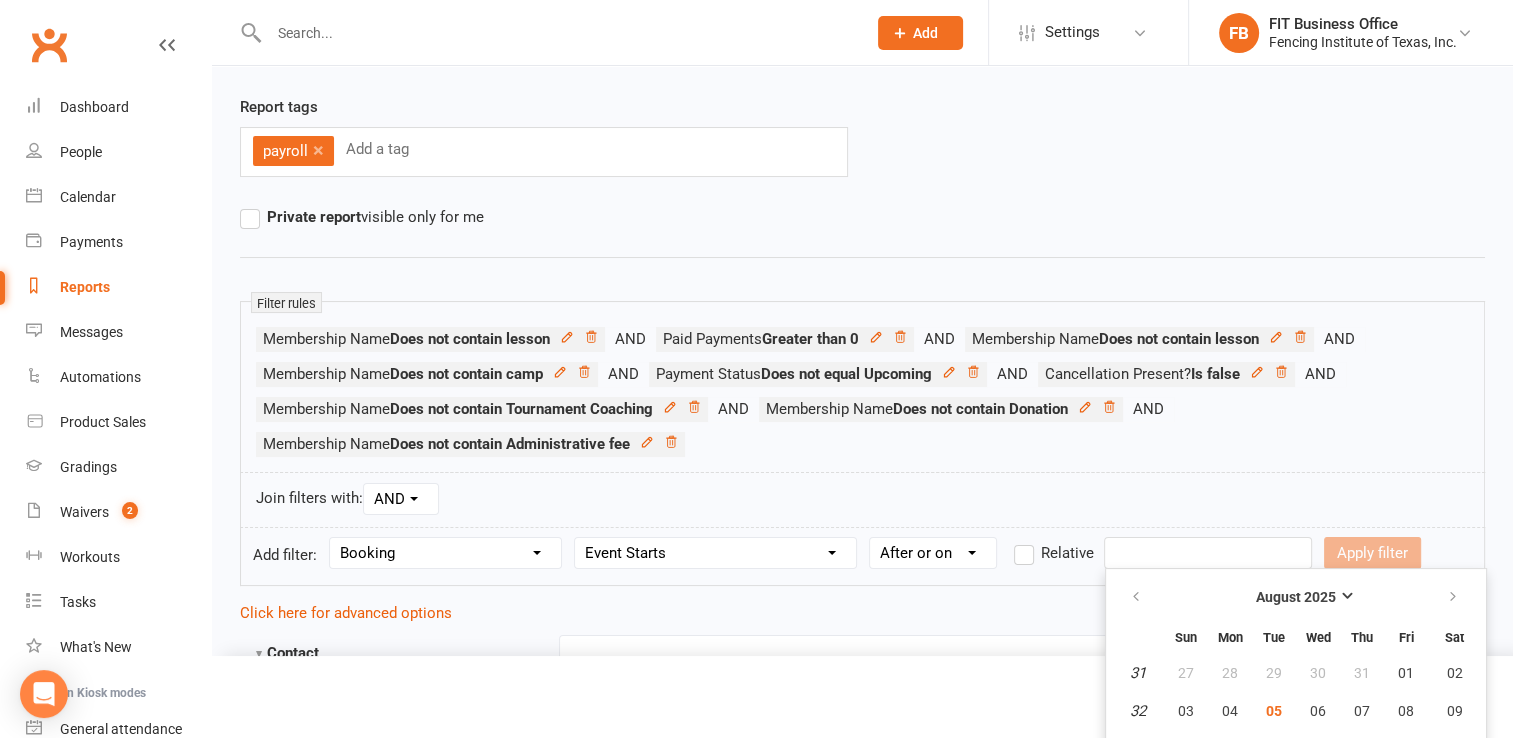 scroll, scrollTop: 273, scrollLeft: 0, axis: vertical 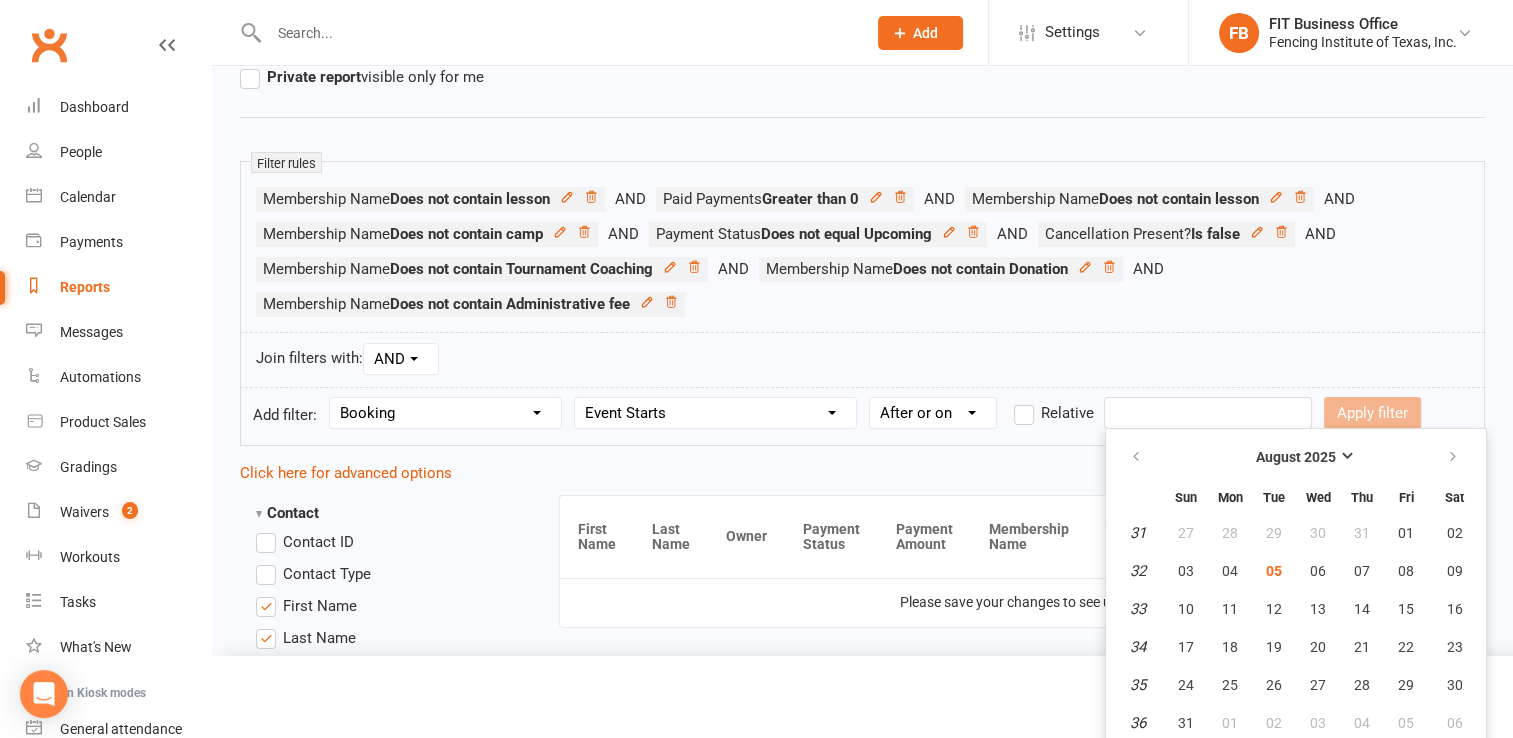 click on "Clubworx Dashboard People Calendar Payments Reports Messages Automations Product Sales Gradings Waivers 2 Workouts Tasks What's New Check-in Kiosk modes General attendance Roll call Class check-in Signed in successfully. × × × × Name of report Trainer Report (Payroll) Report tags payroll × Add a tag Private report" at bounding box center [756, 2601] 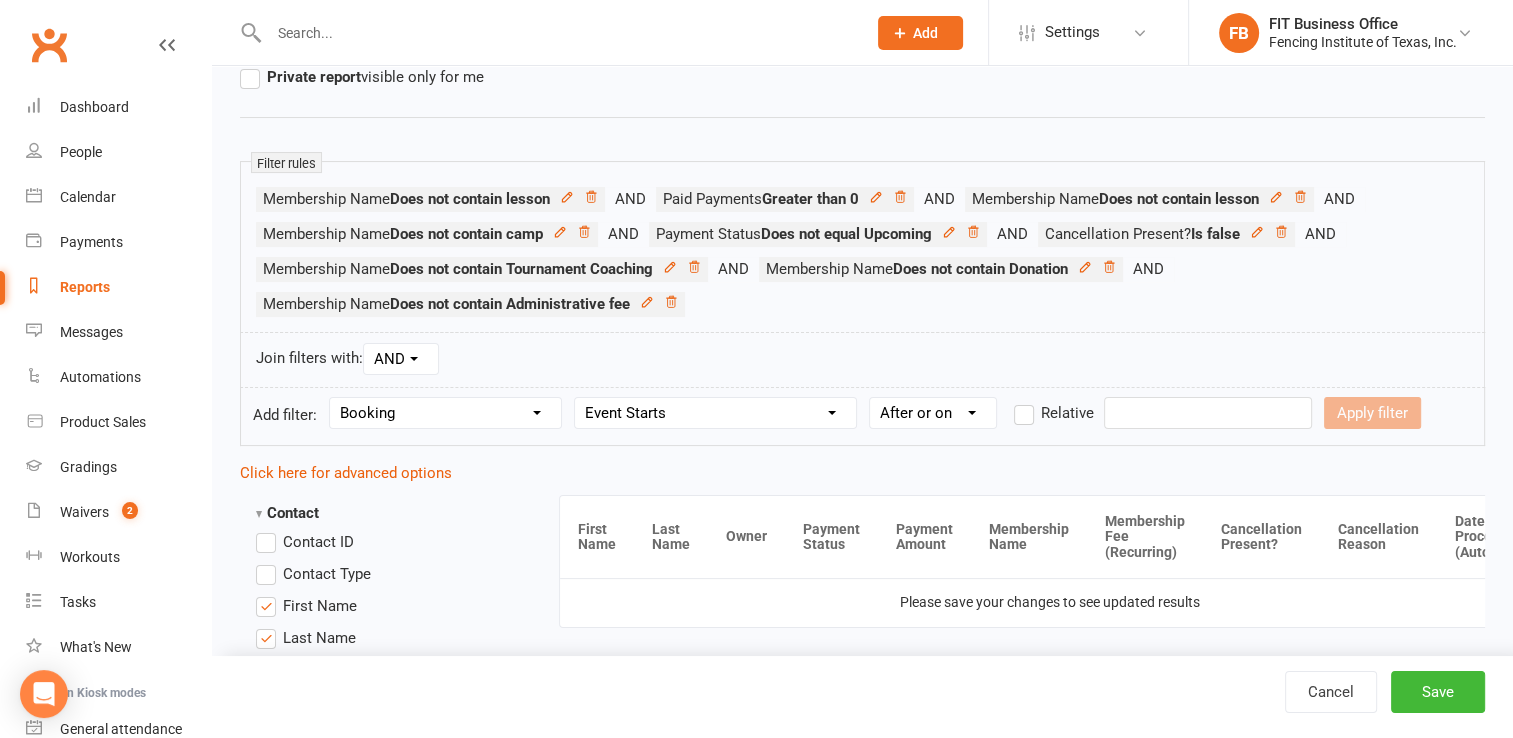 click at bounding box center (1208, 413) 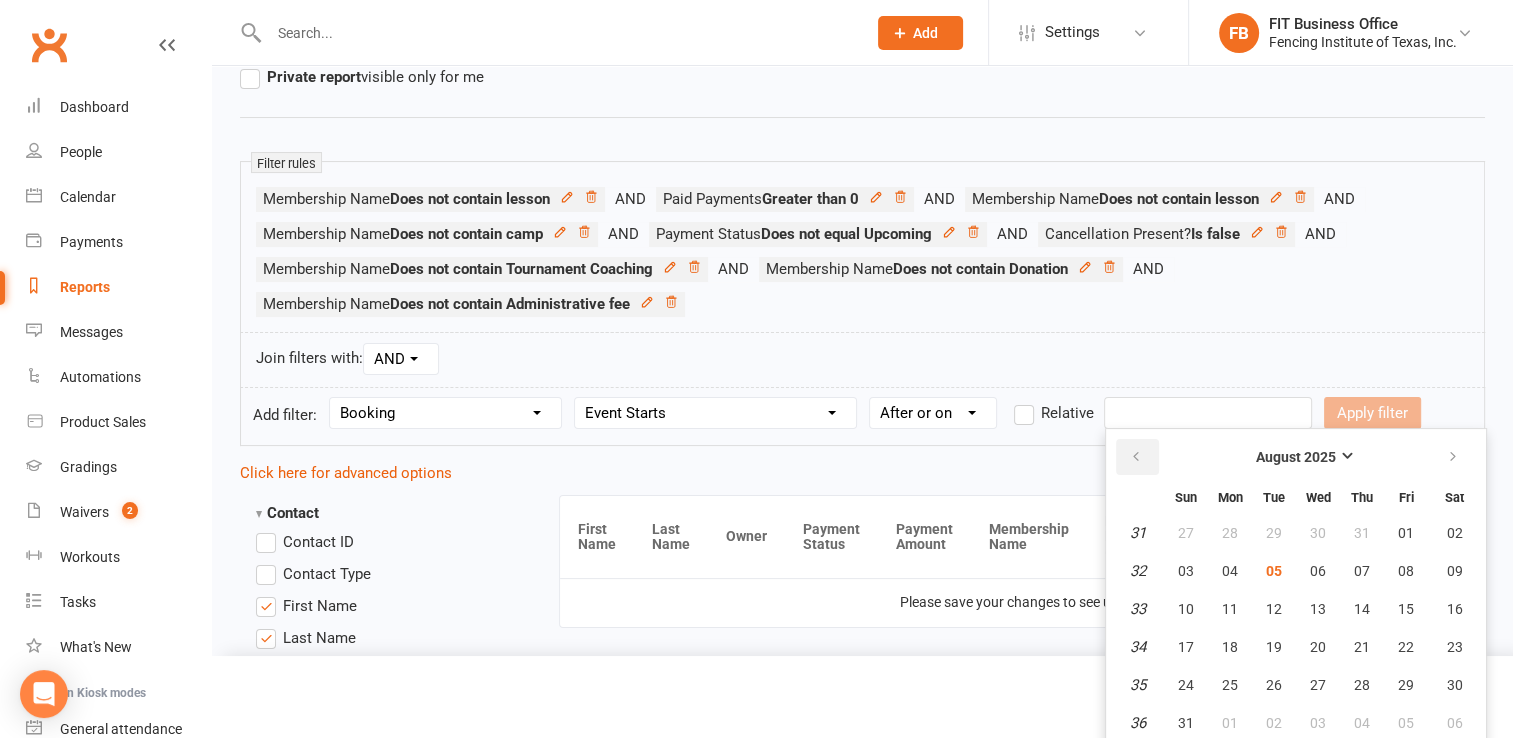 click at bounding box center [1136, 457] 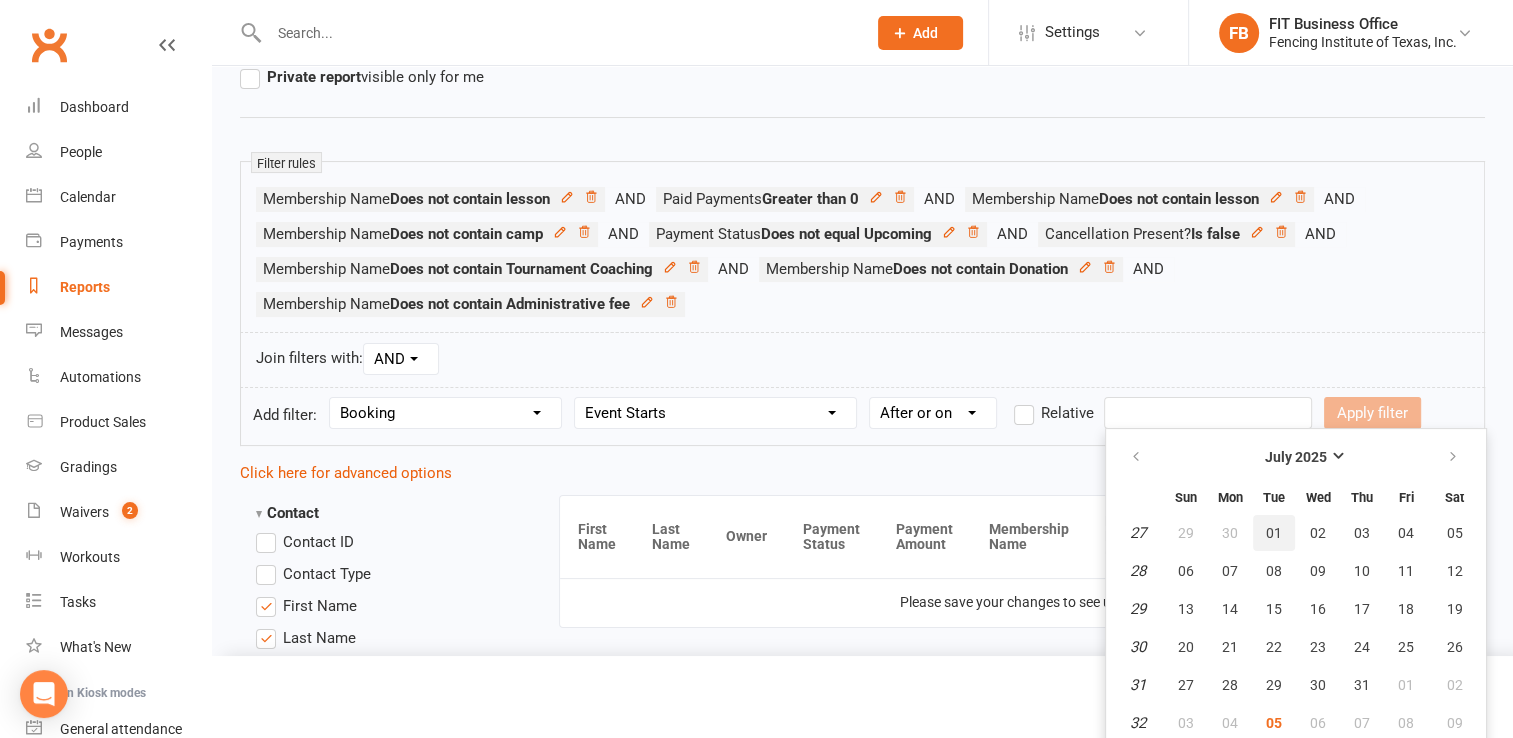 click on "01" at bounding box center [1274, 533] 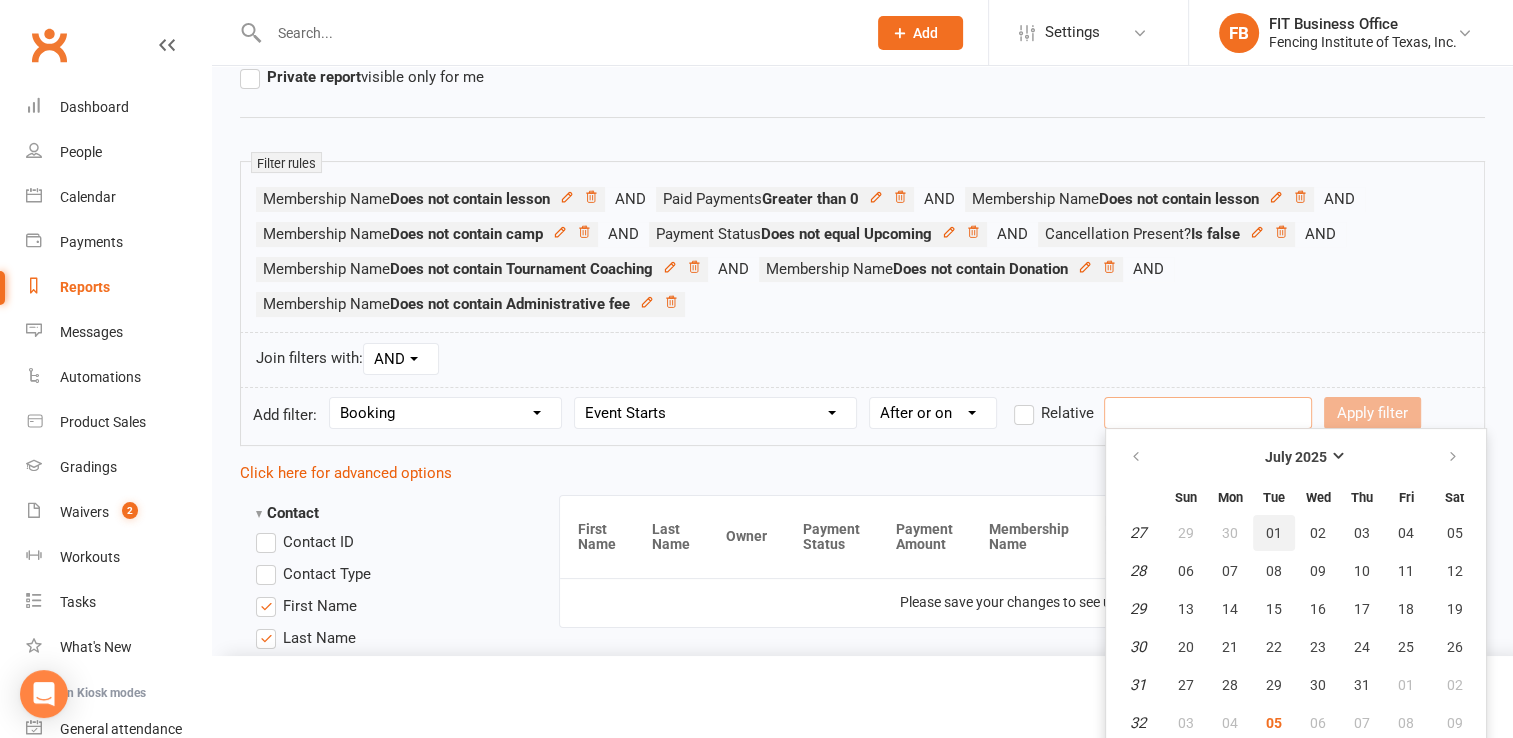 type on "01 Jul 2025" 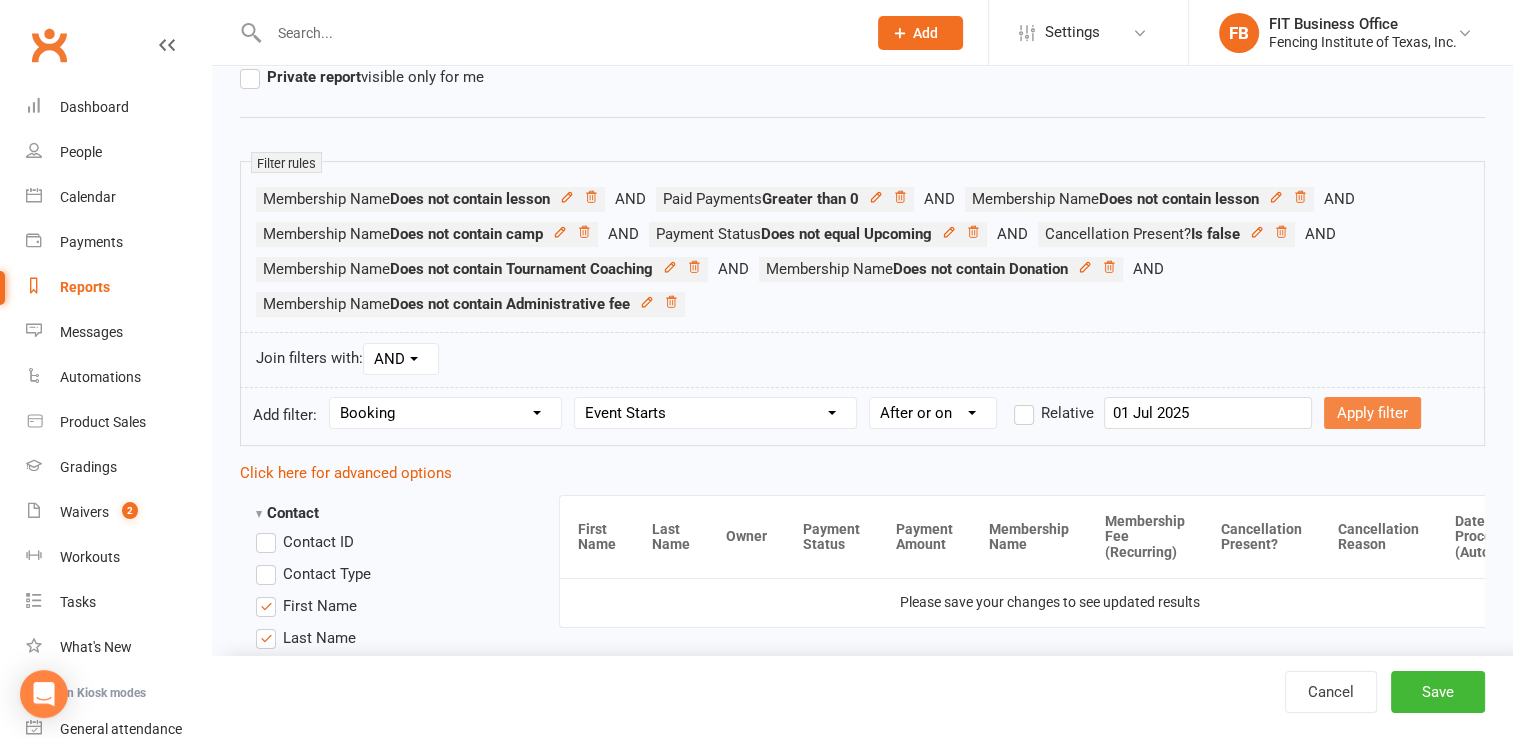 click on "Apply filter" at bounding box center [1372, 413] 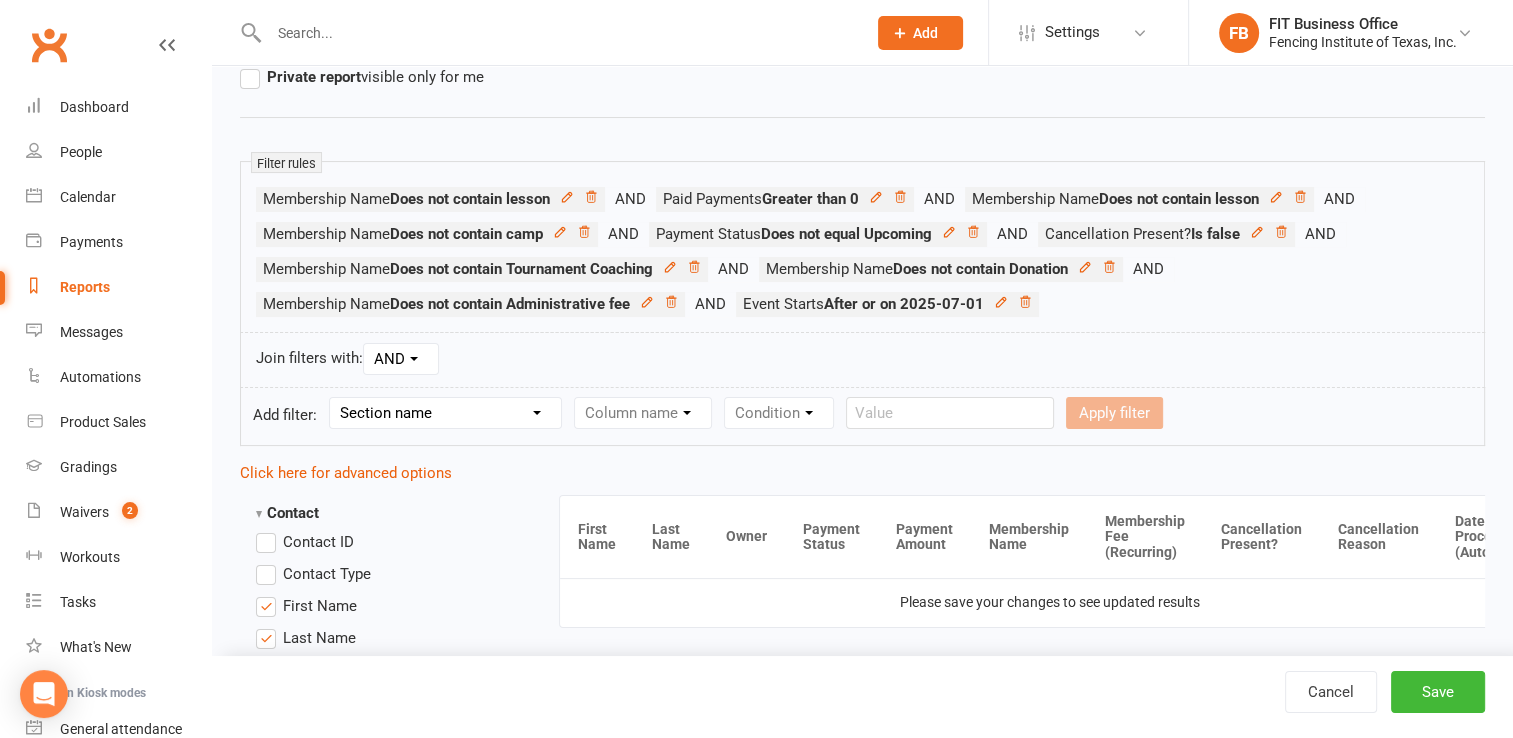 click on "Section name Contact Attendance Aggregate Payment Booking Waitlist Attendees Cancelled Bookings Late-cancelled Bookings Recurring Booking Aggregate Booking Communication Comms Recipients Membership Payment Styles And Ranks Aggregate Styles And Ranks Grading Events Promotions Suspensions Signed Waivers Family Members Credit Vouchers Enrolled Automations Enrolled Workouts Public Tasks Body Composition Emergency Contact Details Fitness Goals Key Demographics Marketing Information Waiver Answers" at bounding box center [445, 413] 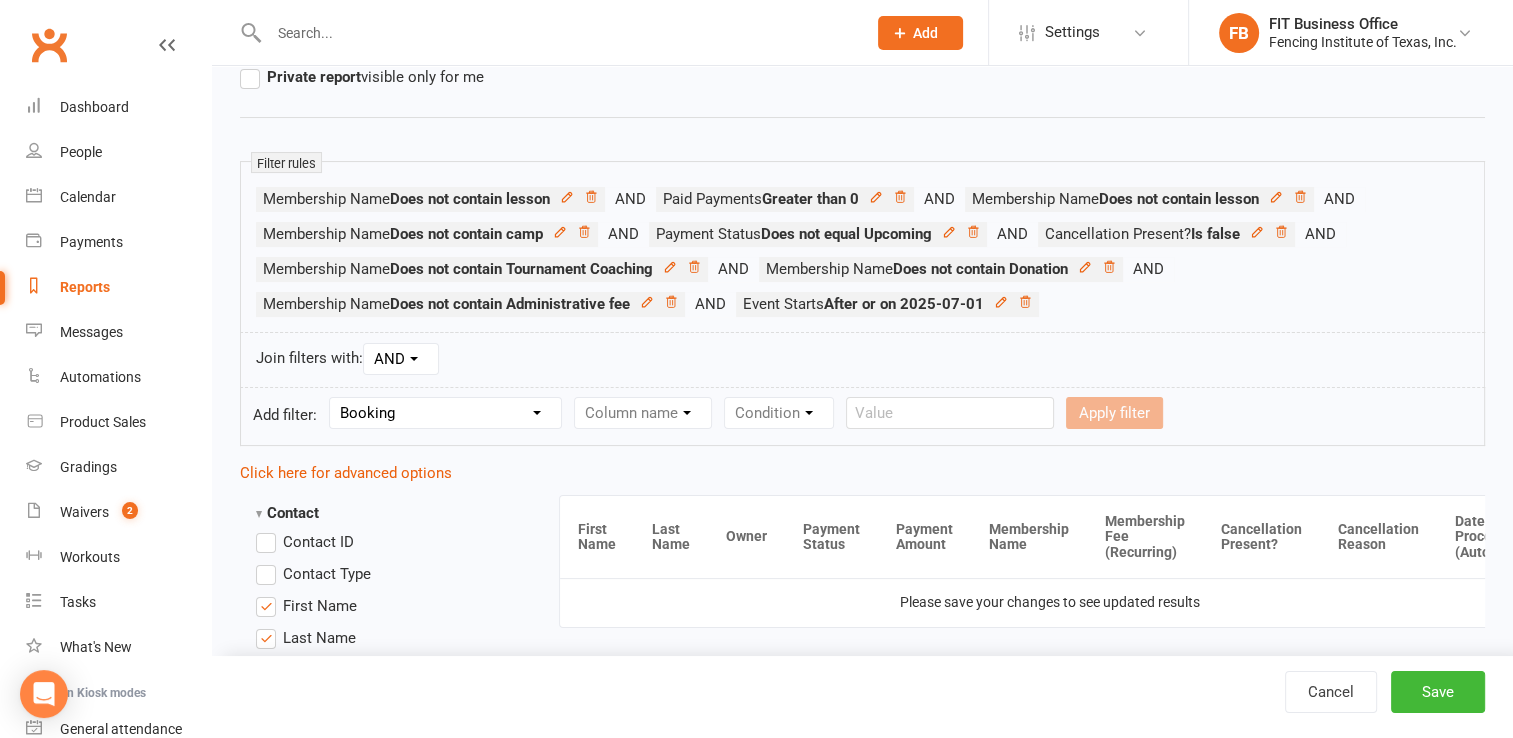 click on "Section name Contact Attendance Aggregate Payment Booking Waitlist Attendees Cancelled Bookings Late-cancelled Bookings Recurring Booking Aggregate Booking Communication Comms Recipients Membership Payment Styles And Ranks Aggregate Styles And Ranks Grading Events Promotions Suspensions Signed Waivers Family Members Credit Vouchers Enrolled Automations Enrolled Workouts Public Tasks Body Composition Emergency Contact Details Fitness Goals Key Demographics Marketing Information Waiver Answers" at bounding box center (445, 413) 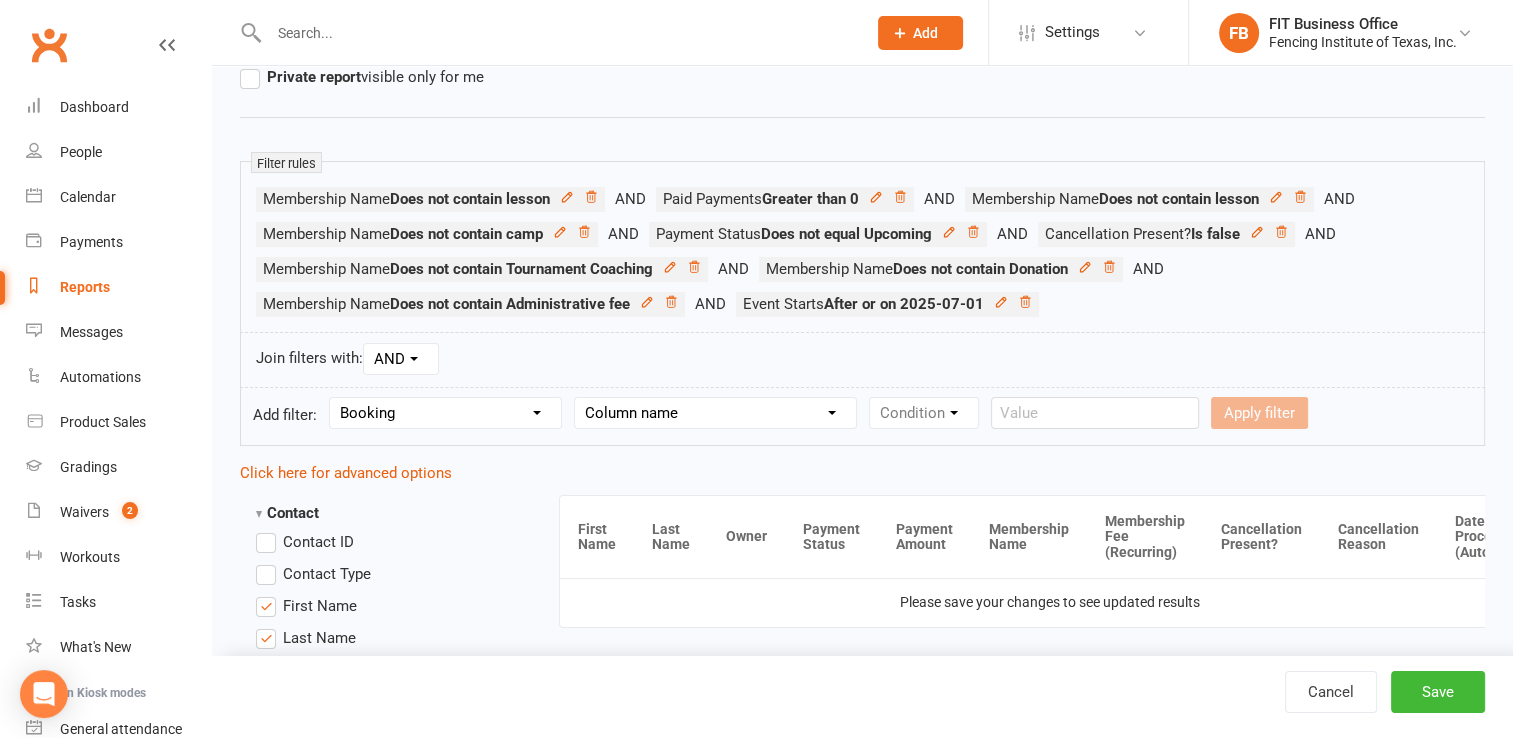 click on "Column name Event Name Event Type Event Date Event Day Event Month Event Starts Event Ends Event Duration Event Booking Count Event Attendee (Non-Absent) Count Event Attendee Limit Attended? Absent? Attendance Marked At Booking Created At Instructor Location Membership Used Booking Source General Attendance? Make-up Class? Drop-in Booking (Kiosk / Roll Call)? Booking Added By Contact?" at bounding box center [715, 413] 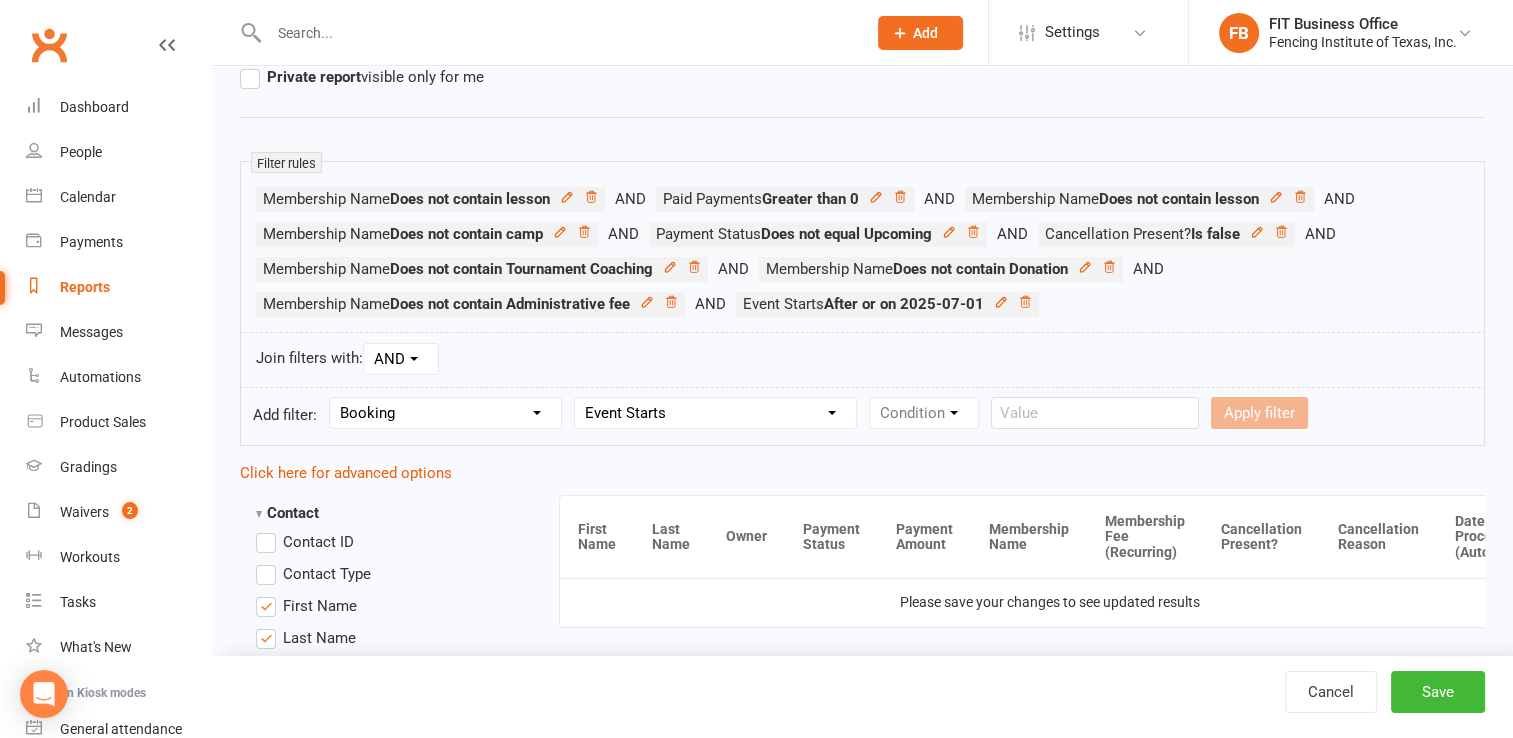 click on "Column name Event Name Event Type Event Date Event Day Event Month Event Starts Event Ends Event Duration Event Booking Count Event Attendee (Non-Absent) Count Event Attendee Limit Attended? Absent? Attendance Marked At Booking Created At Instructor Location Membership Used Booking Source General Attendance? Make-up Class? Drop-in Booking (Kiosk / Roll Call)? Booking Added By Contact?" at bounding box center (715, 413) 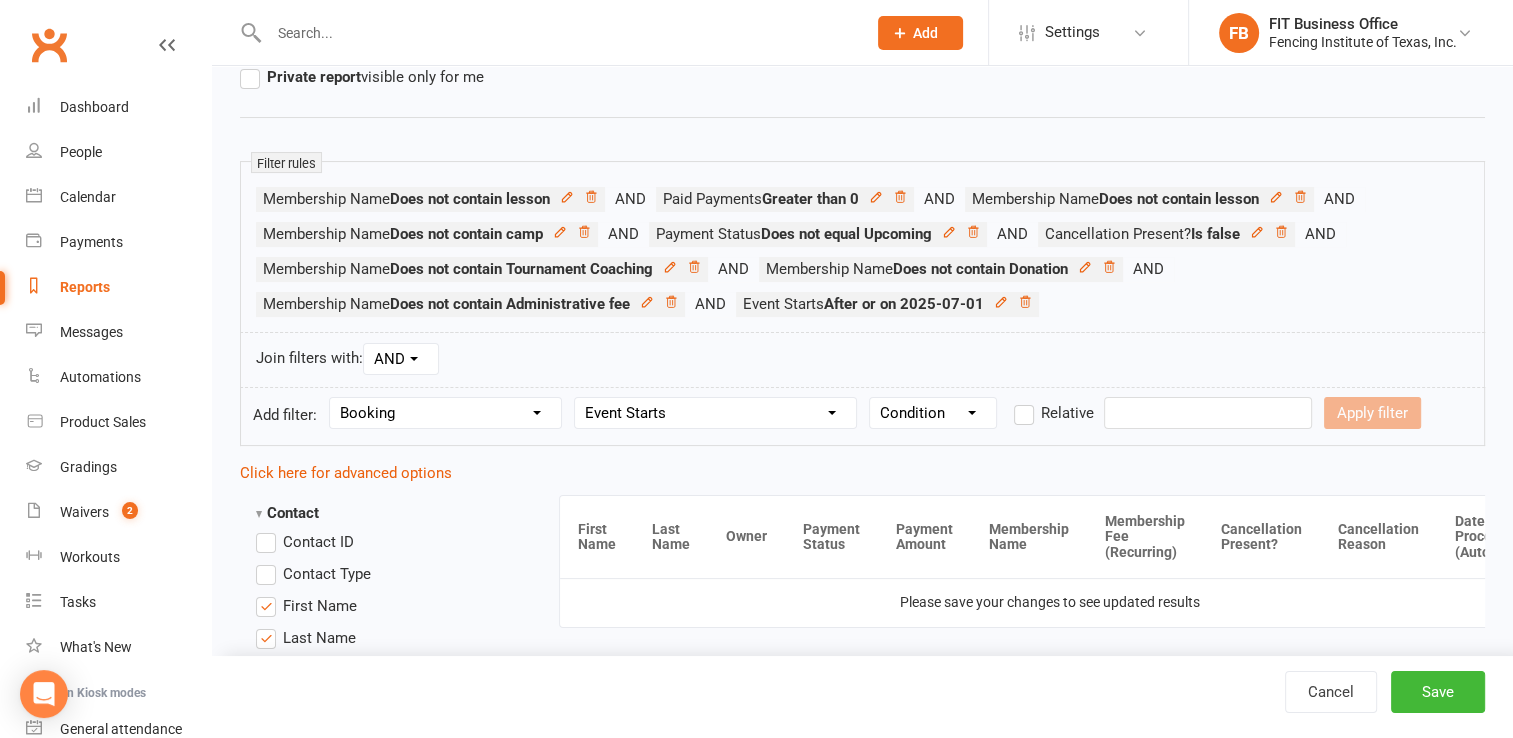 click on "Condition Is Is not Before After Before or on After or on Is blank Is not blank" at bounding box center (933, 413) 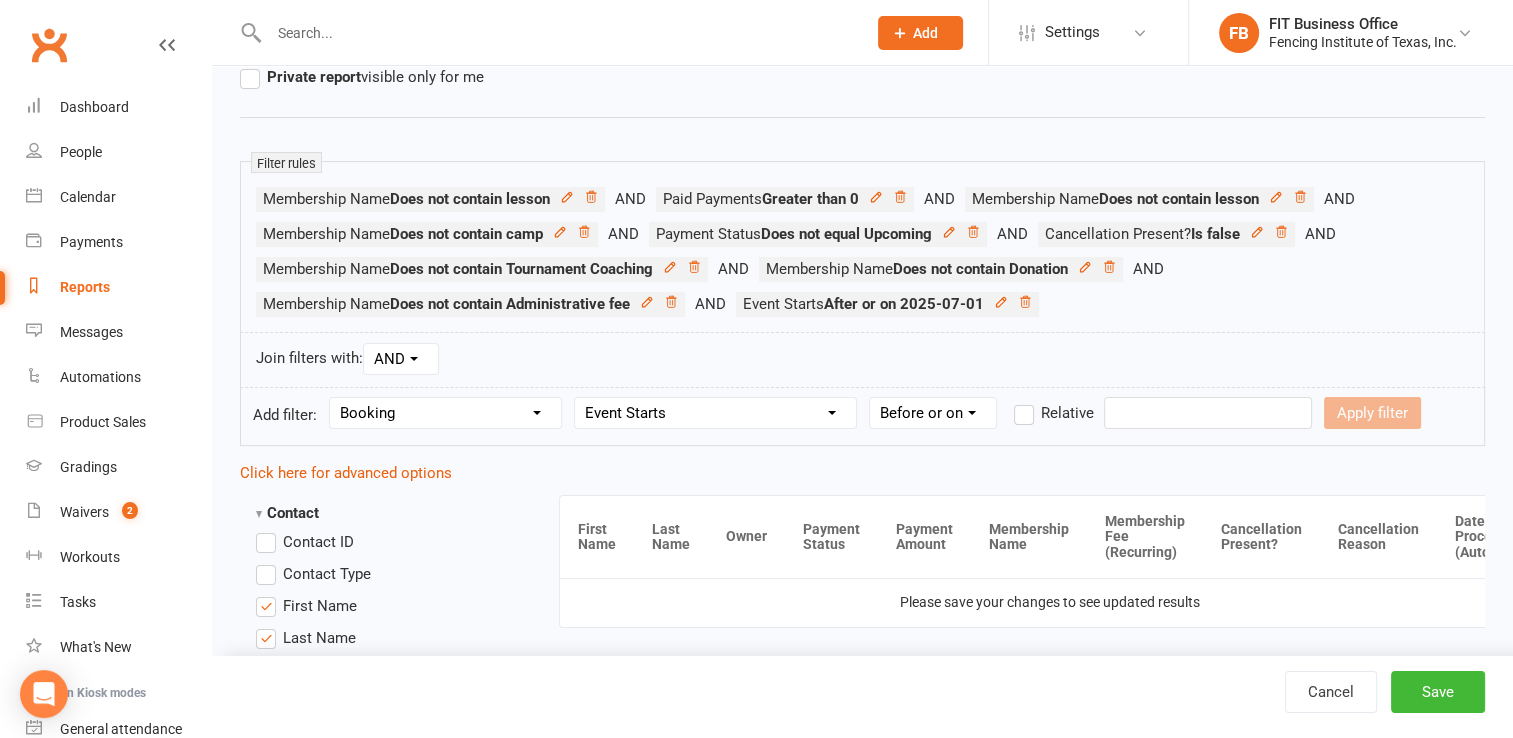 click on "Condition Is Is not Before After Before or on After or on Is blank Is not blank" at bounding box center [933, 413] 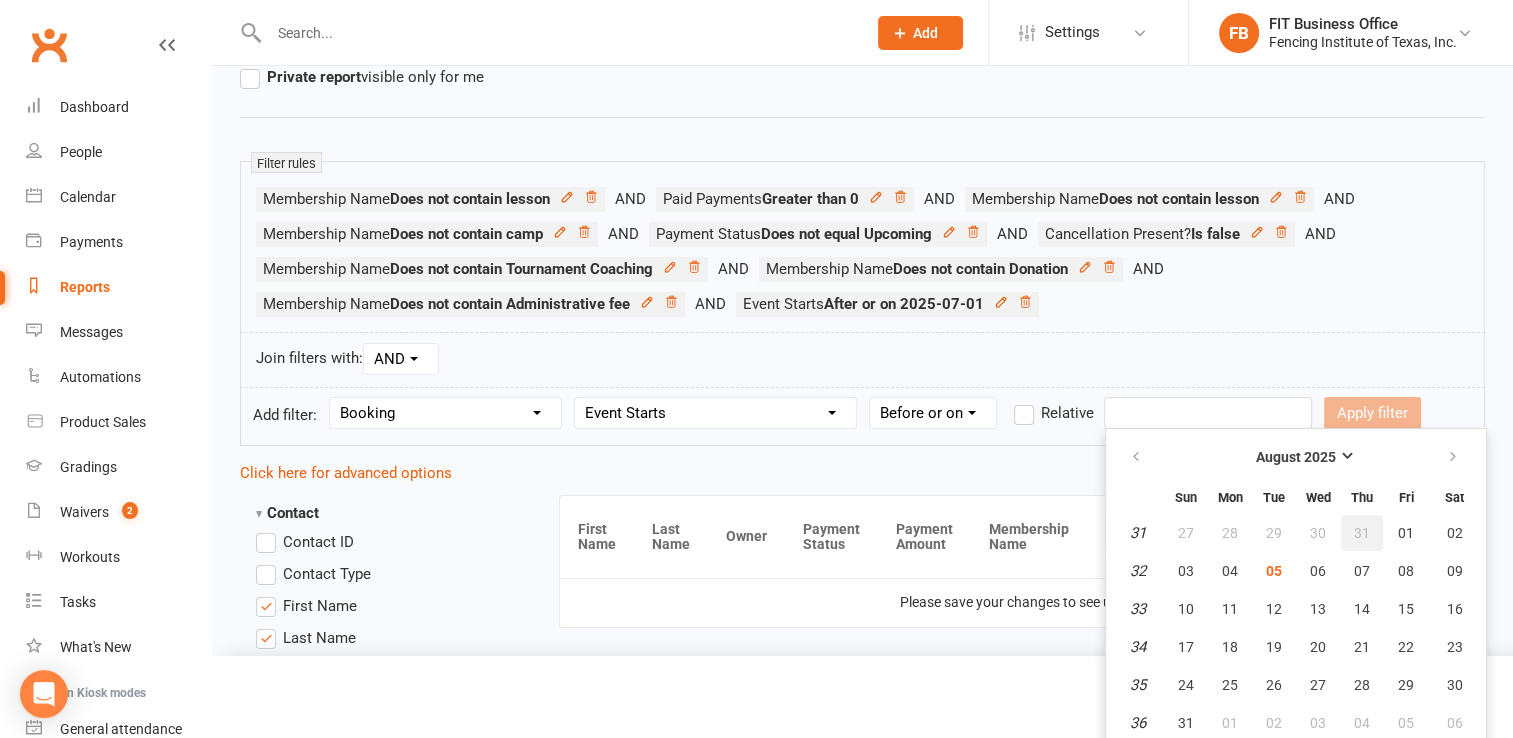 click on "31" at bounding box center (1362, 533) 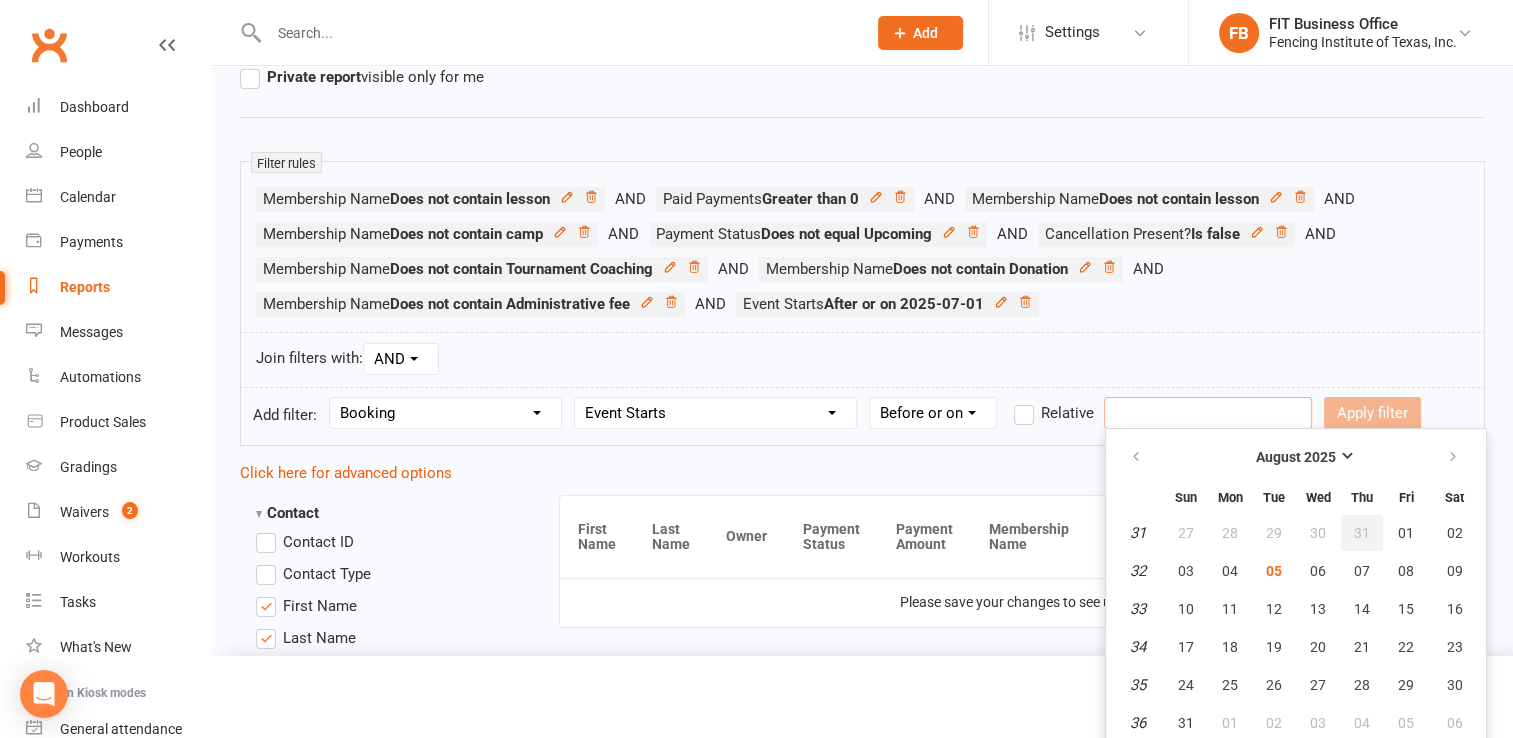 type on "31 Jul 2025" 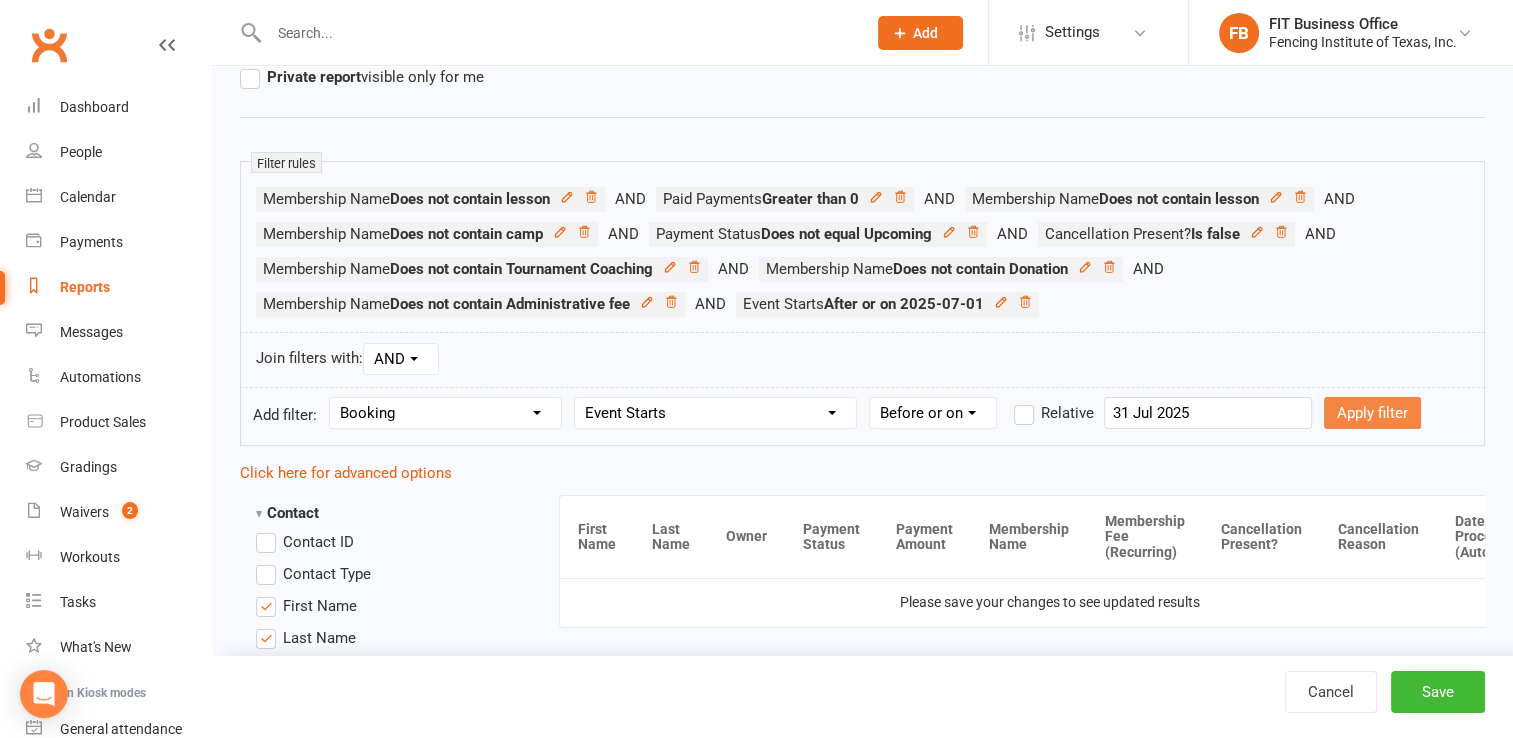 click on "Apply filter" at bounding box center (1372, 413) 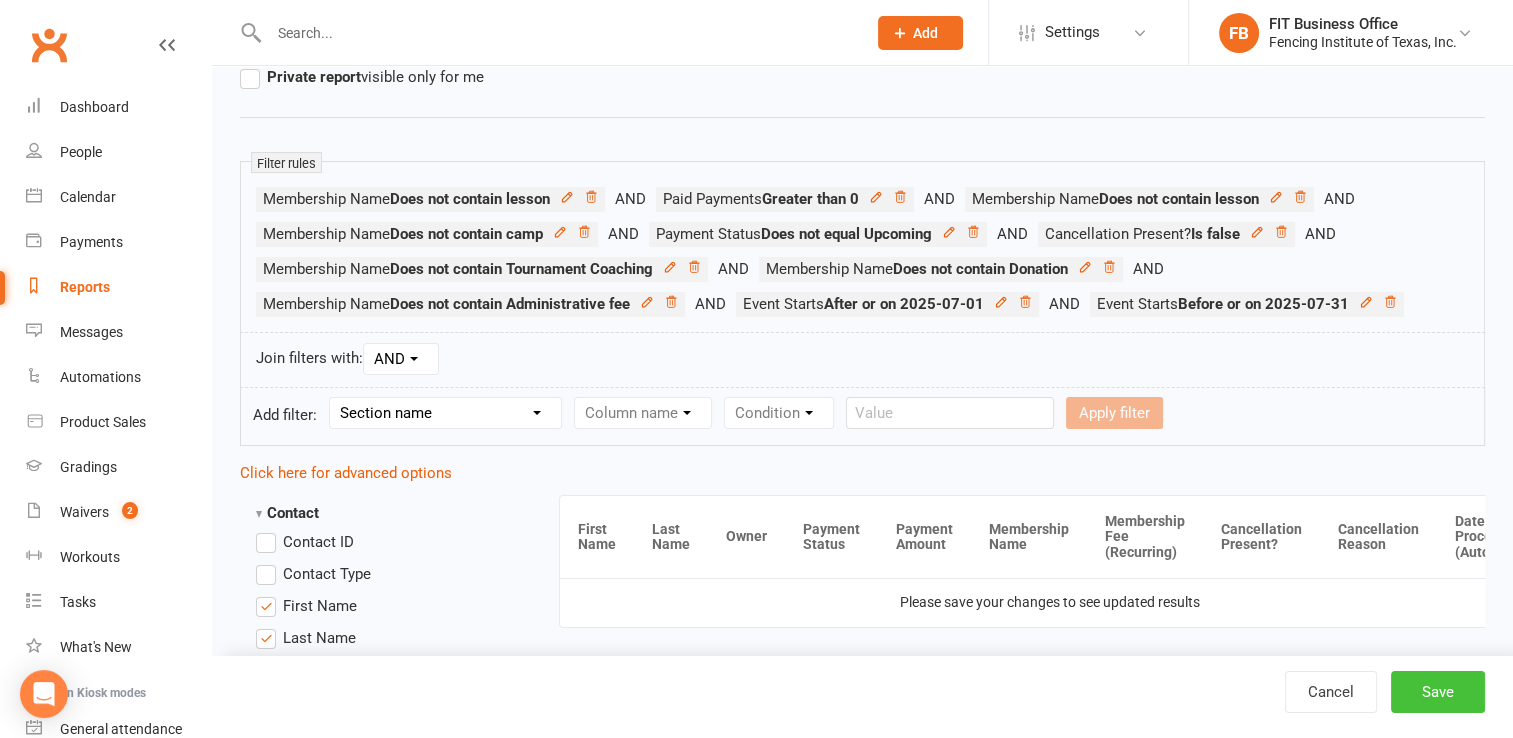 click on "Save" at bounding box center (1438, 692) 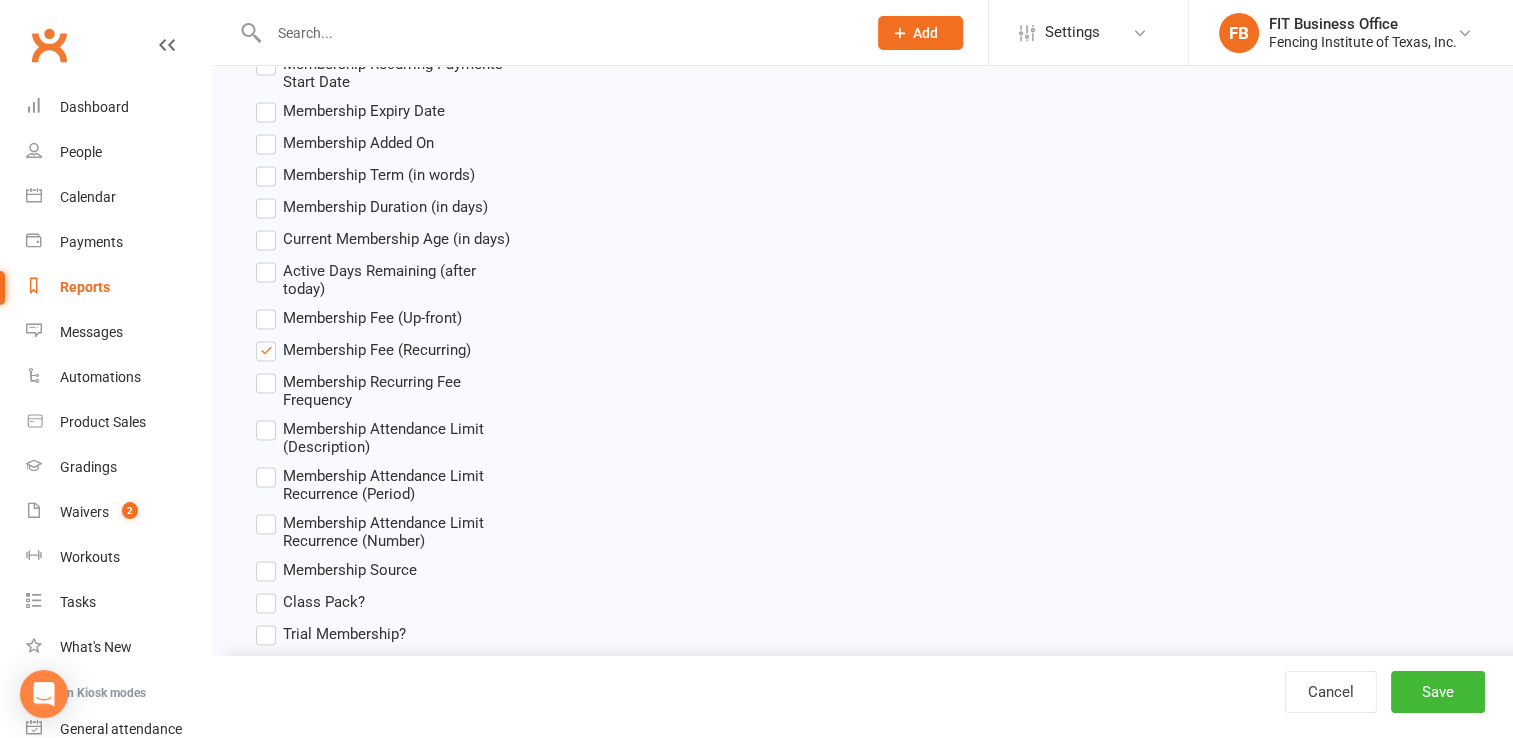 scroll, scrollTop: 3000, scrollLeft: 0, axis: vertical 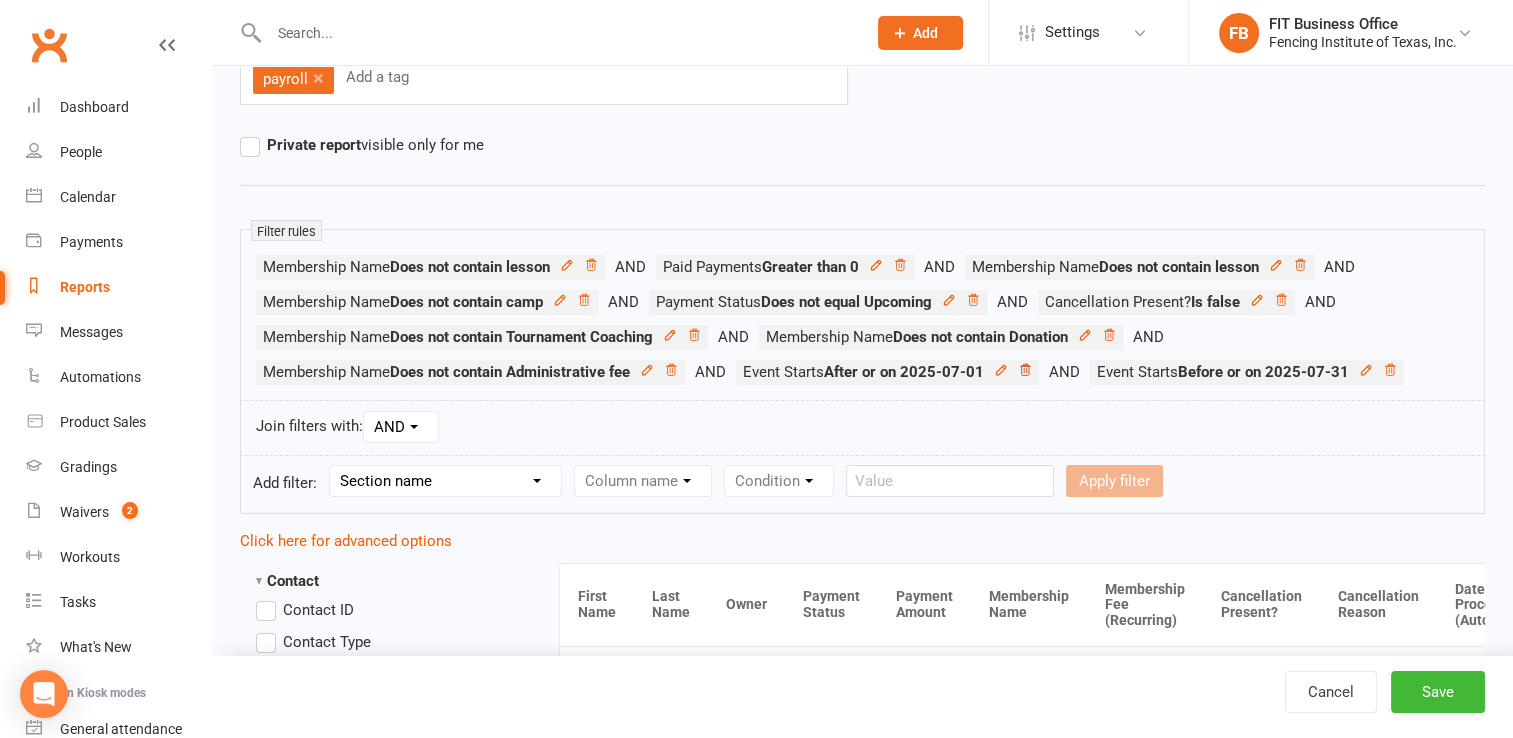 click 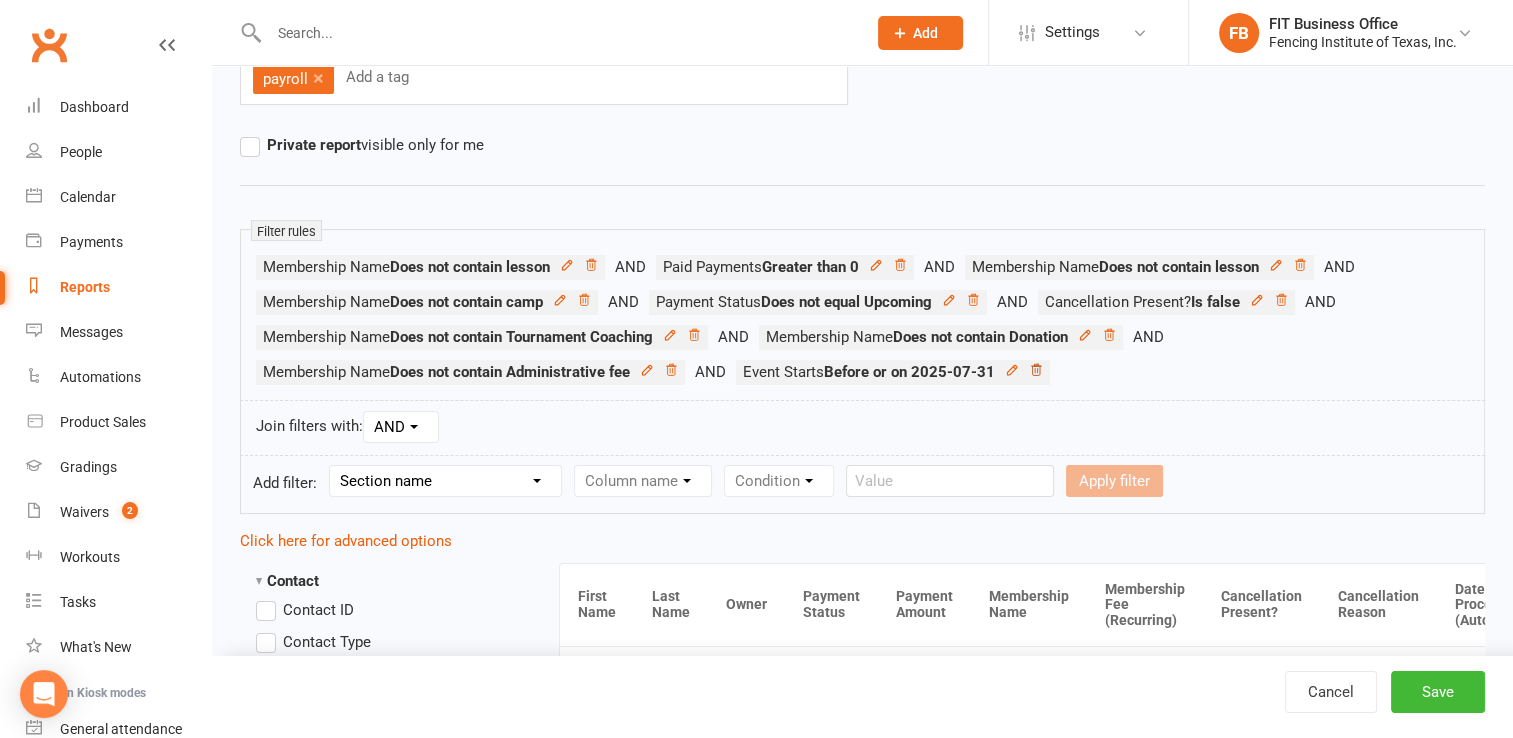 click at bounding box center (1036, 372) 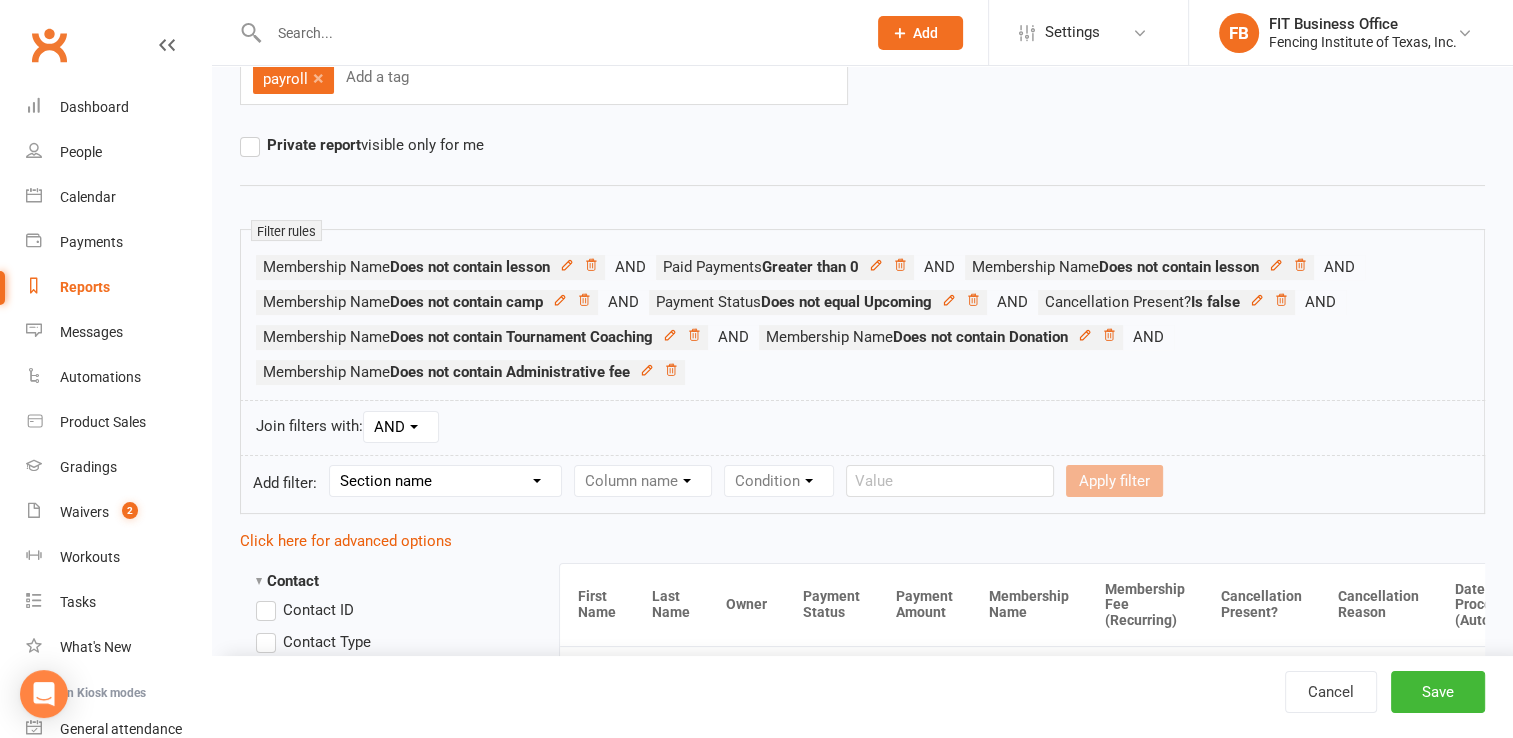 click on "Section name Contact Attendance Aggregate Payment Booking Waitlist Attendees Cancelled Bookings Late-cancelled Bookings Recurring Booking Aggregate Booking Communication Comms Recipients Membership Payment Styles And Ranks Aggregate Styles And Ranks Grading Events Promotions Suspensions Signed Waivers Family Members Credit Vouchers Enrolled Automations Enrolled Workouts Public Tasks Body Composition Emergency Contact Details Fitness Goals Key Demographics Marketing Information Waiver Answers" at bounding box center [445, 481] 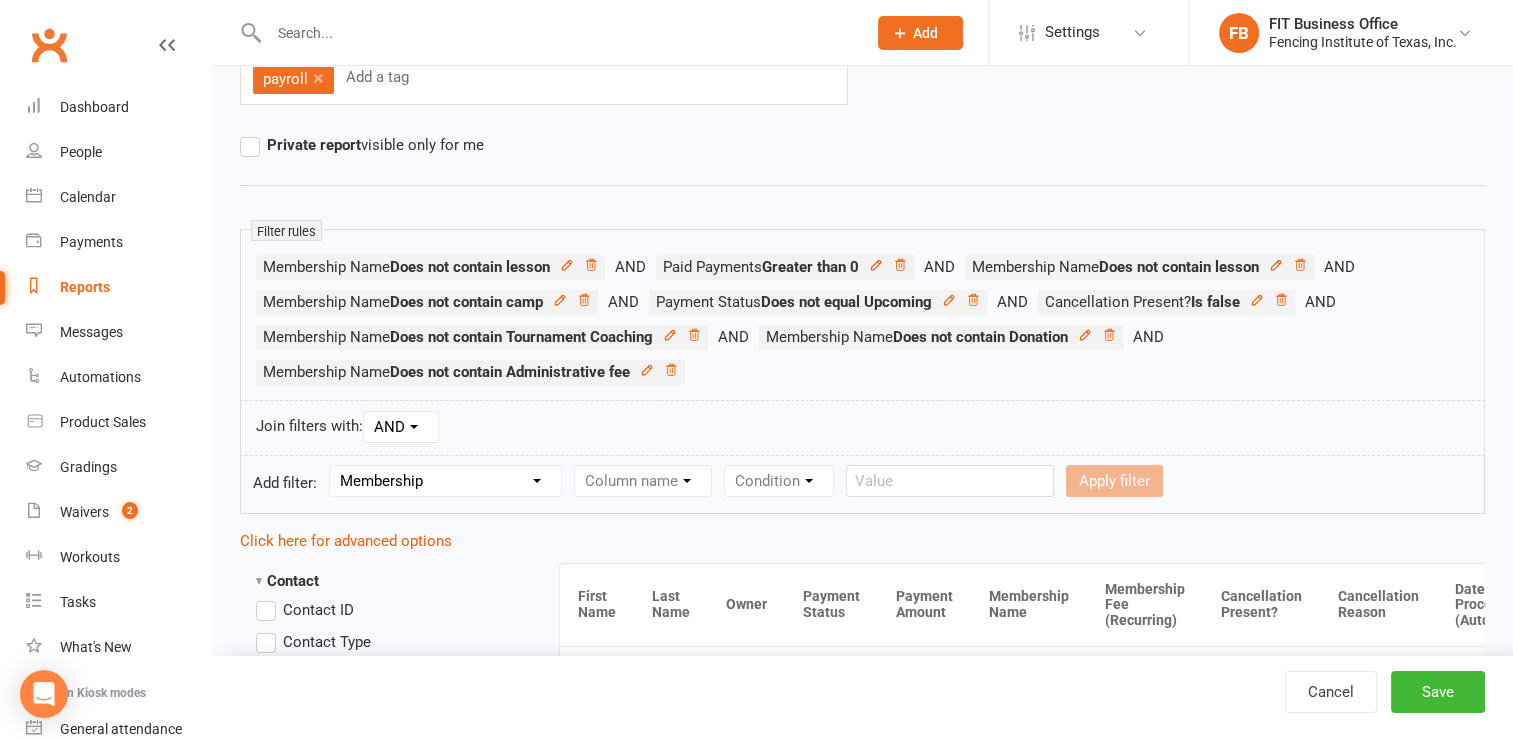 click on "Section name Contact Attendance Aggregate Payment Booking Waitlist Attendees Cancelled Bookings Late-cancelled Bookings Recurring Booking Aggregate Booking Communication Comms Recipients Membership Payment Styles And Ranks Aggregate Styles And Ranks Grading Events Promotions Suspensions Signed Waivers Family Members Credit Vouchers Enrolled Automations Enrolled Workouts Public Tasks Body Composition Emergency Contact Details Fitness Goals Key Demographics Marketing Information Waiver Answers" at bounding box center (445, 481) 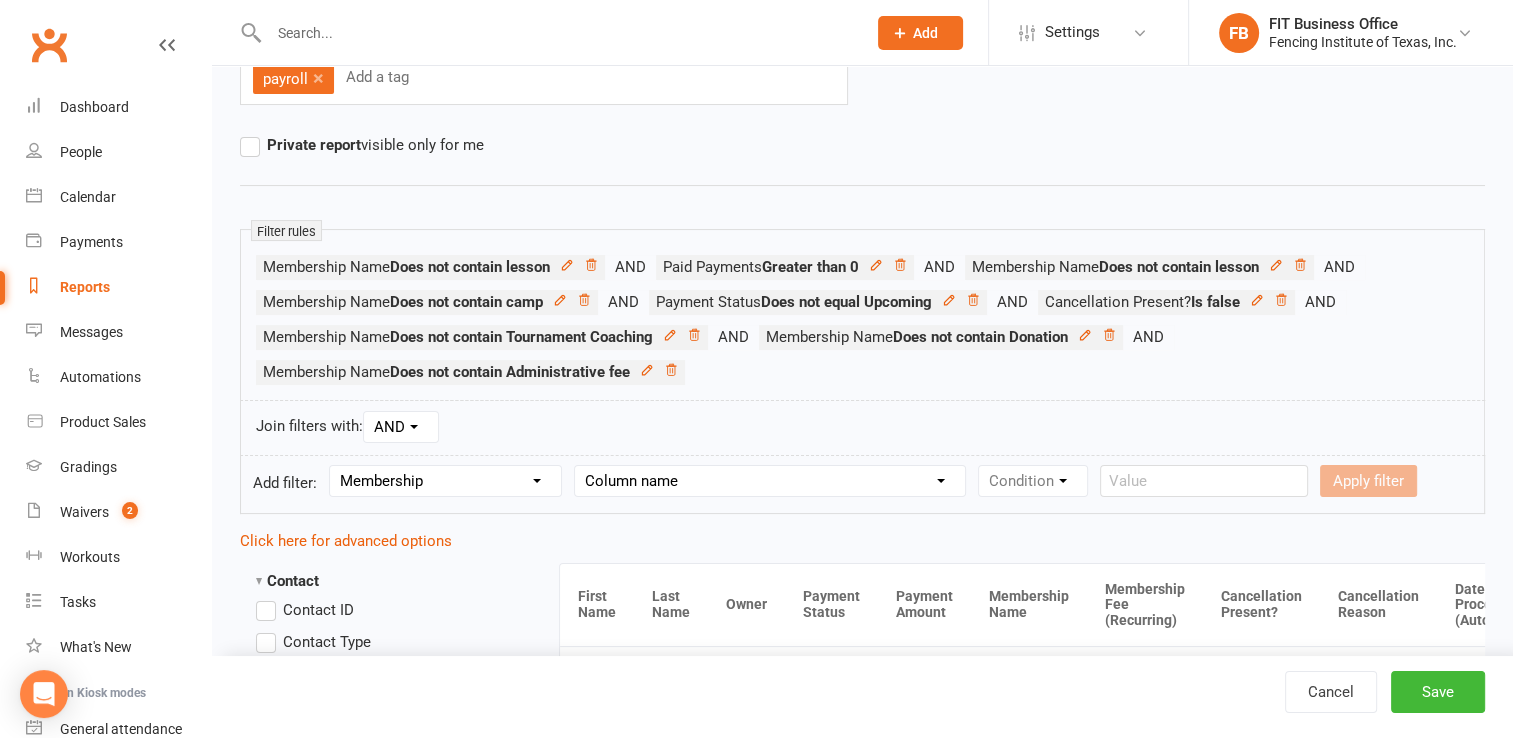 scroll, scrollTop: 233, scrollLeft: 0, axis: vertical 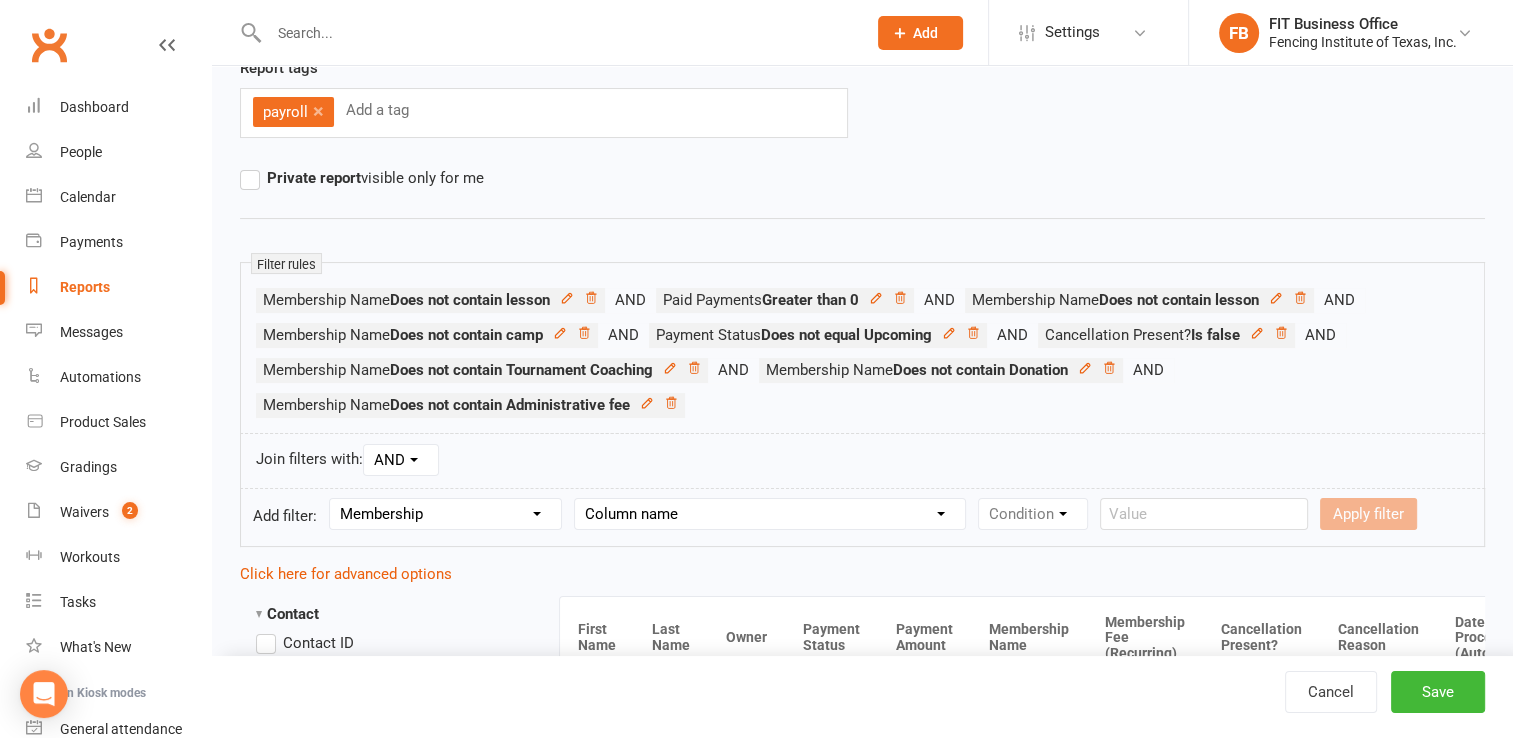 click on "Column name Membership ID Membership Name Membership Category Membership Start Date Membership Up-front Payment Date Membership Recurring Payments Start Date Membership Expiry Date Membership Added On Membership Term (in words) Membership Duration (in days) Current Membership Age (in days) Active Days Remaining (after today) Membership Fee (Up-front) Membership Fee (Recurring) Membership Recurring Fee Frequency Membership Attendance Limit (Description) Membership Attendance Limit Recurrence (Period) Membership Attendance Limit Recurrence (Number) Membership Source Class Pack? Trial Membership? Send email receipt on successful payment? Bookings Made Bookings Attended Bookings Absent Bookings w/ Unmarked Attendance Bookings Remaining Attendances in Current Calendar Month Make-up Classes Available Membership Active? Cancellation Present? Cancellation Date Cancellation Added On Cancellation Reason Most Recent Attendance Payments Attempted Paid Payments Failed Payments (Current) Payments Remaining" at bounding box center (770, 514) 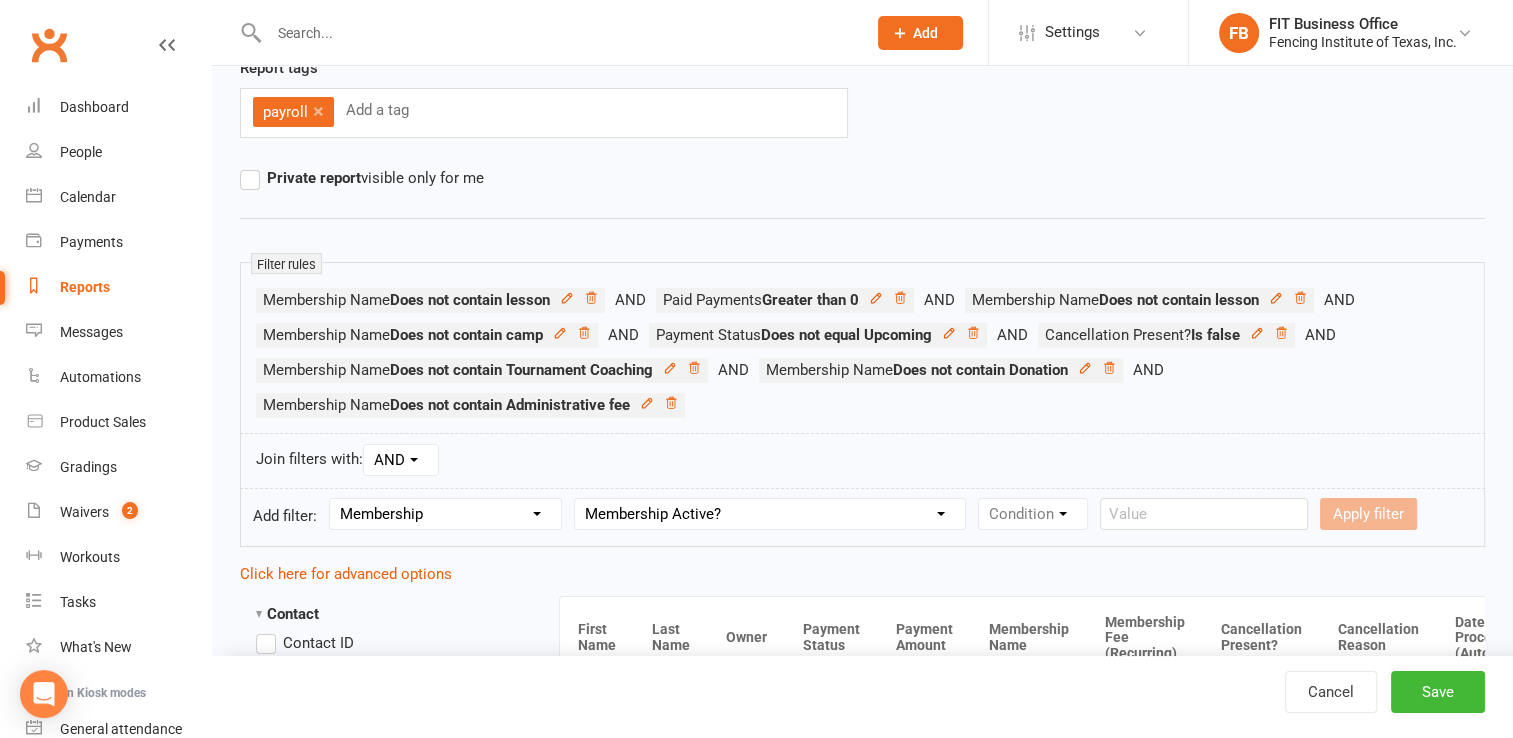 click on "Column name Membership ID Membership Name Membership Category Membership Start Date Membership Up-front Payment Date Membership Recurring Payments Start Date Membership Expiry Date Membership Added On Membership Term (in words) Membership Duration (in days) Current Membership Age (in days) Active Days Remaining (after today) Membership Fee (Up-front) Membership Fee (Recurring) Membership Recurring Fee Frequency Membership Attendance Limit (Description) Membership Attendance Limit Recurrence (Period) Membership Attendance Limit Recurrence (Number) Membership Source Class Pack? Trial Membership? Send email receipt on successful payment? Bookings Made Bookings Attended Bookings Absent Bookings w/ Unmarked Attendance Bookings Remaining Attendances in Current Calendar Month Make-up Classes Available Membership Active? Cancellation Present? Cancellation Date Cancellation Added On Cancellation Reason Most Recent Attendance Payments Attempted Paid Payments Failed Payments (Current) Payments Remaining" at bounding box center (770, 514) 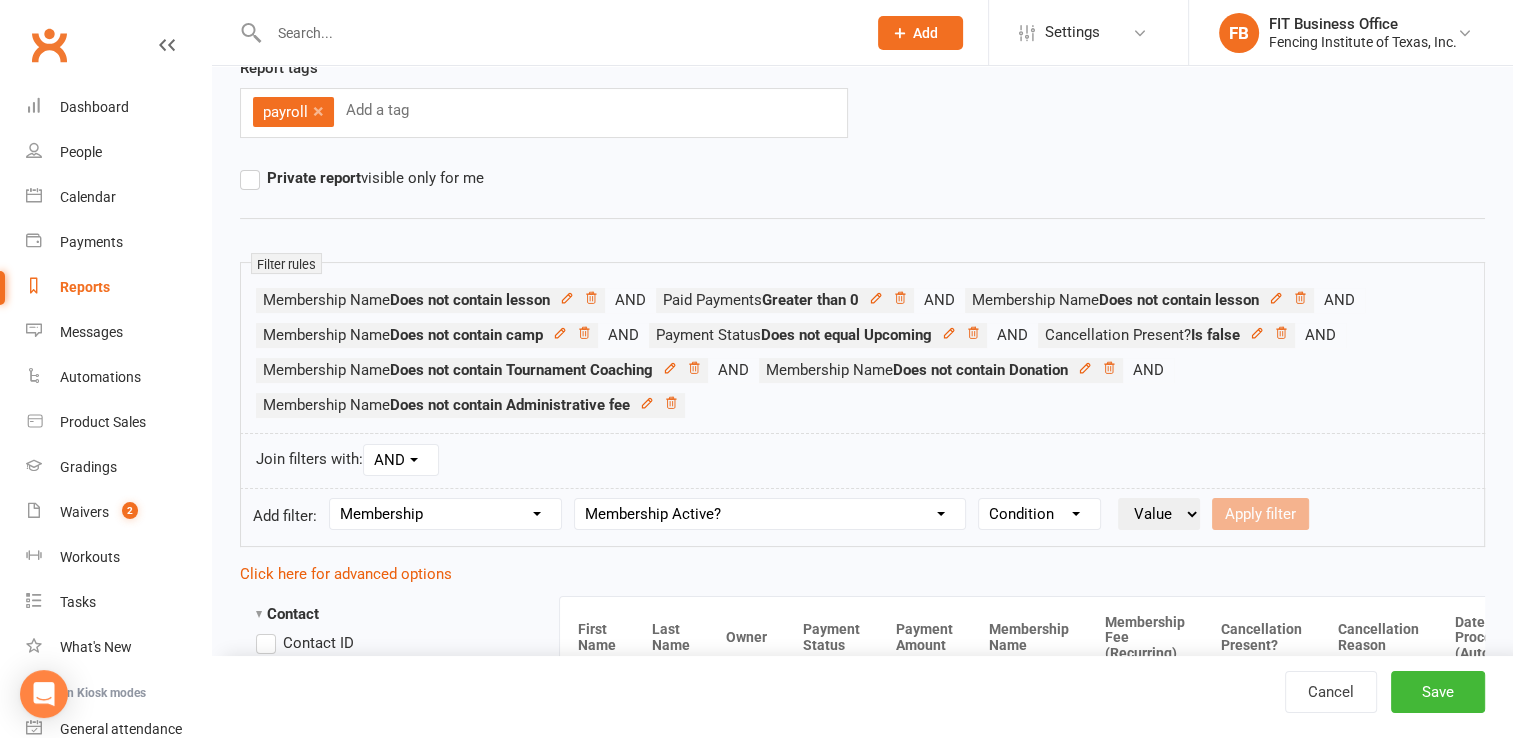 click on "Value Yes No" at bounding box center [1159, 514] 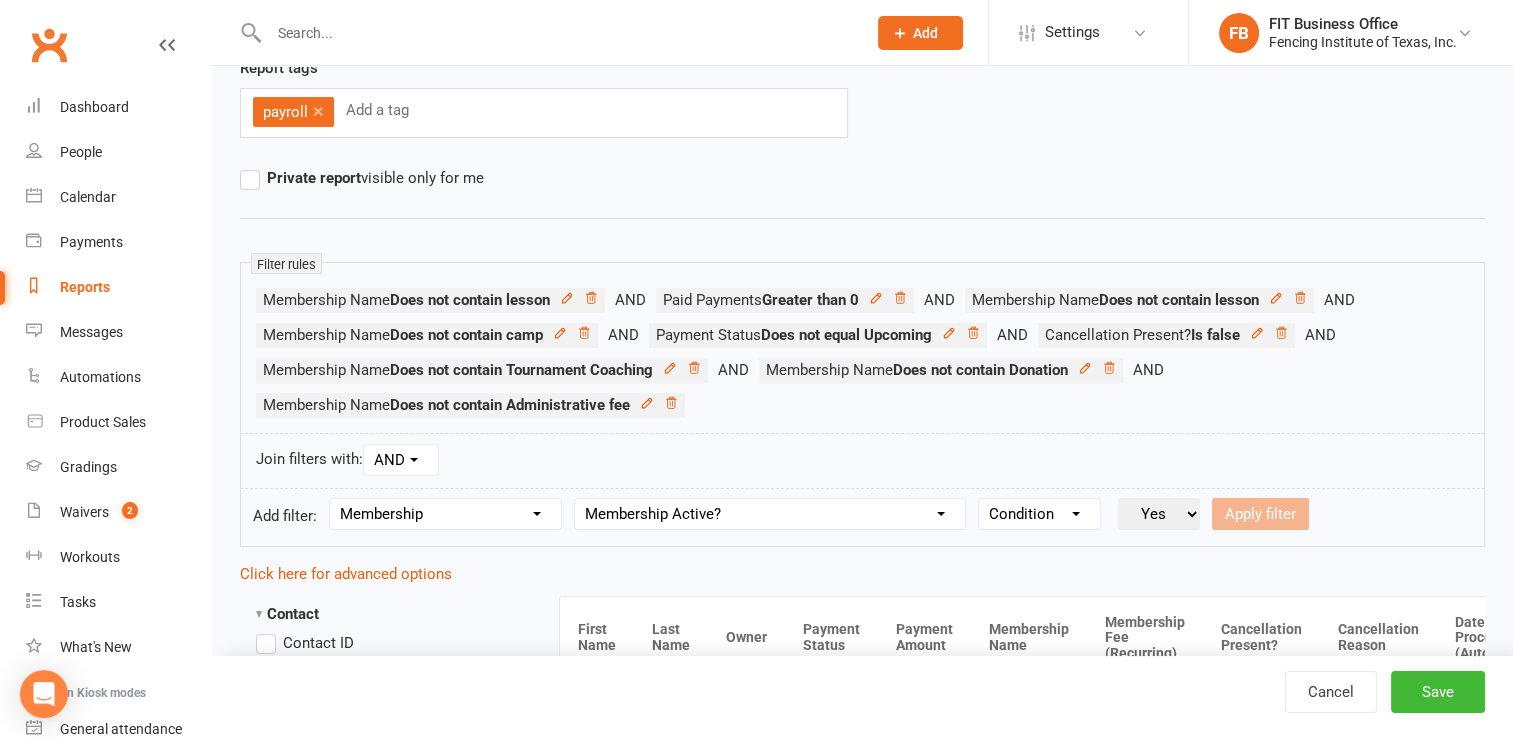 click on "Value Yes No" at bounding box center (1159, 514) 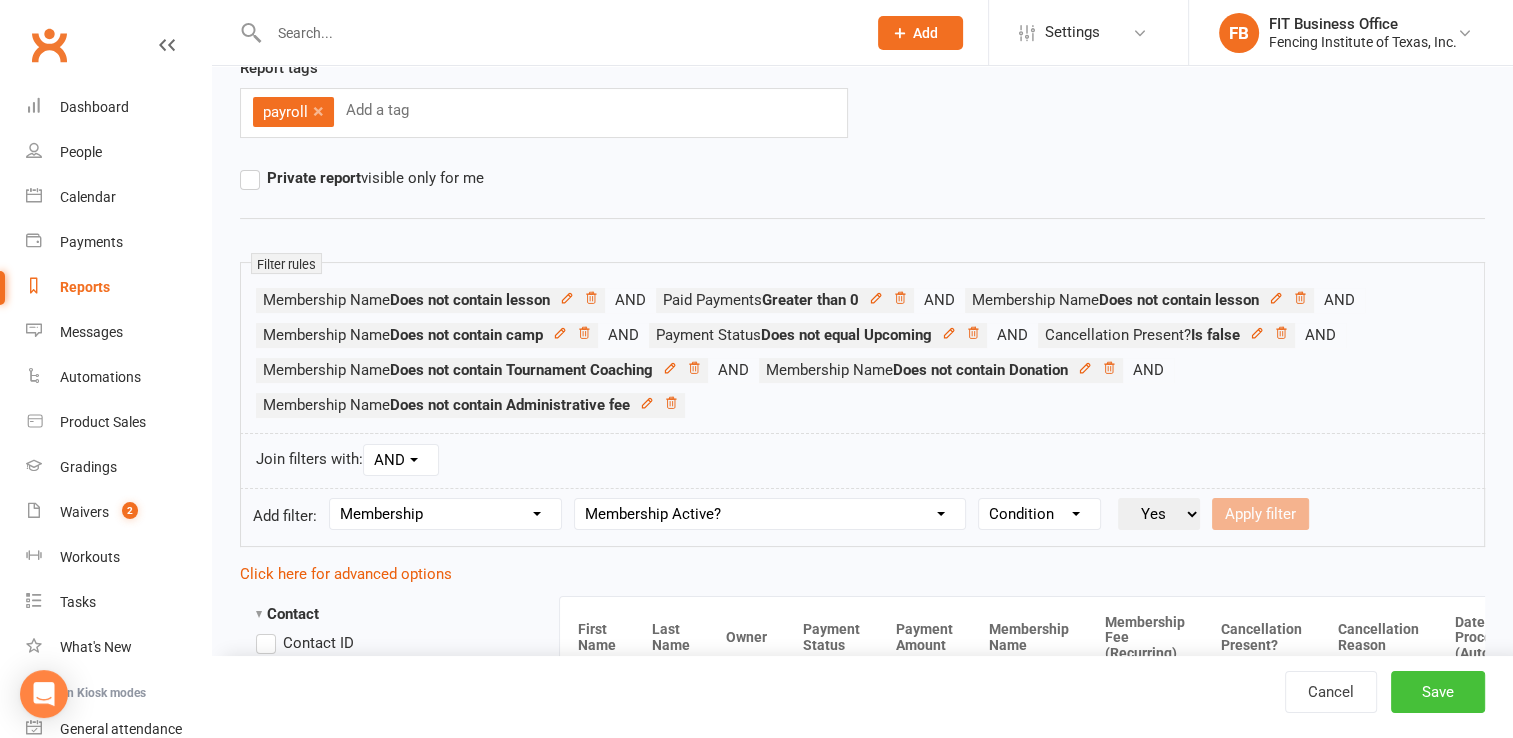 click on "Save" at bounding box center [1438, 692] 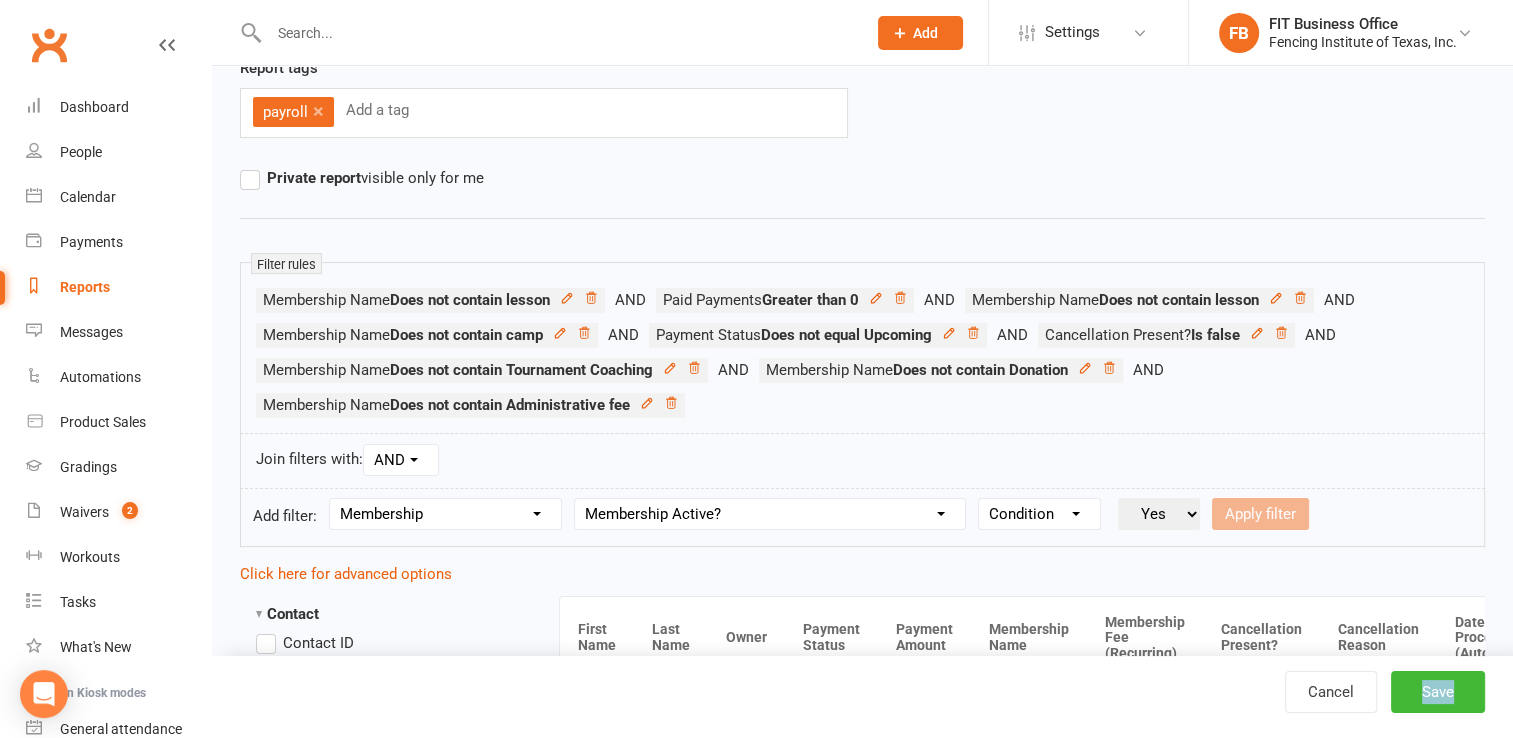click on "Cancel   Save" at bounding box center (1399, 692) 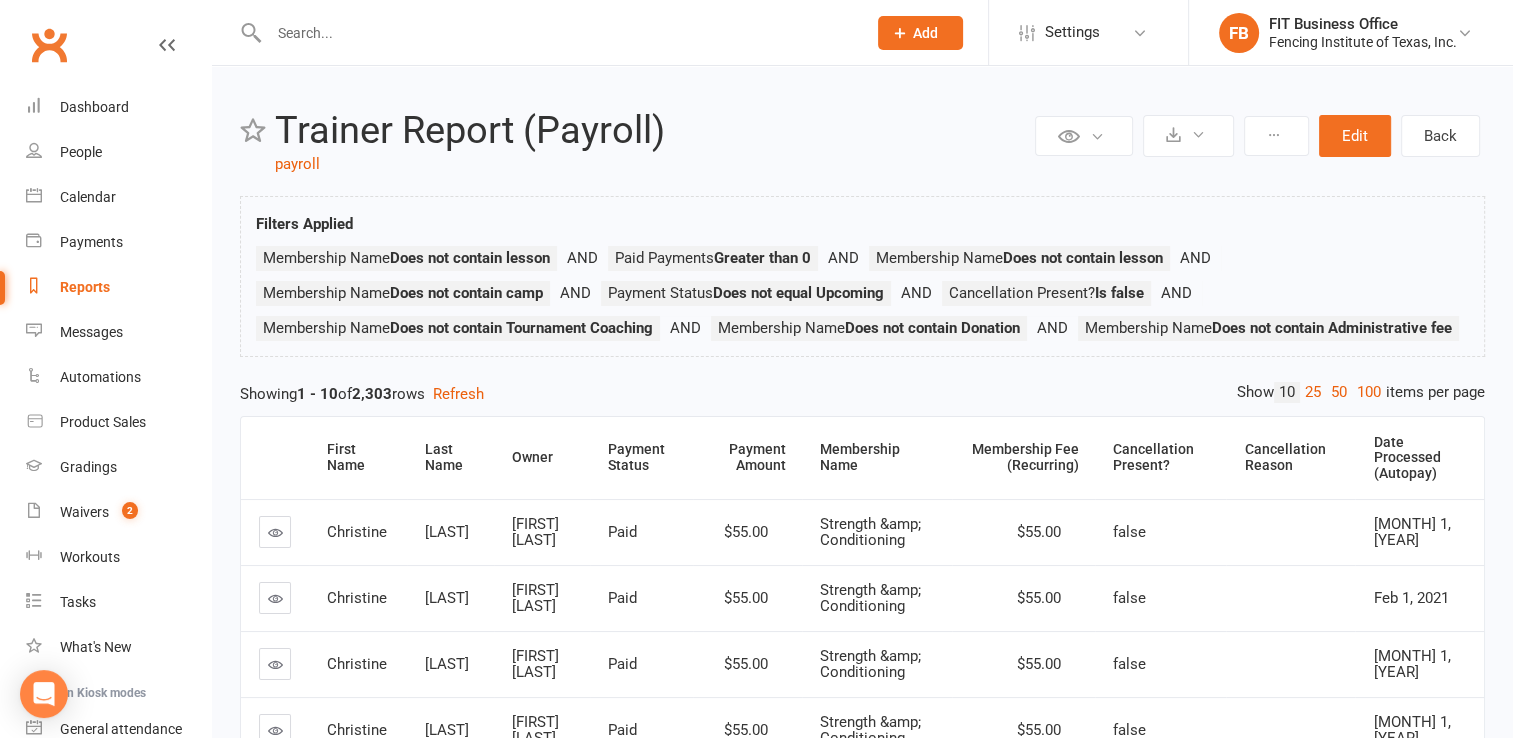 scroll, scrollTop: 33, scrollLeft: 0, axis: vertical 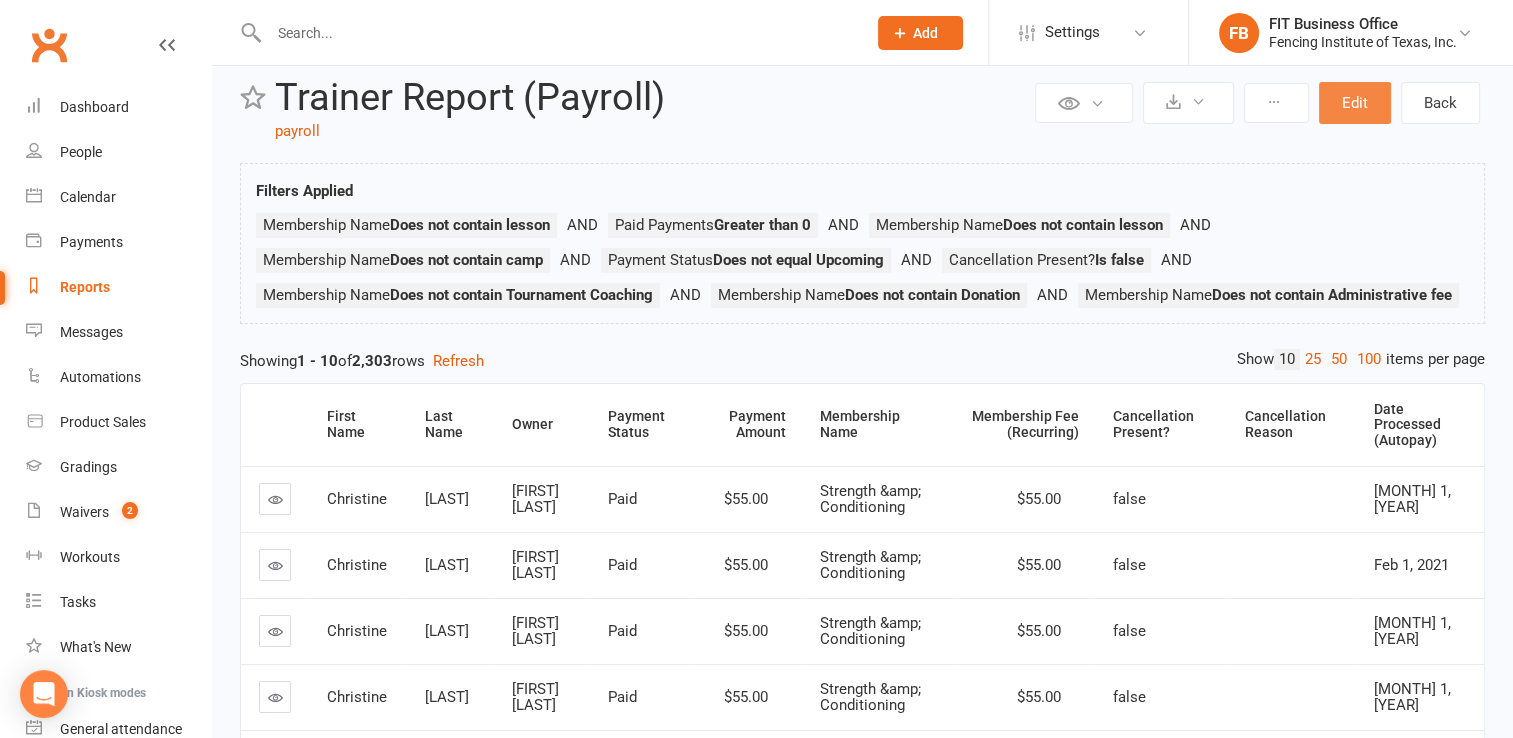click on "Edit" at bounding box center [1355, 103] 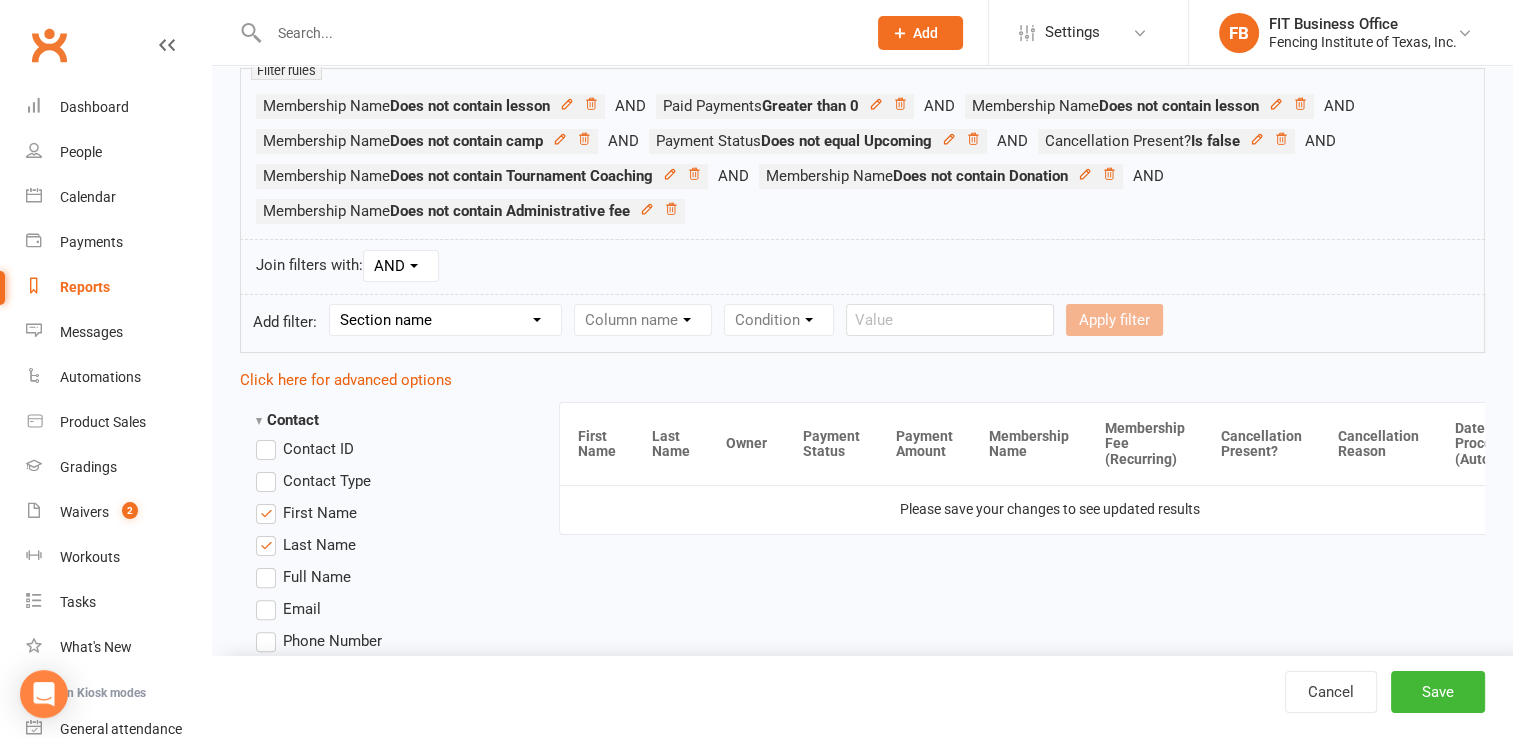 scroll, scrollTop: 433, scrollLeft: 0, axis: vertical 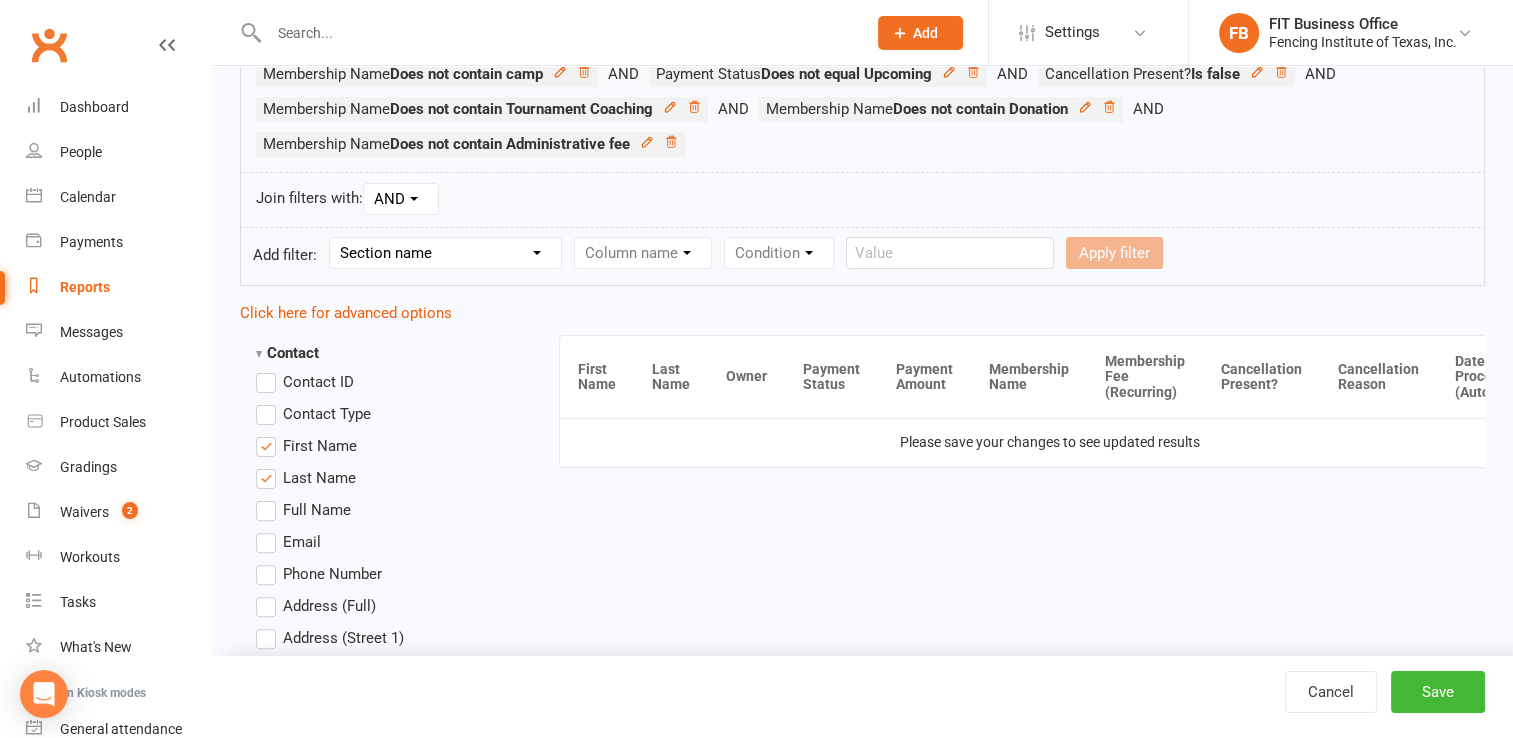 click on "Section name Contact Attendance Aggregate Payment Booking Waitlist Attendees Cancelled Bookings Late-cancelled Bookings Recurring Booking Aggregate Booking Communication Comms Recipients Membership Payment Styles And Ranks Aggregate Styles And Ranks Grading Events Promotions Suspensions Signed Waivers Family Members Credit Vouchers Enrolled Automations Enrolled Workouts Public Tasks Body Composition Emergency Contact Details Fitness Goals Key Demographics Marketing Information Waiver Answers" at bounding box center [445, 253] 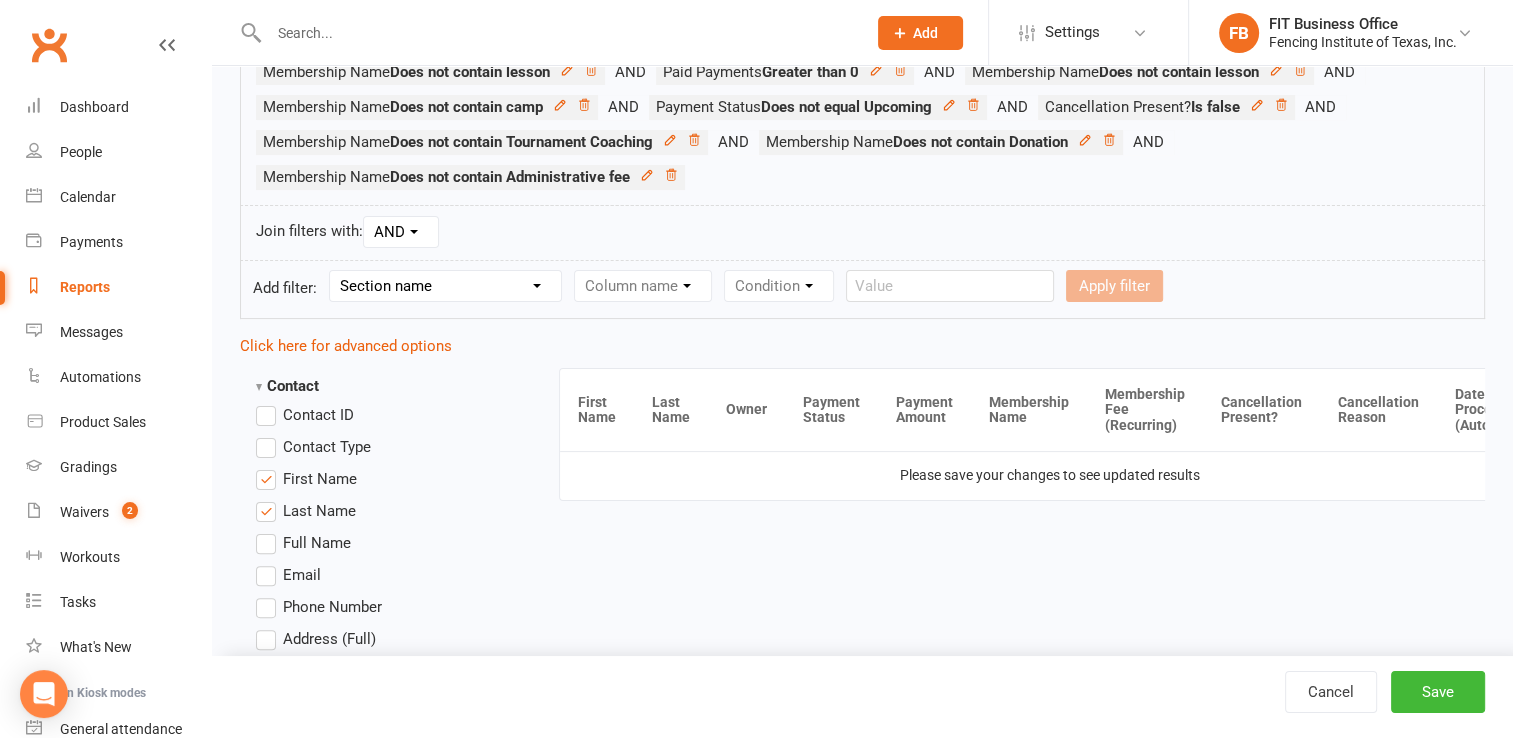 click on "Section name Contact Attendance Aggregate Payment Booking Waitlist Attendees Cancelled Bookings Late-cancelled Bookings Recurring Booking Aggregate Booking Communication Comms Recipients Membership Payment Styles And Ranks Aggregate Styles And Ranks Grading Events Promotions Suspensions Signed Waivers Family Members Credit Vouchers Enrolled Automations Enrolled Workouts Public Tasks Body Composition Emergency Contact Details Fitness Goals Key Demographics Marketing Information Waiver Answers" at bounding box center [445, 286] 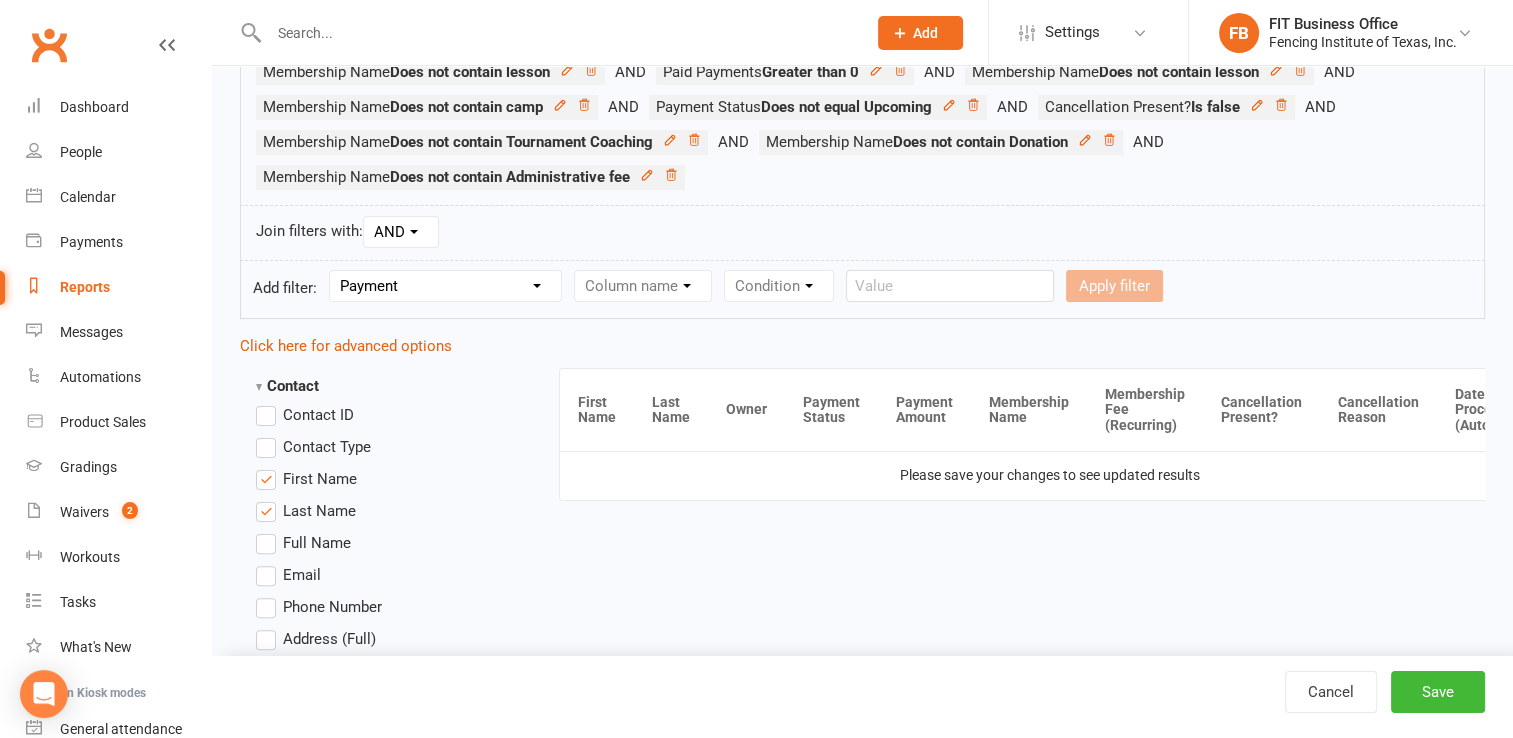 click on "Section name Contact Attendance Aggregate Payment Booking Waitlist Attendees Cancelled Bookings Late-cancelled Bookings Recurring Booking Aggregate Booking Communication Comms Recipients Membership Payment Styles And Ranks Aggregate Styles And Ranks Grading Events Promotions Suspensions Signed Waivers Family Members Credit Vouchers Enrolled Automations Enrolled Workouts Public Tasks Body Composition Emergency Contact Details Fitness Goals Key Demographics Marketing Information Waiver Answers" at bounding box center (445, 286) 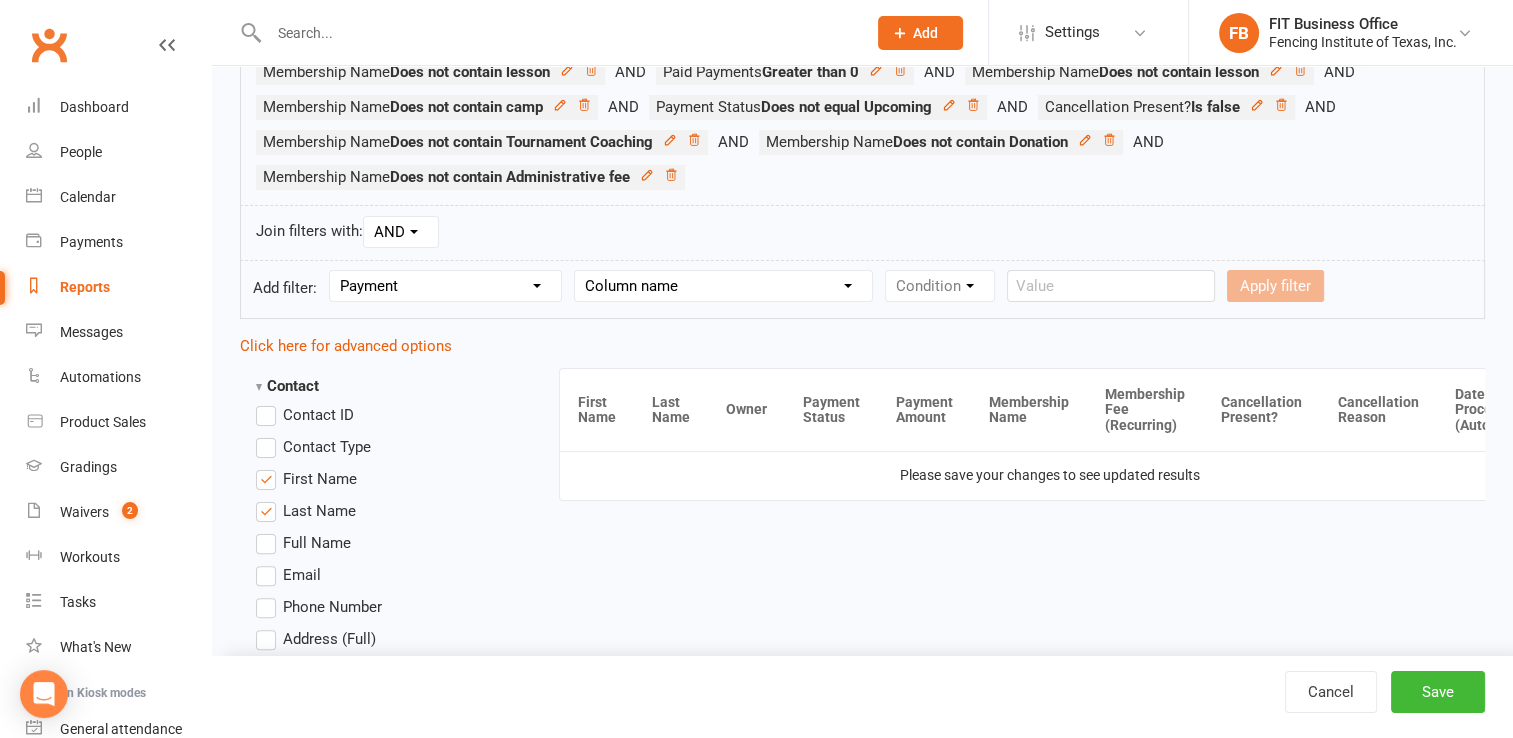 click on "Column name Payment Status Payment Due Date Payment Amount Payment Amount (after credit applied) Credit Applied Attempts Autopay? Paid Via Approval Date Failure Date Date Processed (Autopay) Chargeback Failure? Failed by System? Realtime Payment? Grading Fee? Non-Debit Adjustment?" at bounding box center (723, 286) 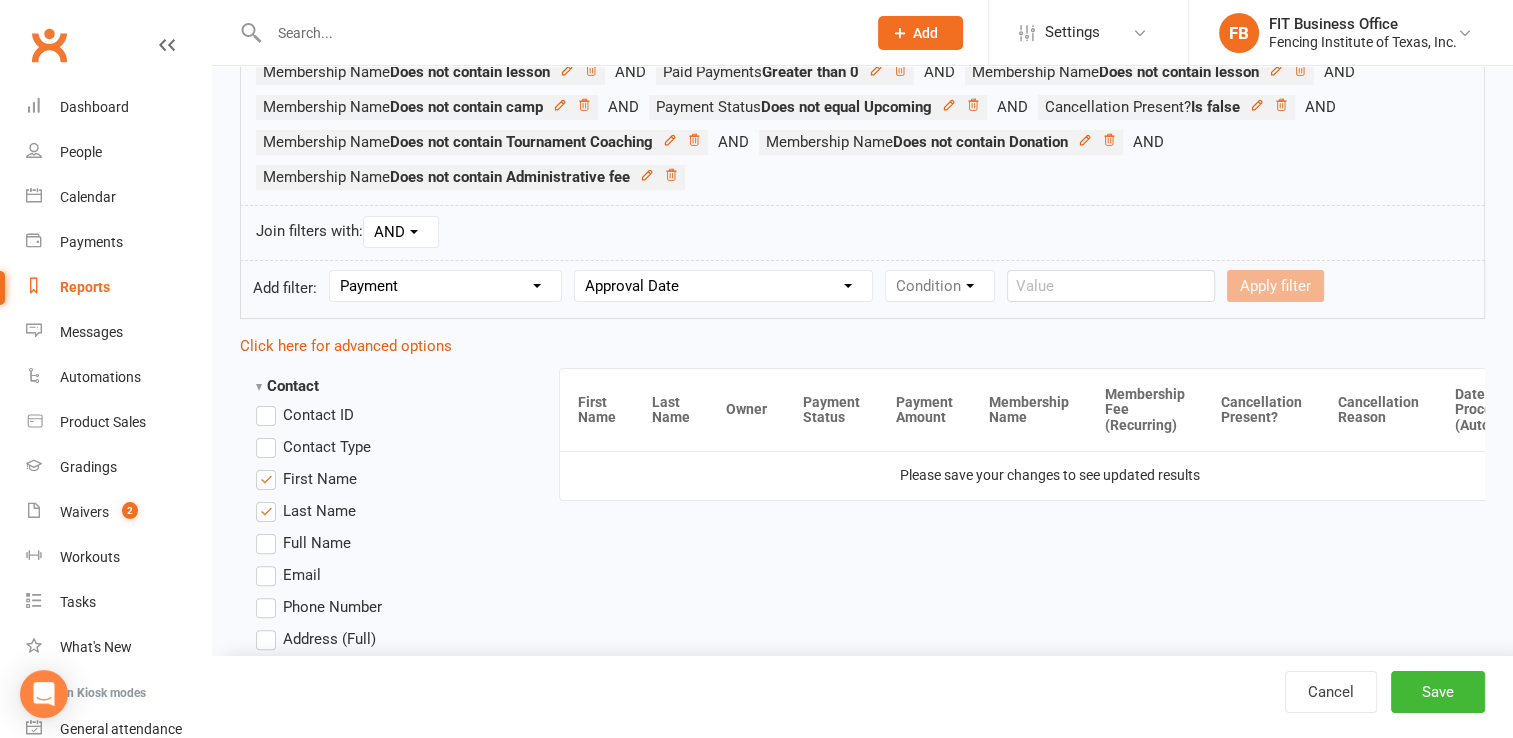 click on "Column name Payment Status Payment Due Date Payment Amount Payment Amount (after credit applied) Credit Applied Attempts Autopay? Paid Via Approval Date Failure Date Date Processed (Autopay) Chargeback Failure? Failed by System? Realtime Payment? Grading Fee? Non-Debit Adjustment?" at bounding box center [723, 286] 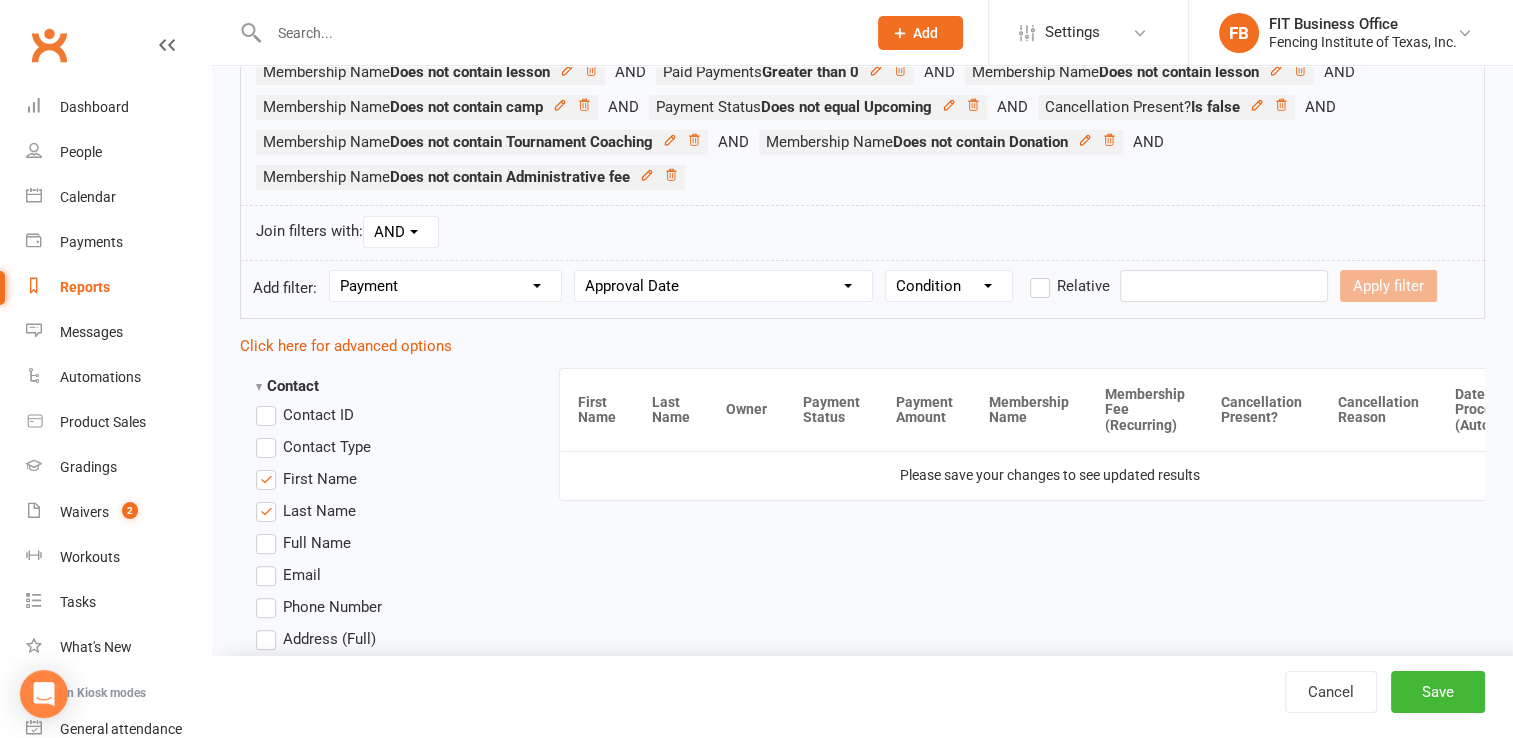 click on "Condition Is Is not Before After Before or on After or on Is blank Is not blank" at bounding box center (949, 286) 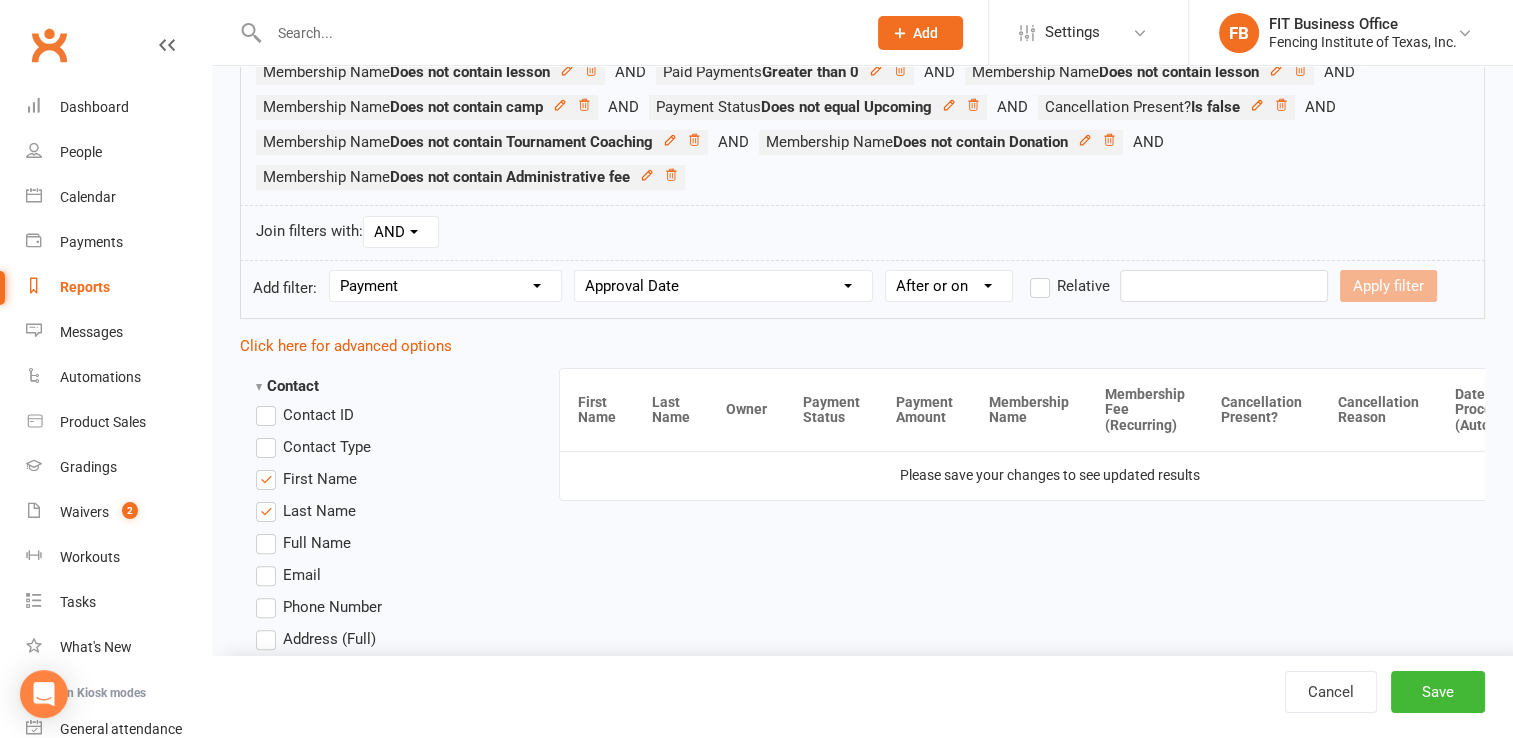 click on "Condition Is Is not Before After Before or on After or on Is blank Is not blank" at bounding box center (949, 286) 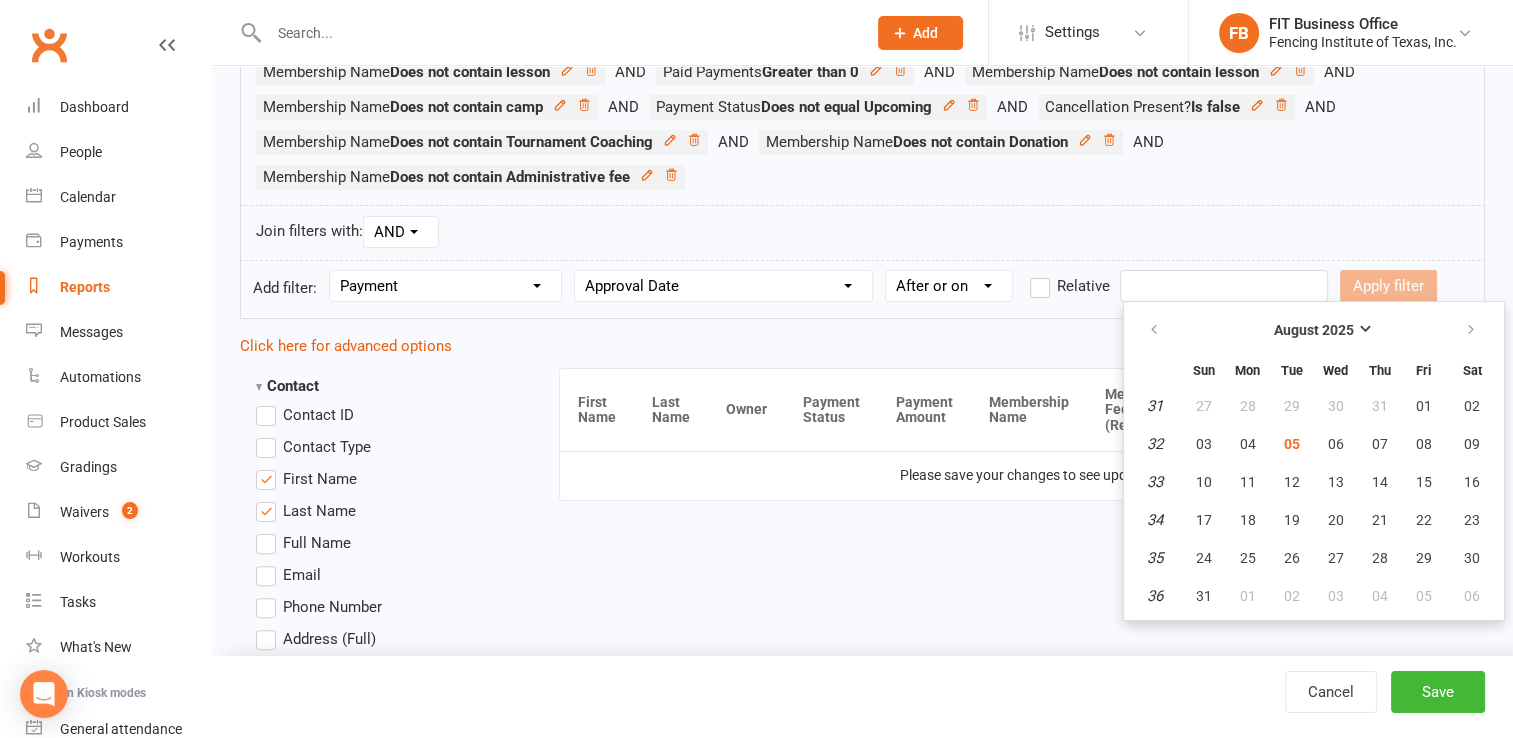 click at bounding box center (1224, 286) 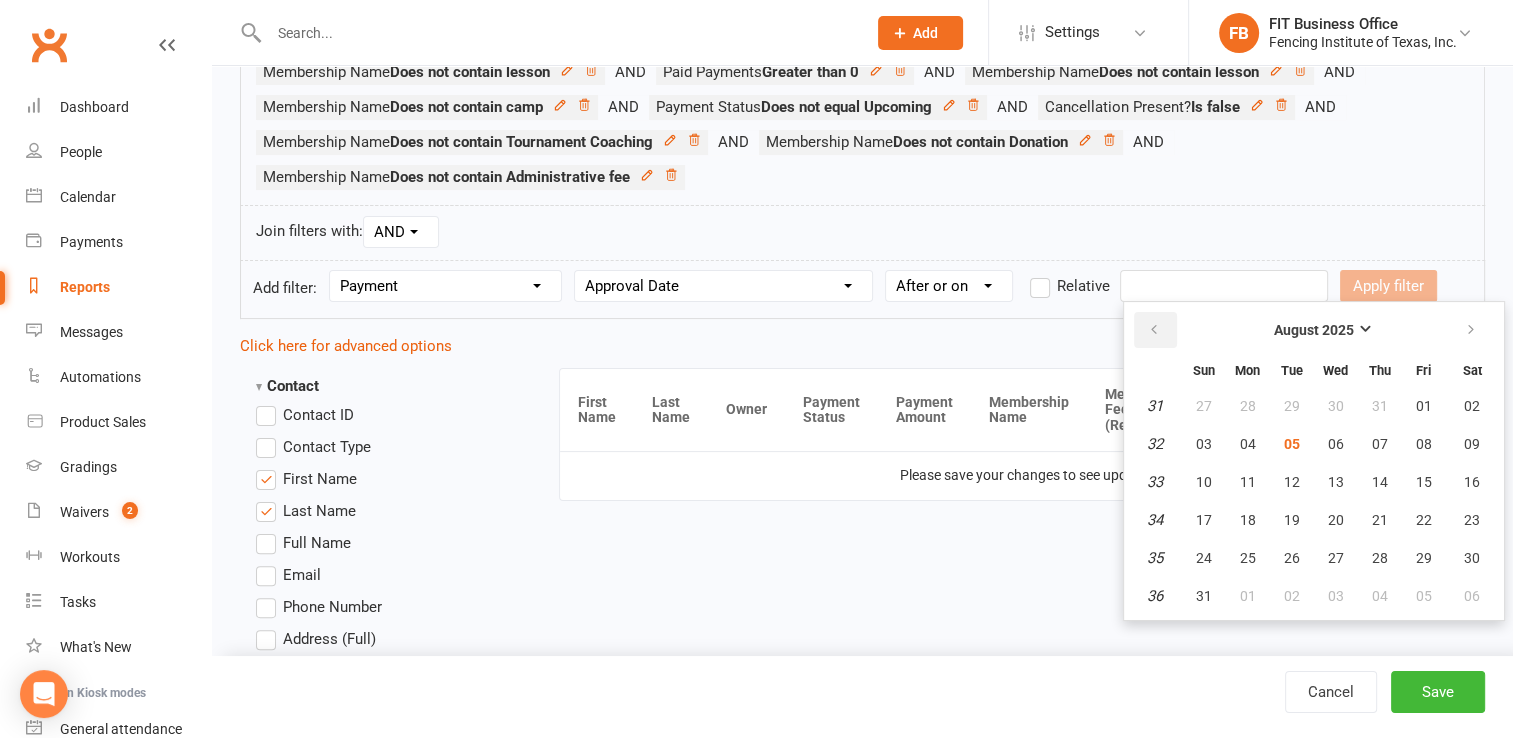 click at bounding box center [1154, 330] 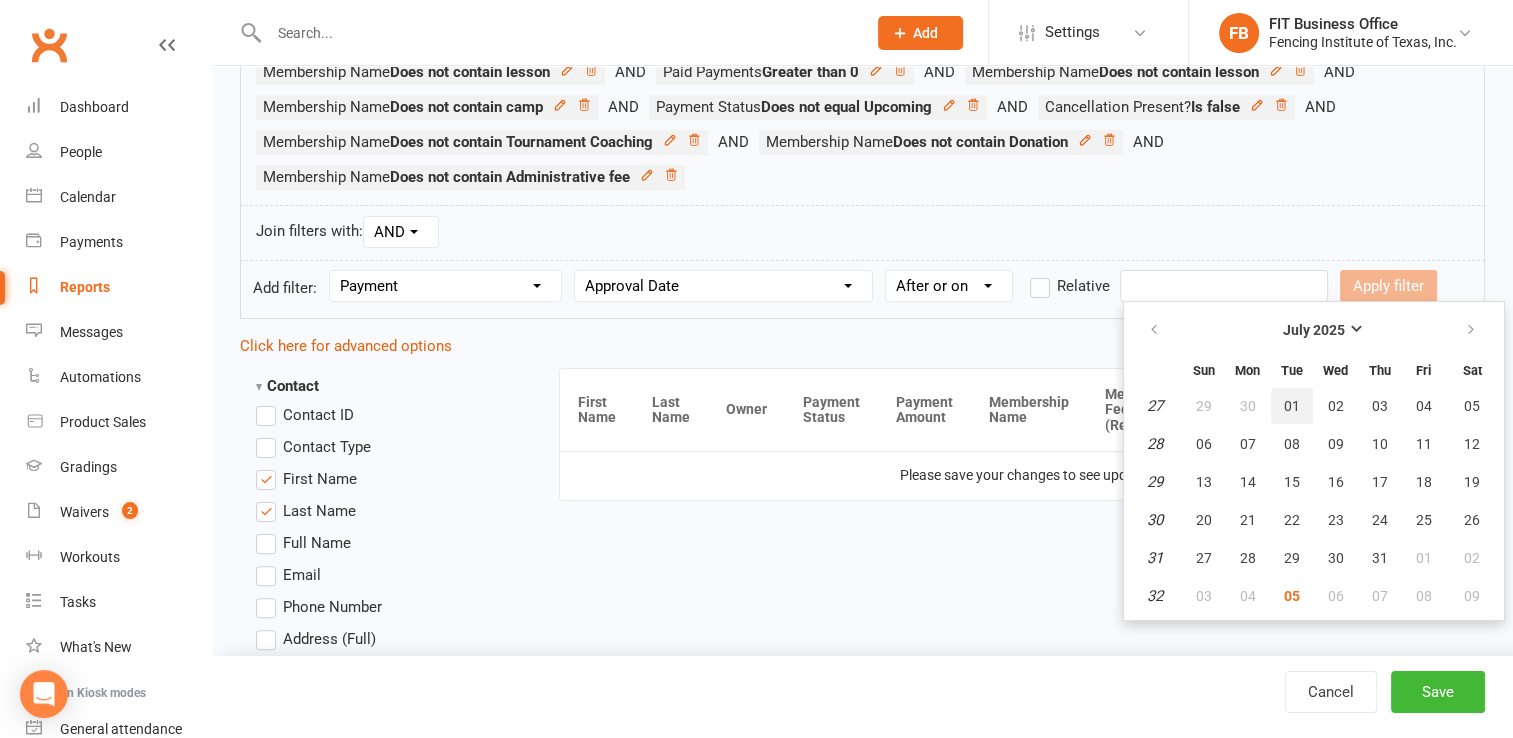 click on "01" at bounding box center [1292, 406] 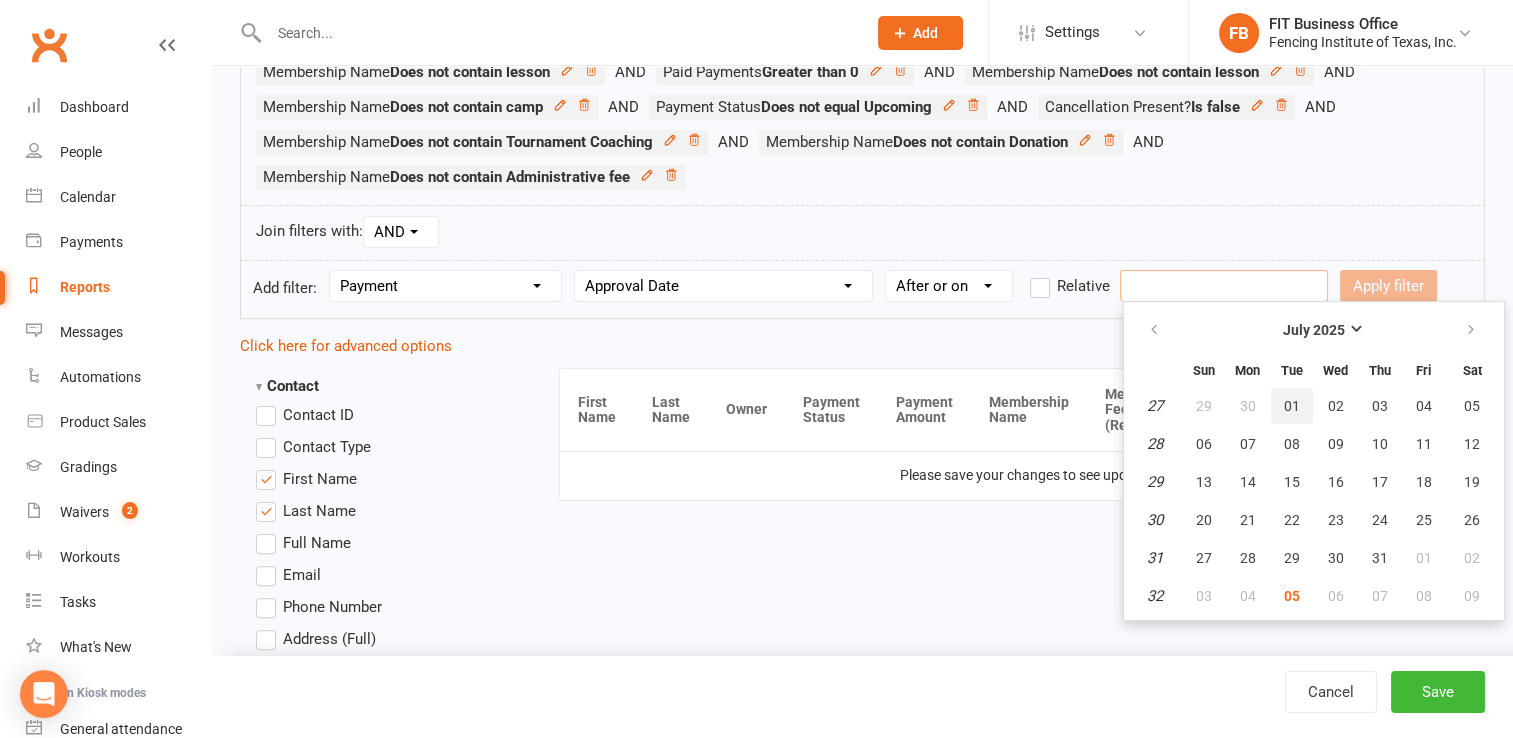 type on "01 Jul 2025" 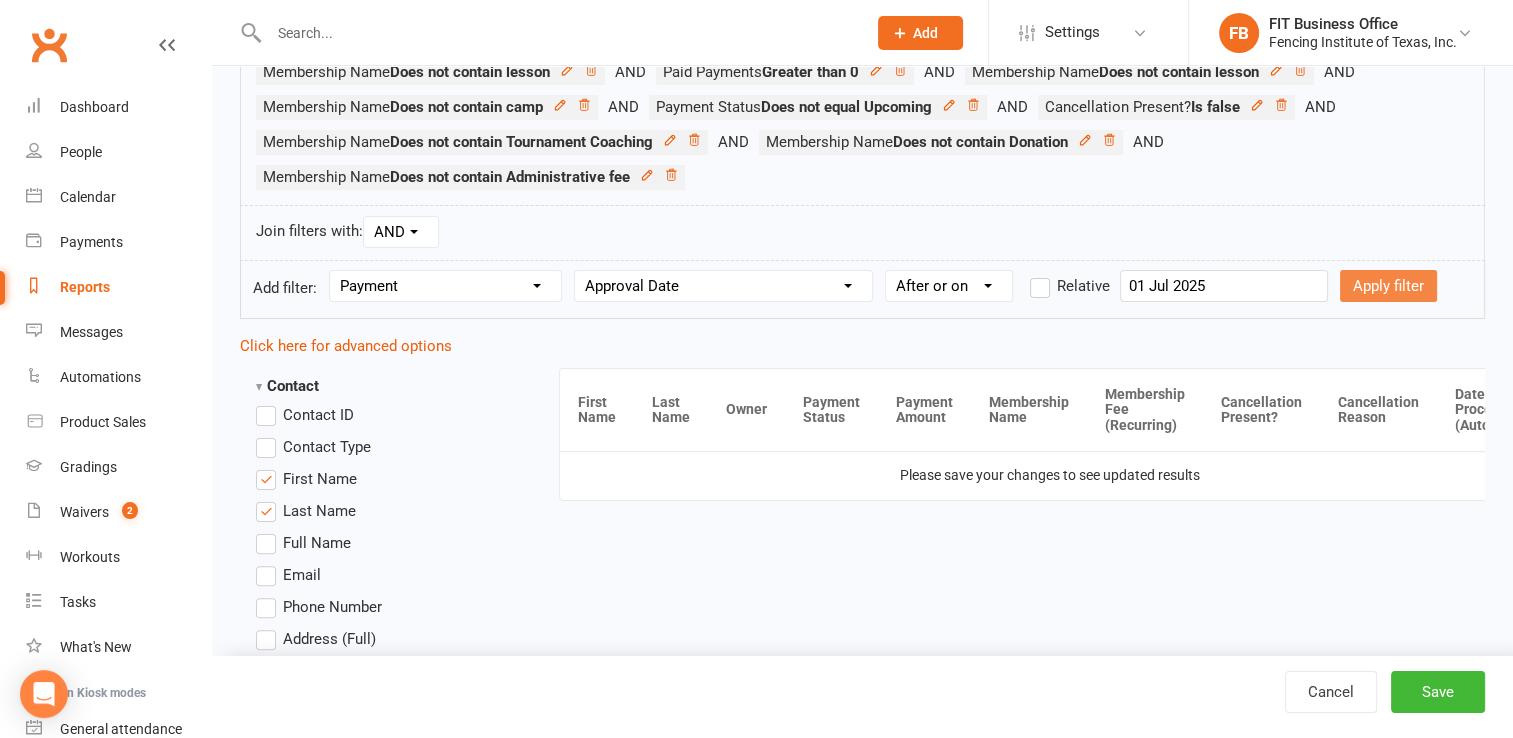 click on "Apply filter" at bounding box center [1388, 286] 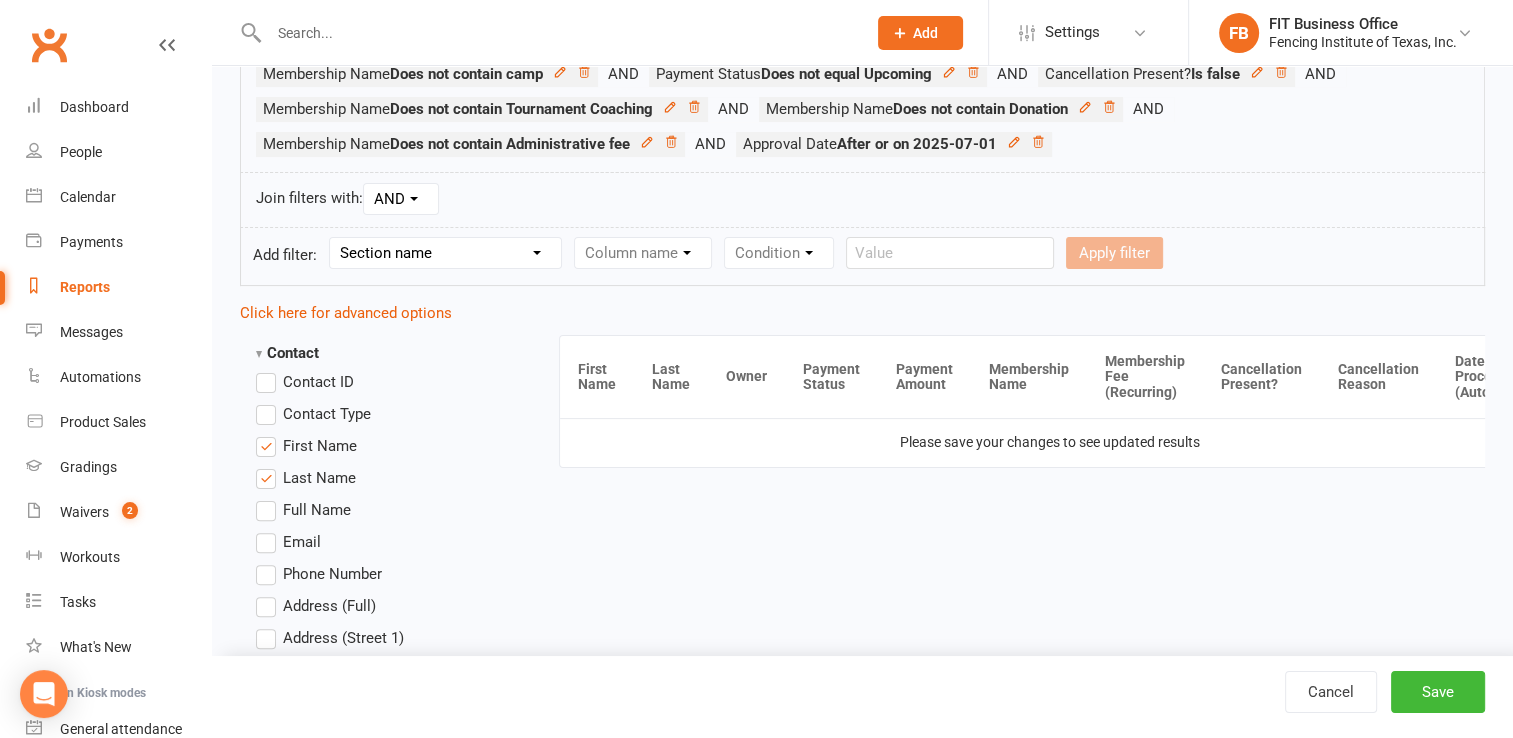 scroll, scrollTop: 400, scrollLeft: 0, axis: vertical 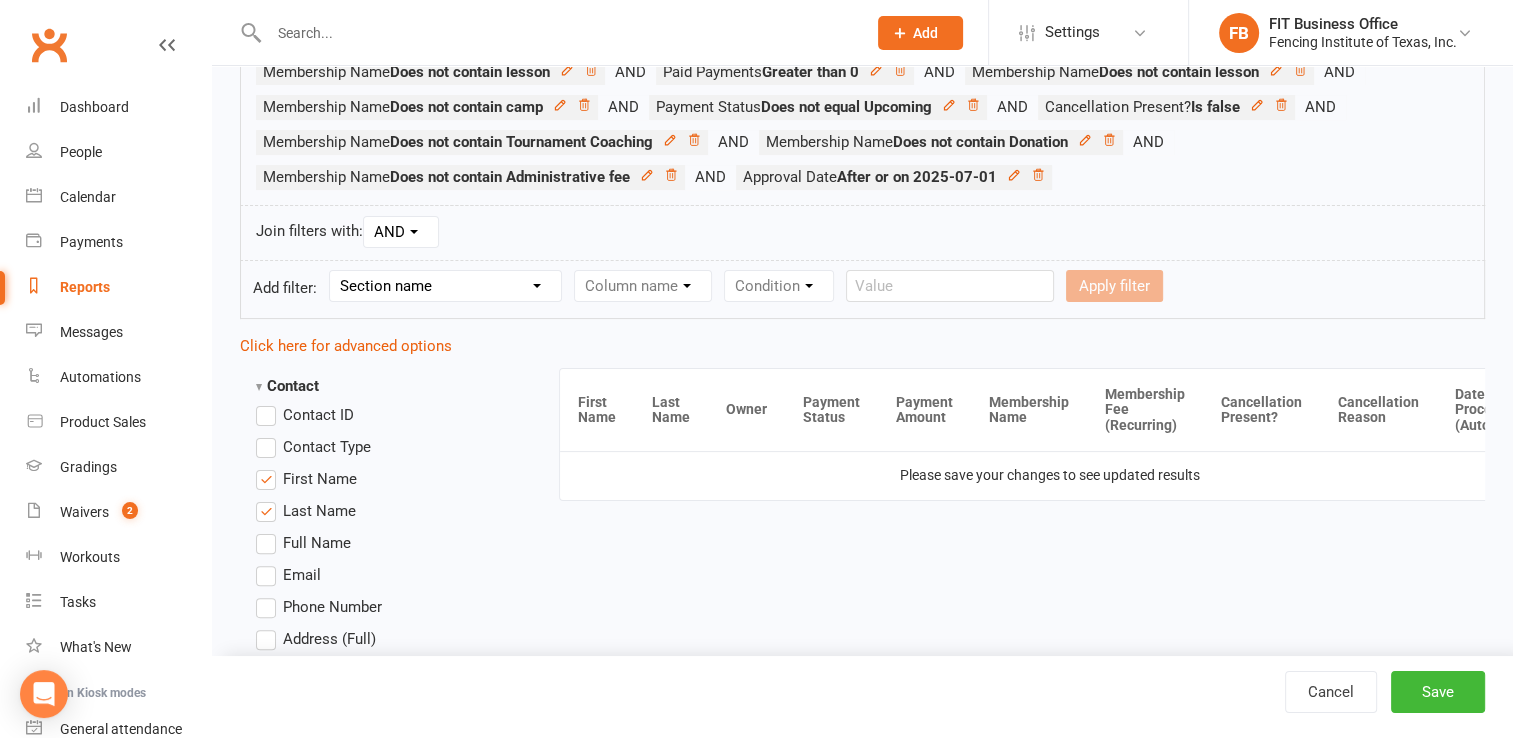 click on "Section name Contact Attendance Aggregate Payment Booking Waitlist Attendees Cancelled Bookings Late-cancelled Bookings Recurring Booking Aggregate Booking Communication Comms Recipients Membership Payment Styles And Ranks Aggregate Styles And Ranks Grading Events Promotions Suspensions Signed Waivers Family Members Credit Vouchers Enrolled Automations Enrolled Workouts Public Tasks Body Composition Emergency Contact Details Fitness Goals Key Demographics Marketing Information Waiver Answers" at bounding box center [445, 286] 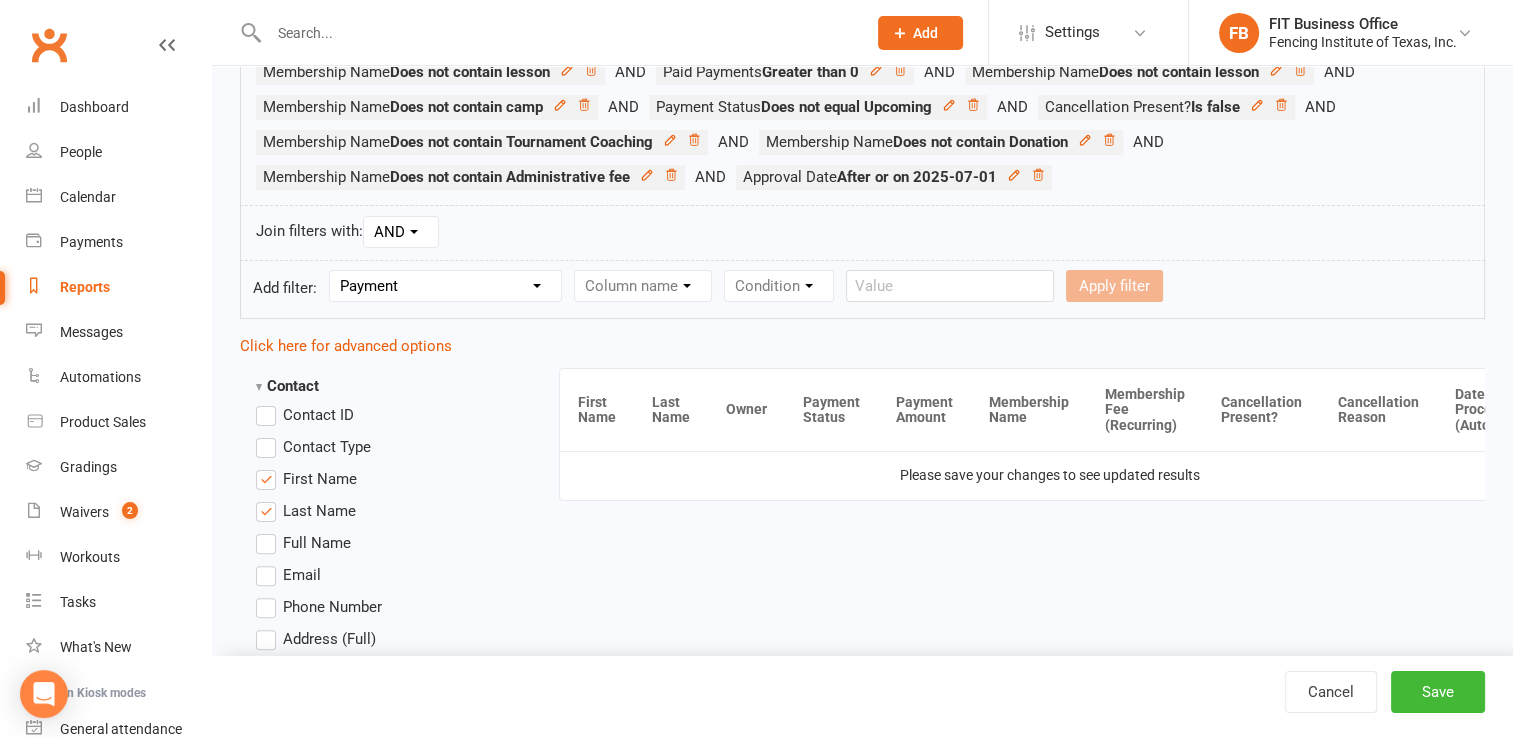 click on "Section name Contact Attendance Aggregate Payment Booking Waitlist Attendees Cancelled Bookings Late-cancelled Bookings Recurring Booking Aggregate Booking Communication Comms Recipients Membership Payment Styles And Ranks Aggregate Styles And Ranks Grading Events Promotions Suspensions Signed Waivers Family Members Credit Vouchers Enrolled Automations Enrolled Workouts Public Tasks Body Composition Emergency Contact Details Fitness Goals Key Demographics Marketing Information Waiver Answers" at bounding box center (445, 286) 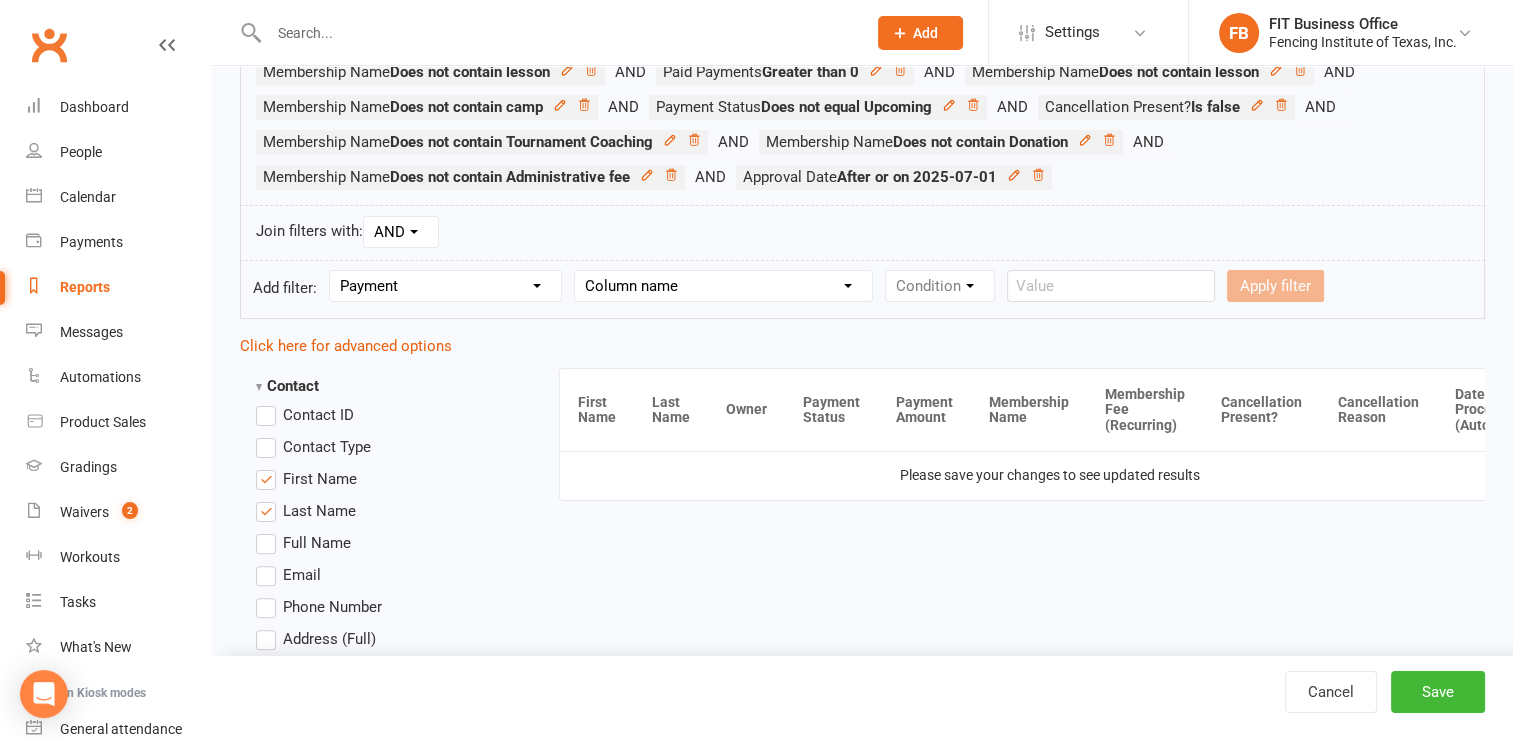 click on "Column name Payment Status Payment Due Date Payment Amount Payment Amount (after credit applied) Credit Applied Attempts Autopay? Paid Via Approval Date Failure Date Date Processed (Autopay) Chargeback Failure? Failed by System? Realtime Payment? Grading Fee? Non-Debit Adjustment?" at bounding box center [723, 286] 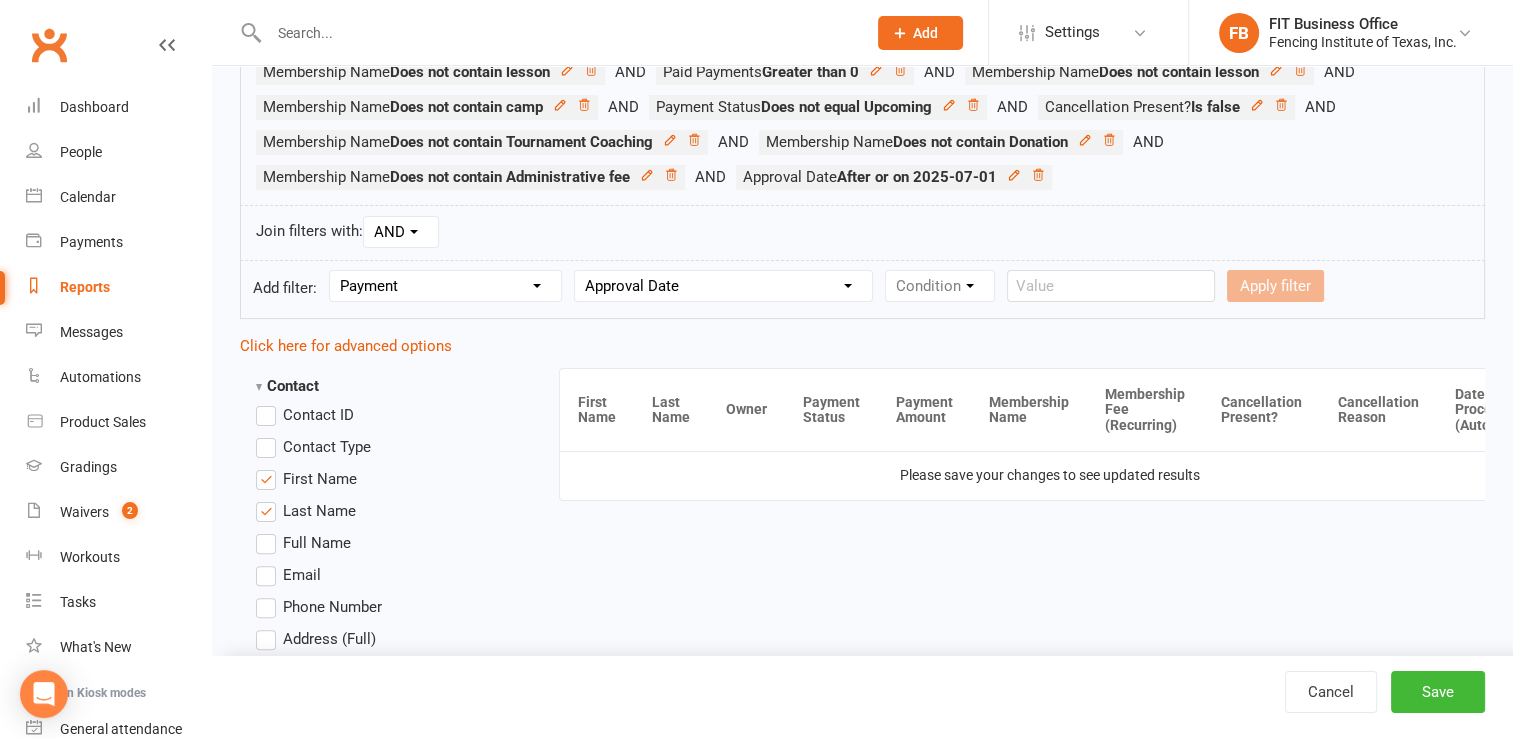 click on "Column name Payment Status Payment Due Date Payment Amount Payment Amount (after credit applied) Credit Applied Attempts Autopay? Paid Via Approval Date Failure Date Date Processed (Autopay) Chargeback Failure? Failed by System? Realtime Payment? Grading Fee? Non-Debit Adjustment?" at bounding box center [723, 286] 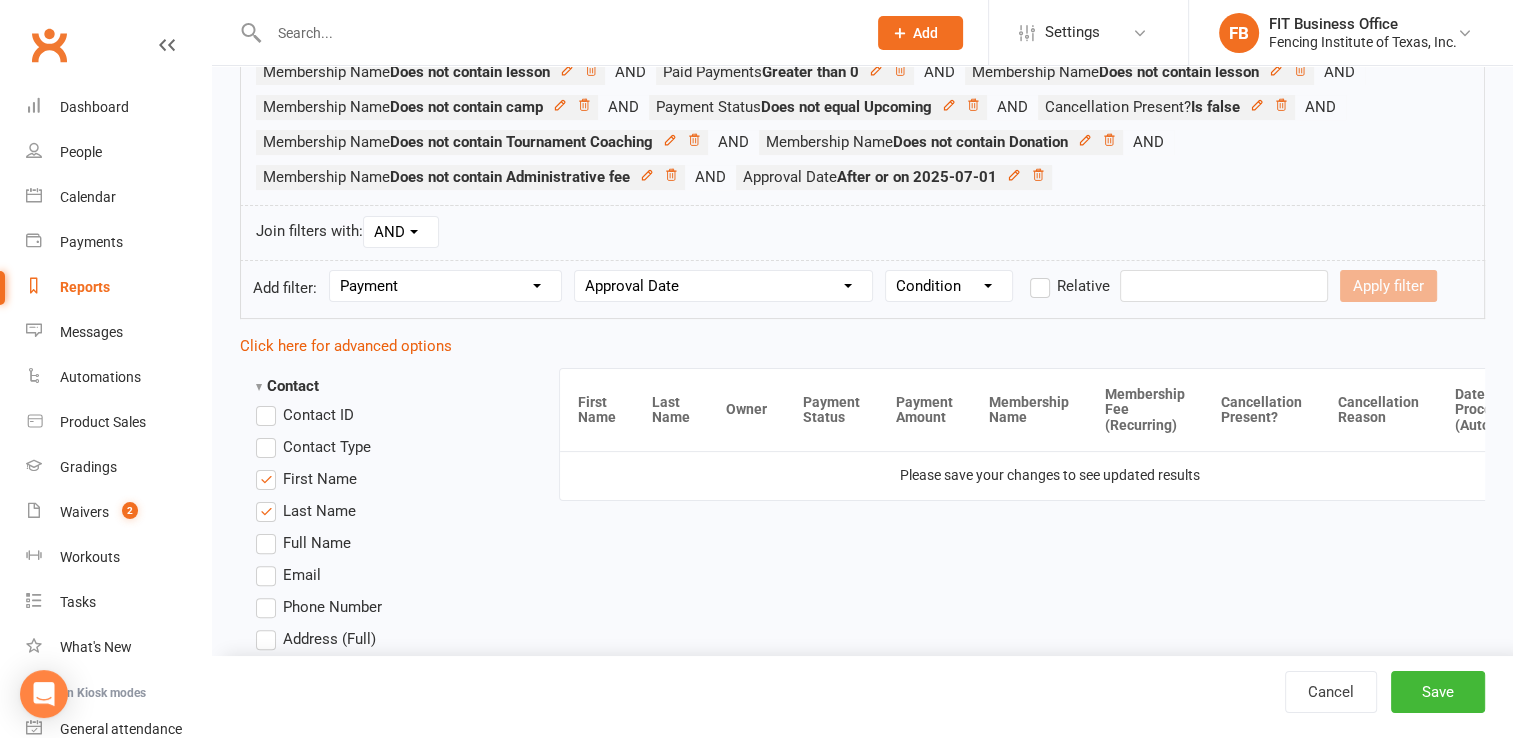 click on "Condition Is Is not Before After Before or on After or on Is blank Is not blank" at bounding box center [949, 286] 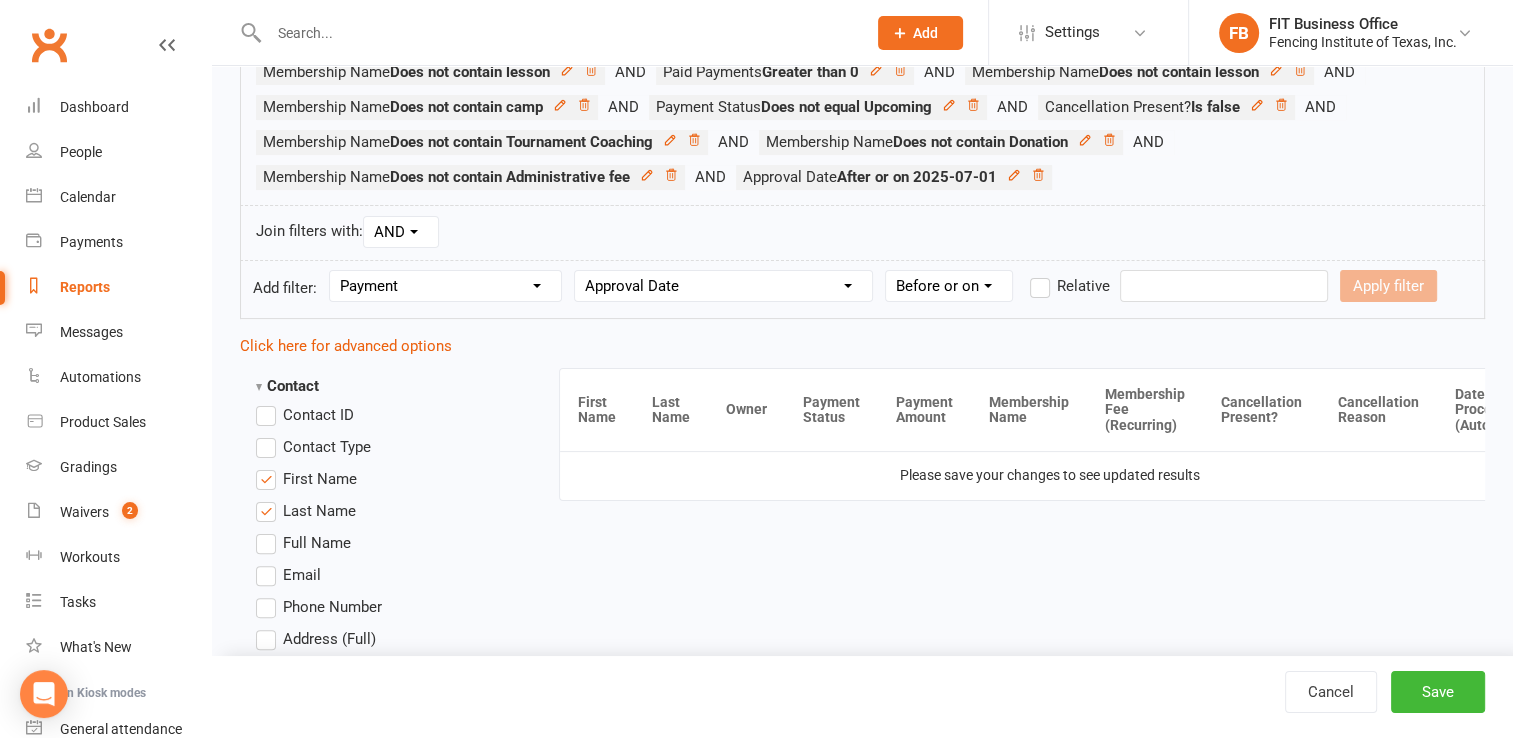 click on "Condition Is Is not Before After Before or on After or on Is blank Is not blank" at bounding box center [949, 286] 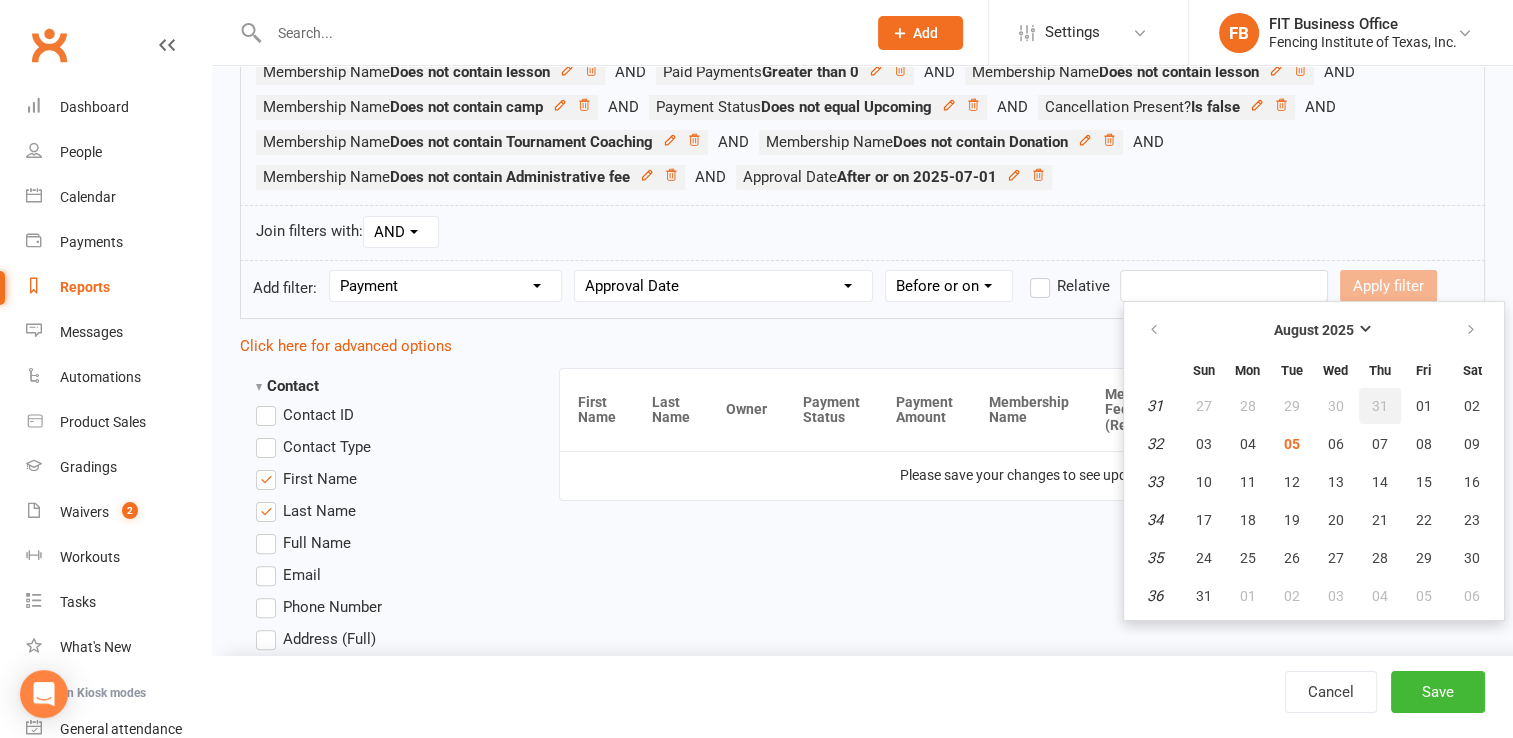 click on "31" at bounding box center [1380, 406] 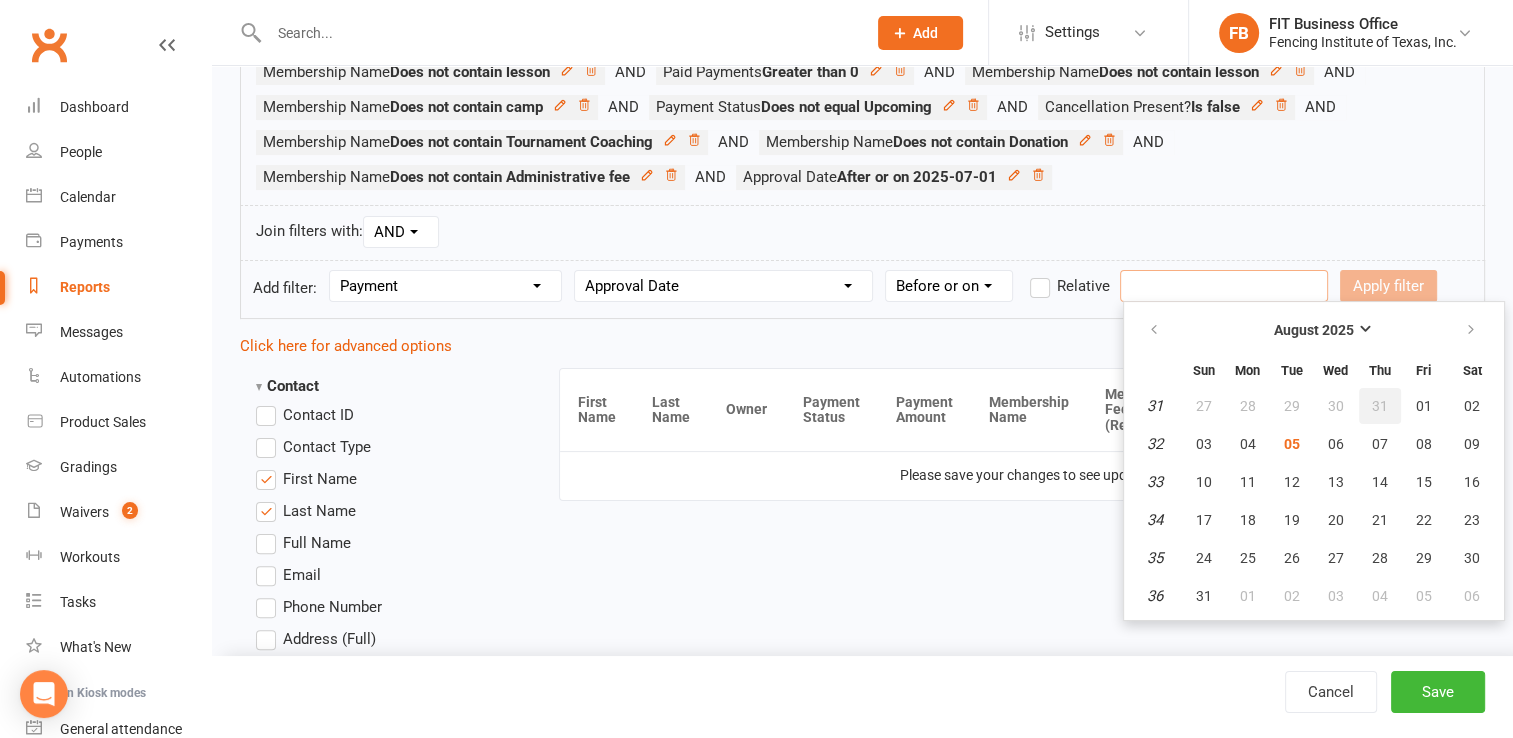 type on "31 Jul 2025" 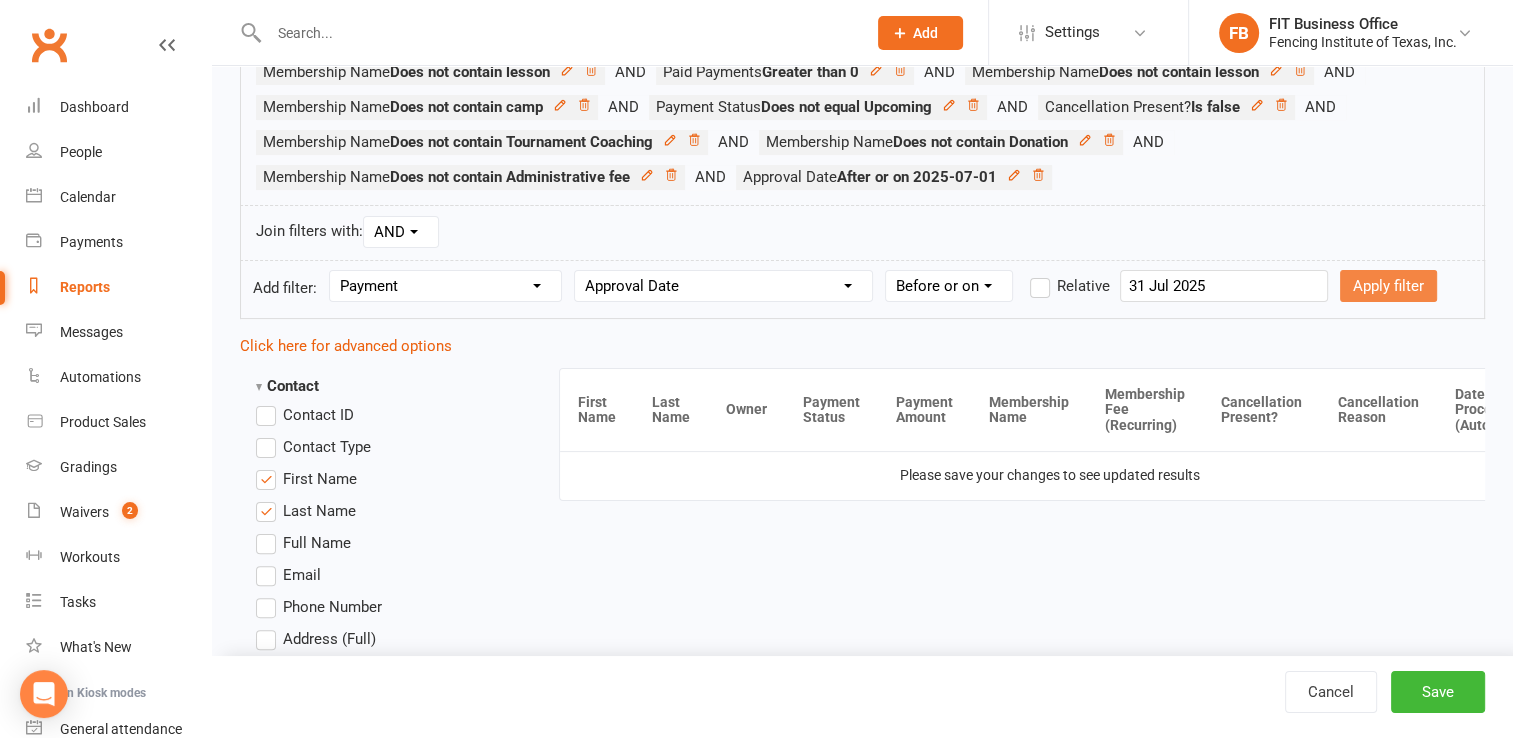 click on "Apply filter" at bounding box center [1388, 286] 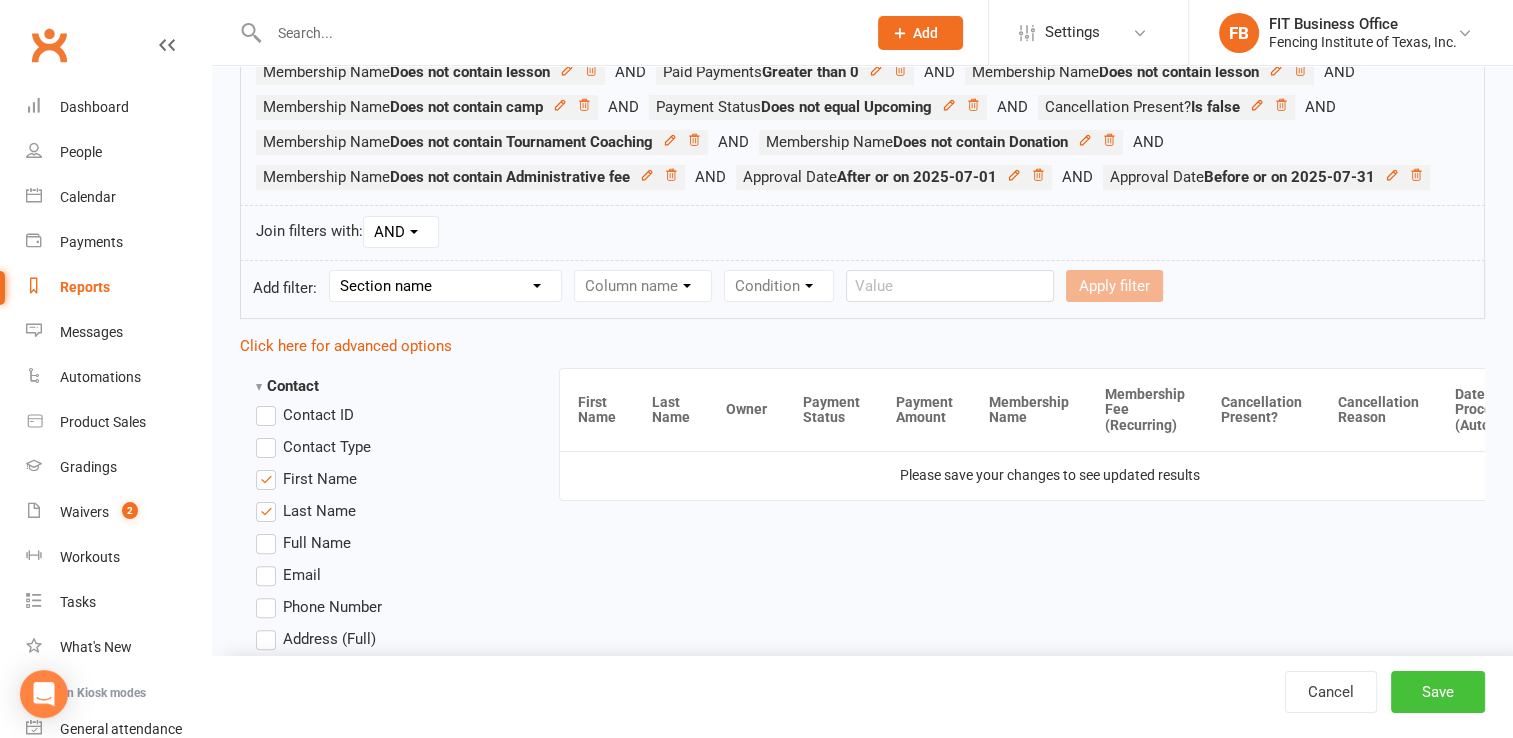 click on "Save" at bounding box center (1438, 692) 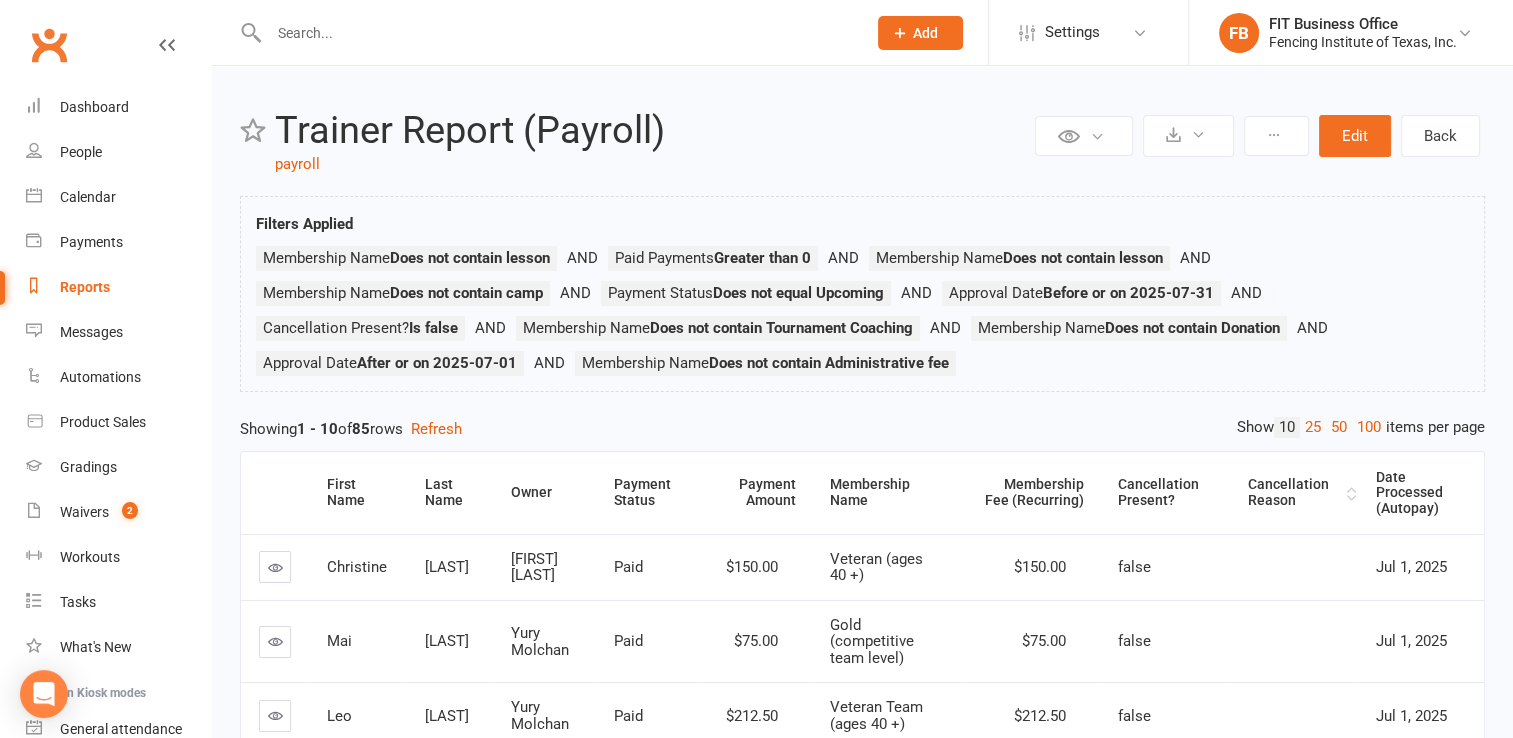 scroll, scrollTop: 33, scrollLeft: 0, axis: vertical 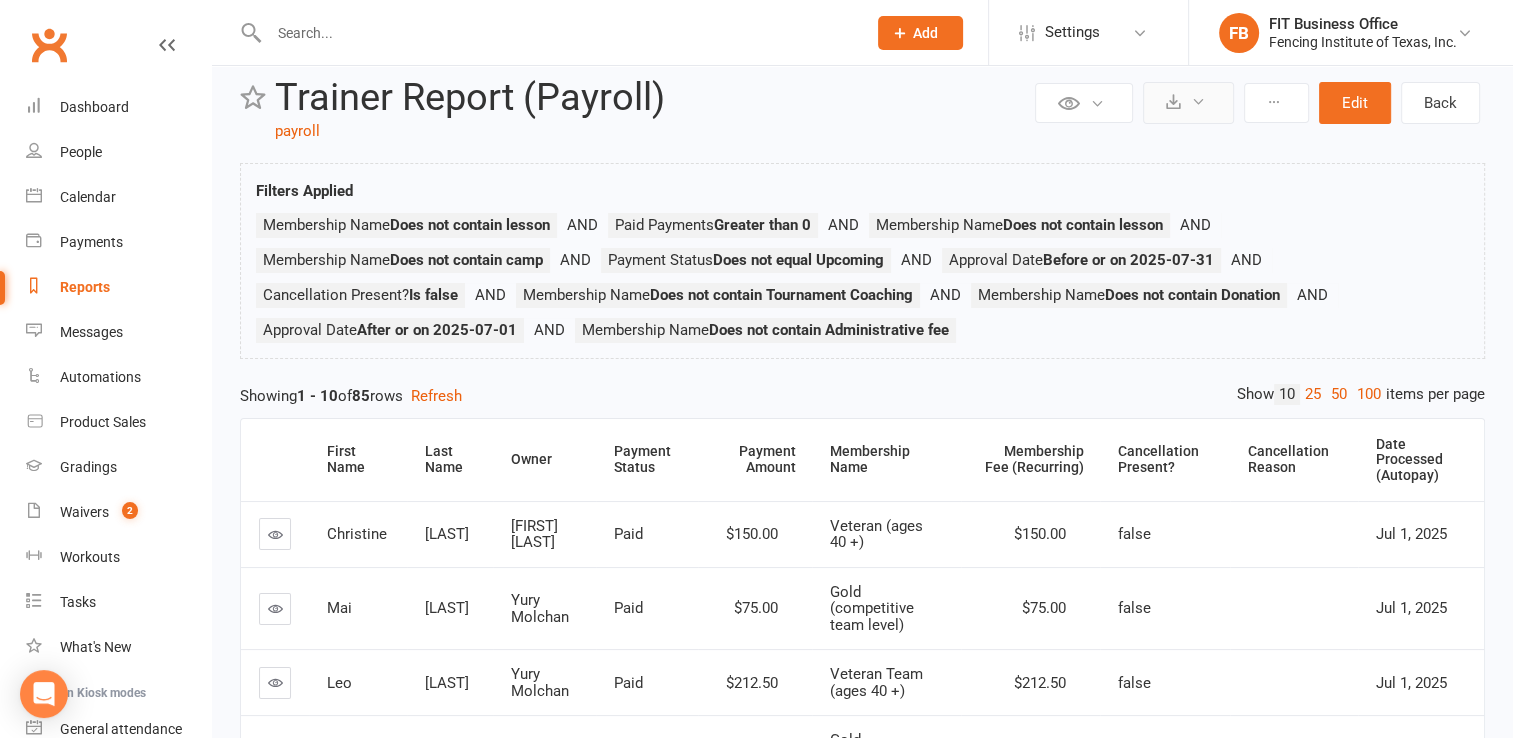 click at bounding box center (1198, 101) 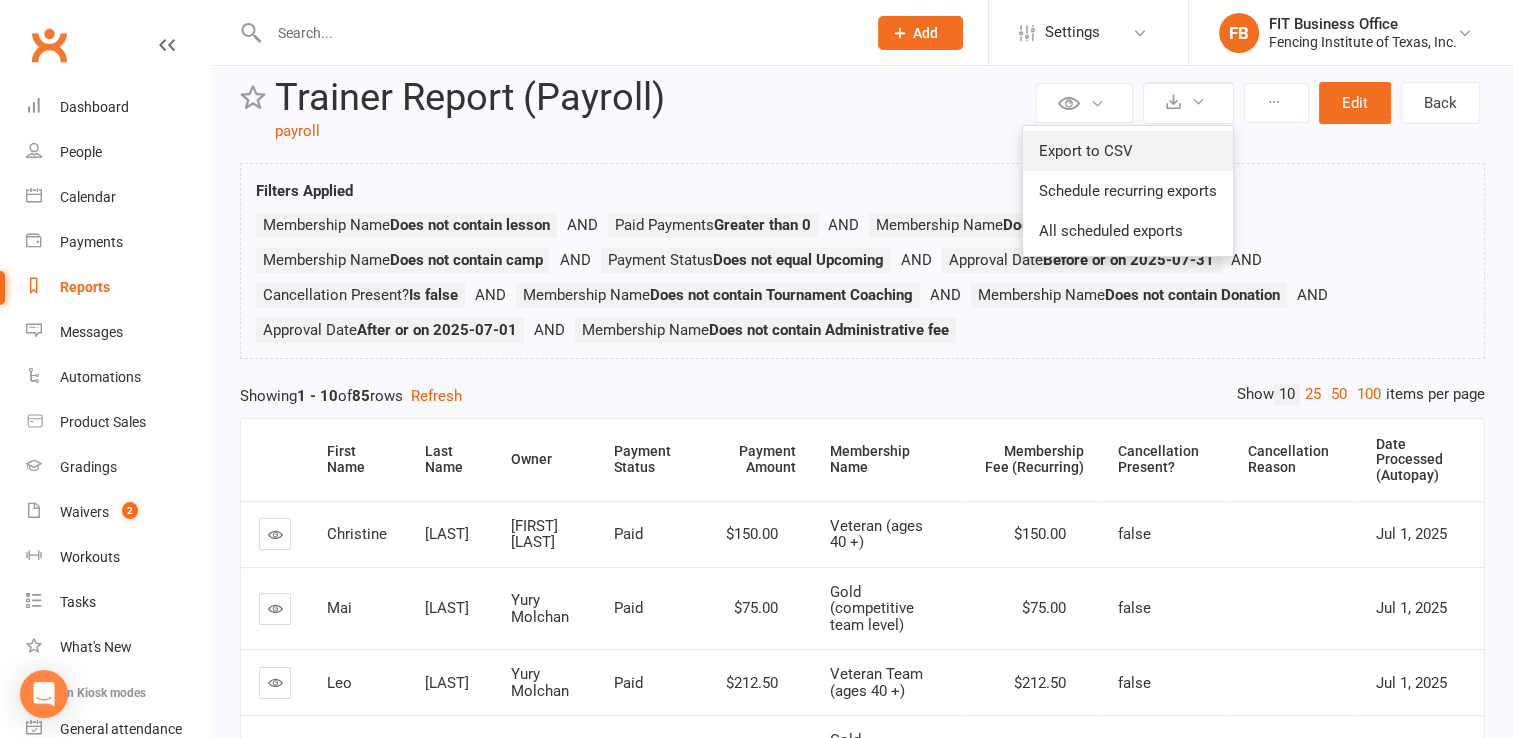 click on "Export to CSV" at bounding box center (1128, 151) 